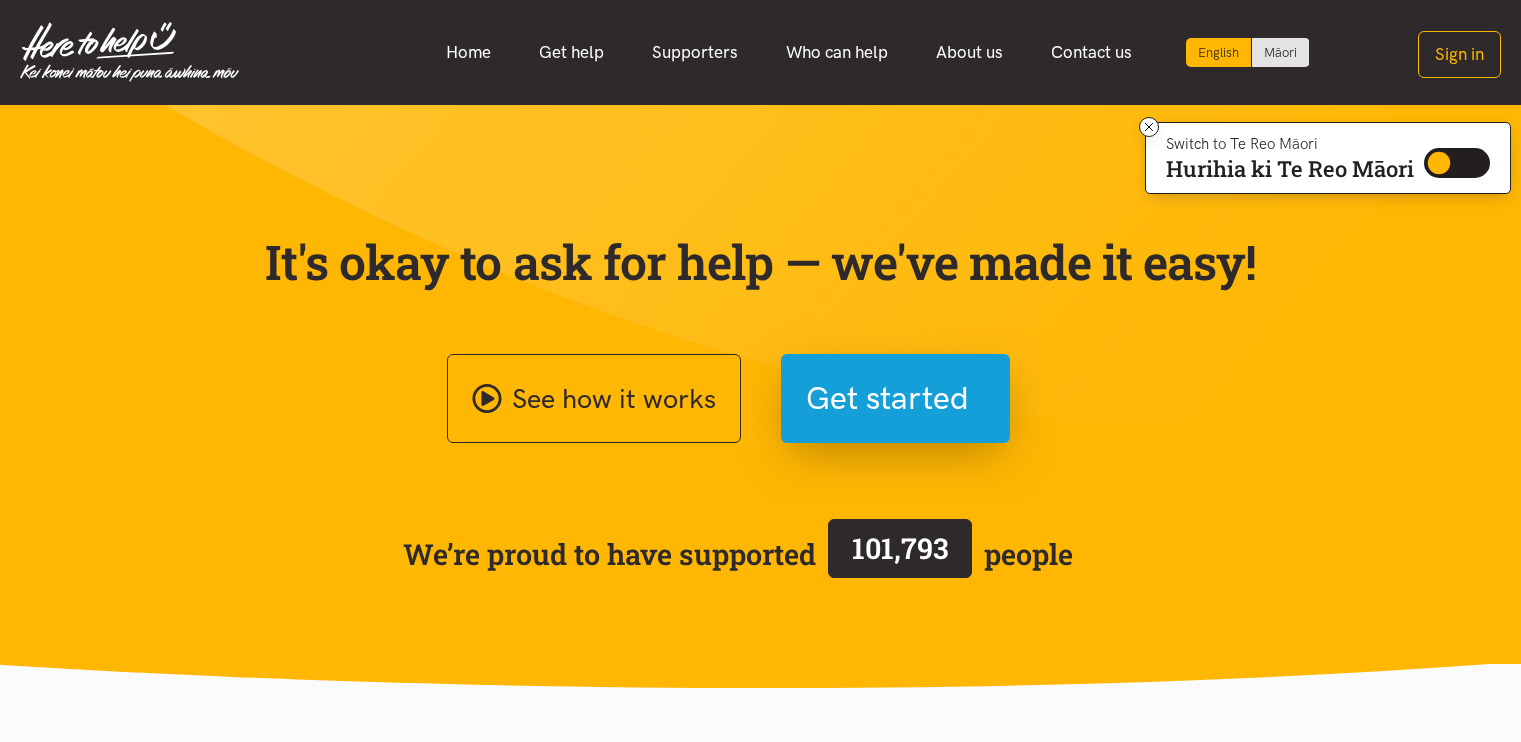 scroll, scrollTop: 0, scrollLeft: 0, axis: both 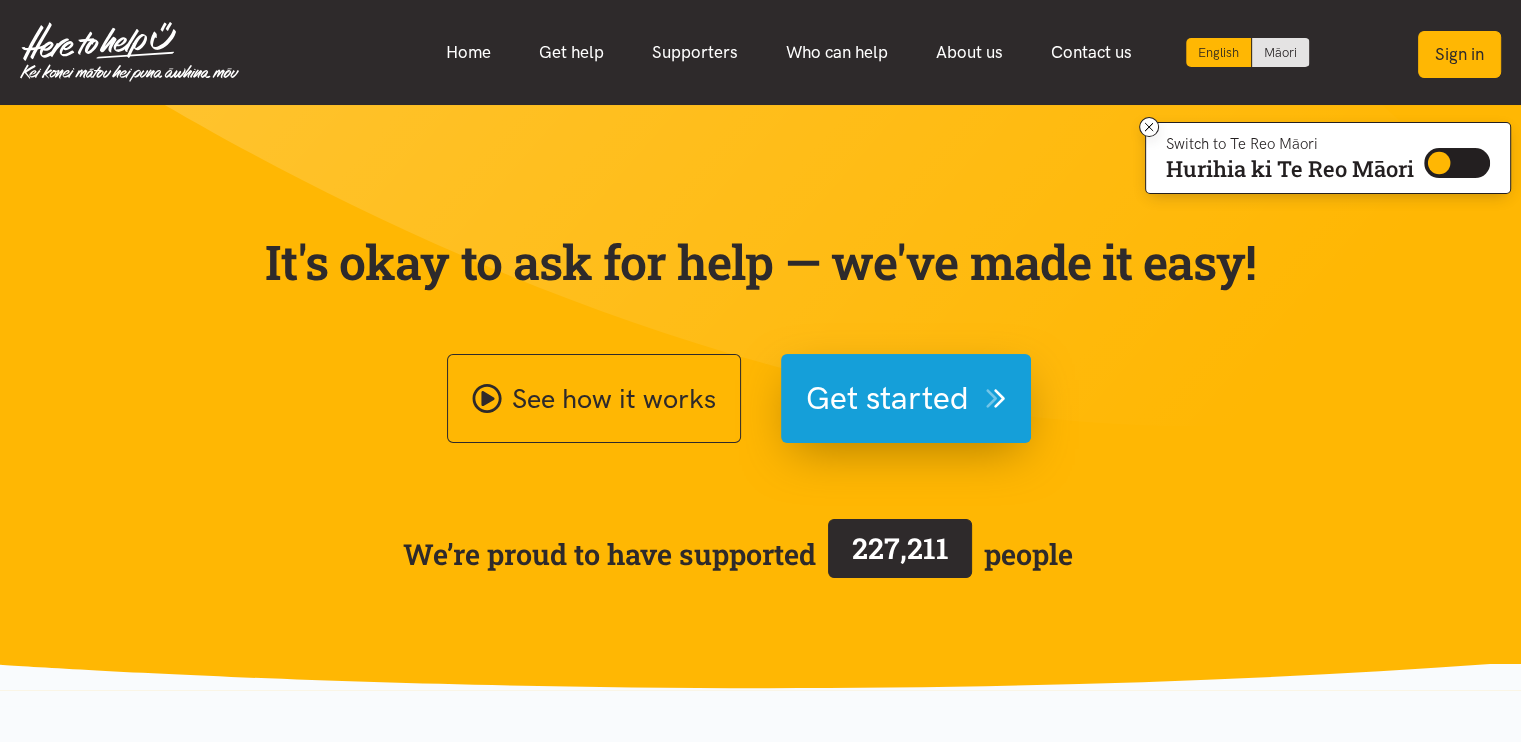 click on "Sign in" at bounding box center [1459, 54] 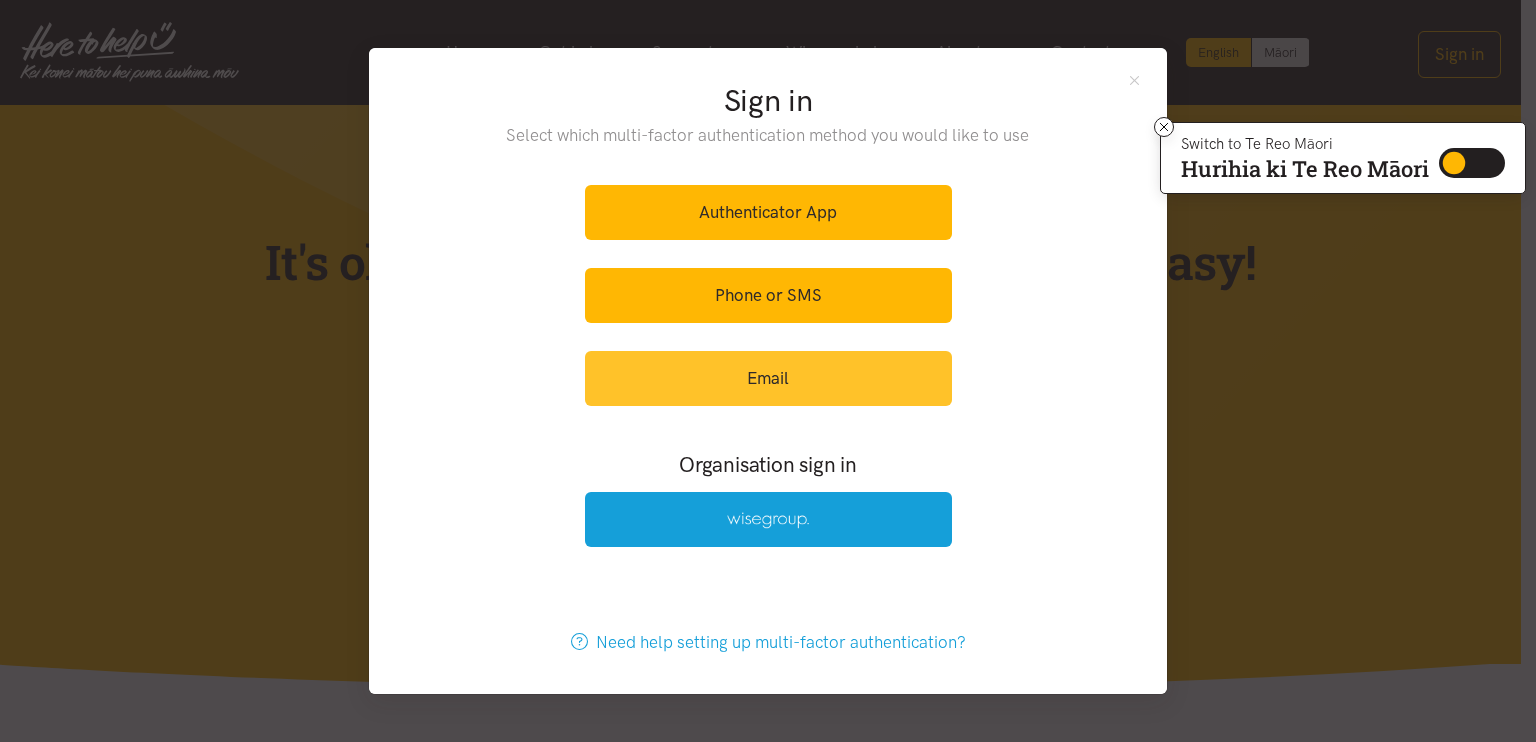 click on "Email" at bounding box center (768, 378) 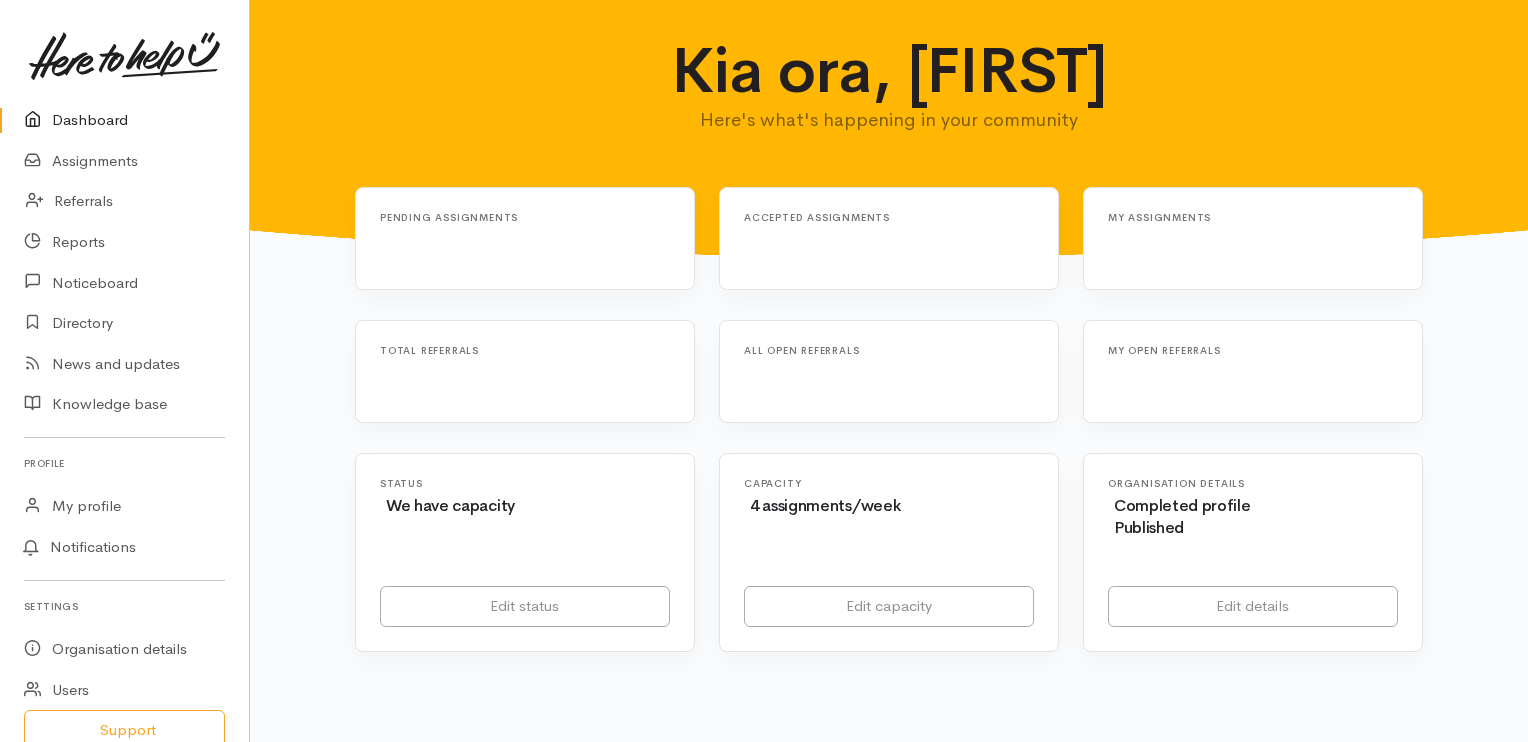 scroll, scrollTop: 0, scrollLeft: 0, axis: both 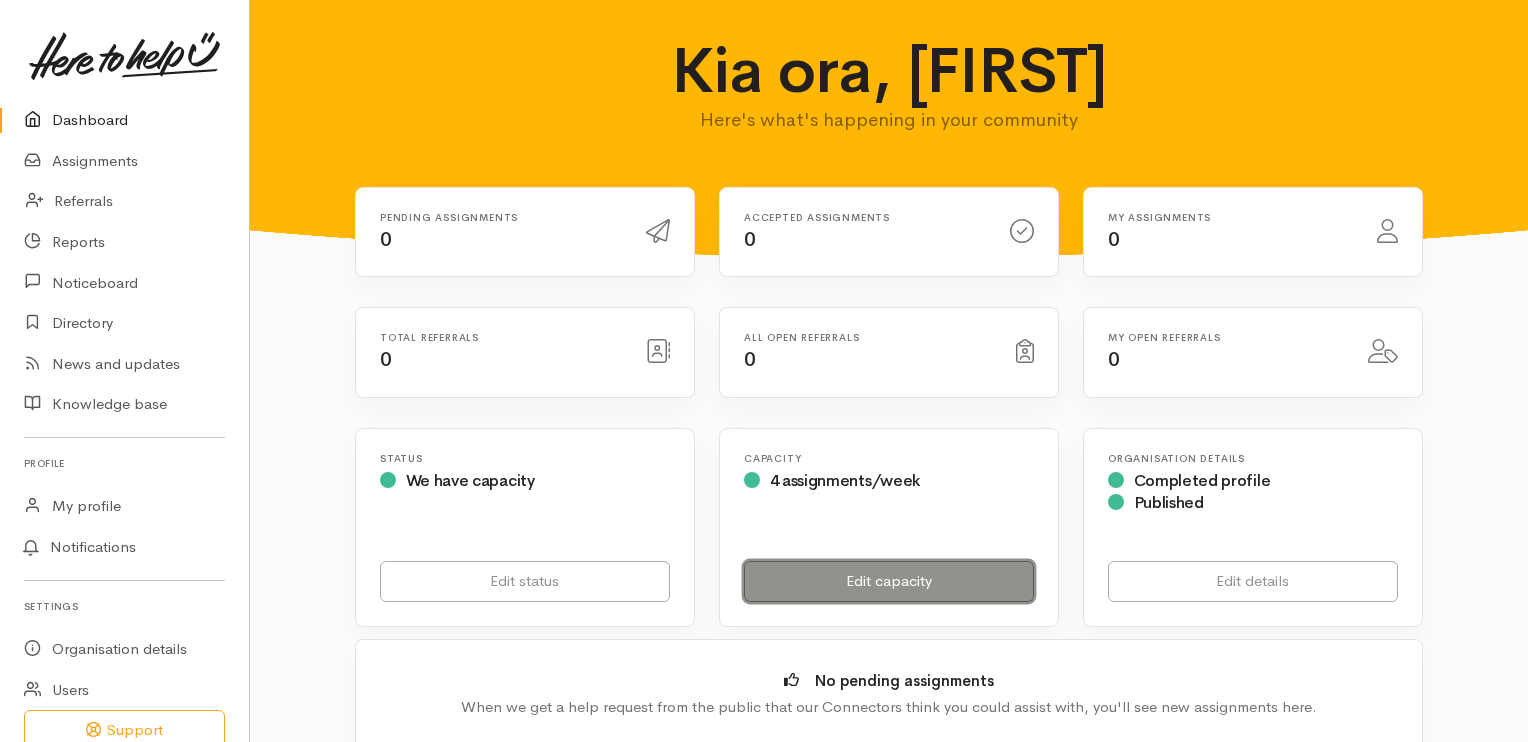 click on "Edit capacity" at bounding box center [889, 581] 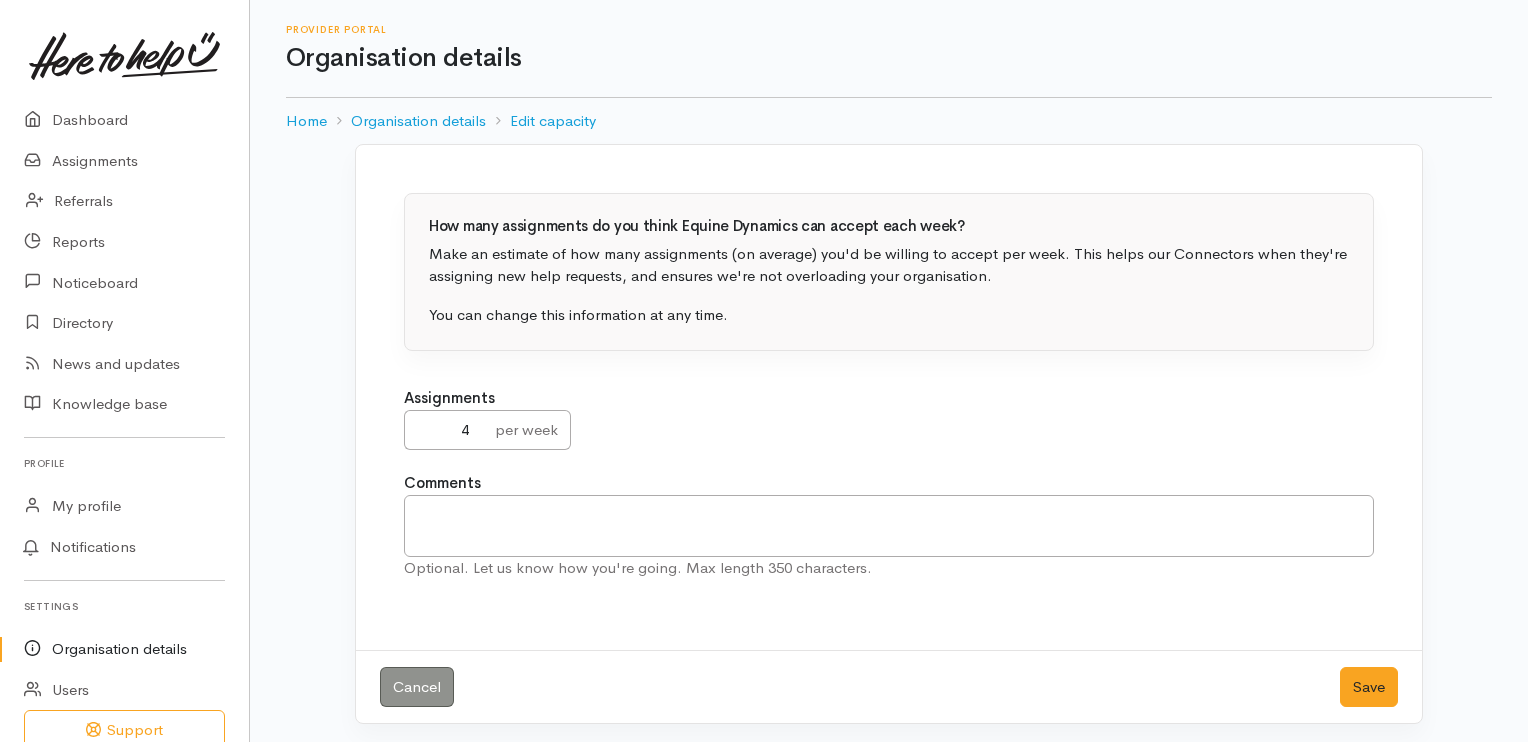 scroll, scrollTop: 0, scrollLeft: 0, axis: both 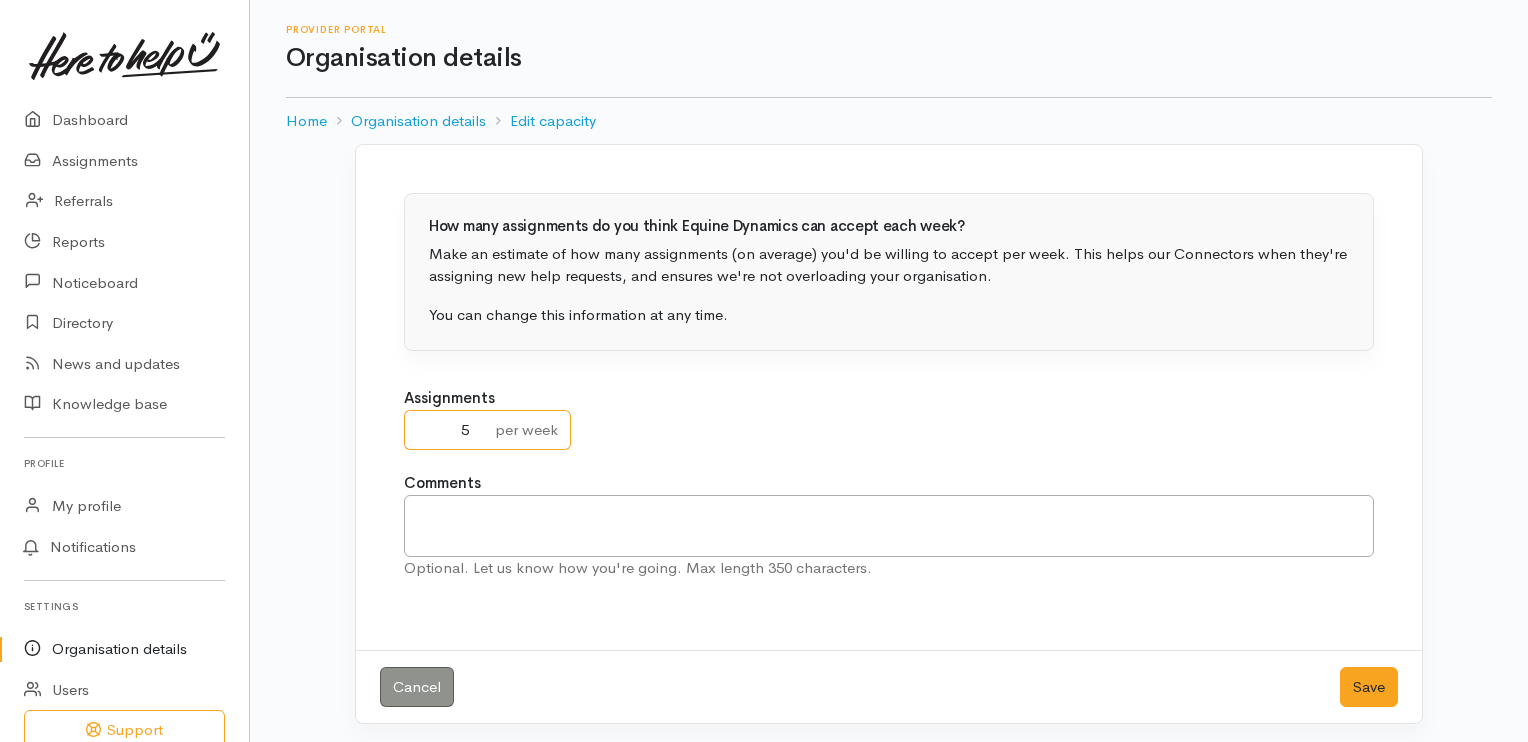 click on "5" at bounding box center [444, 430] 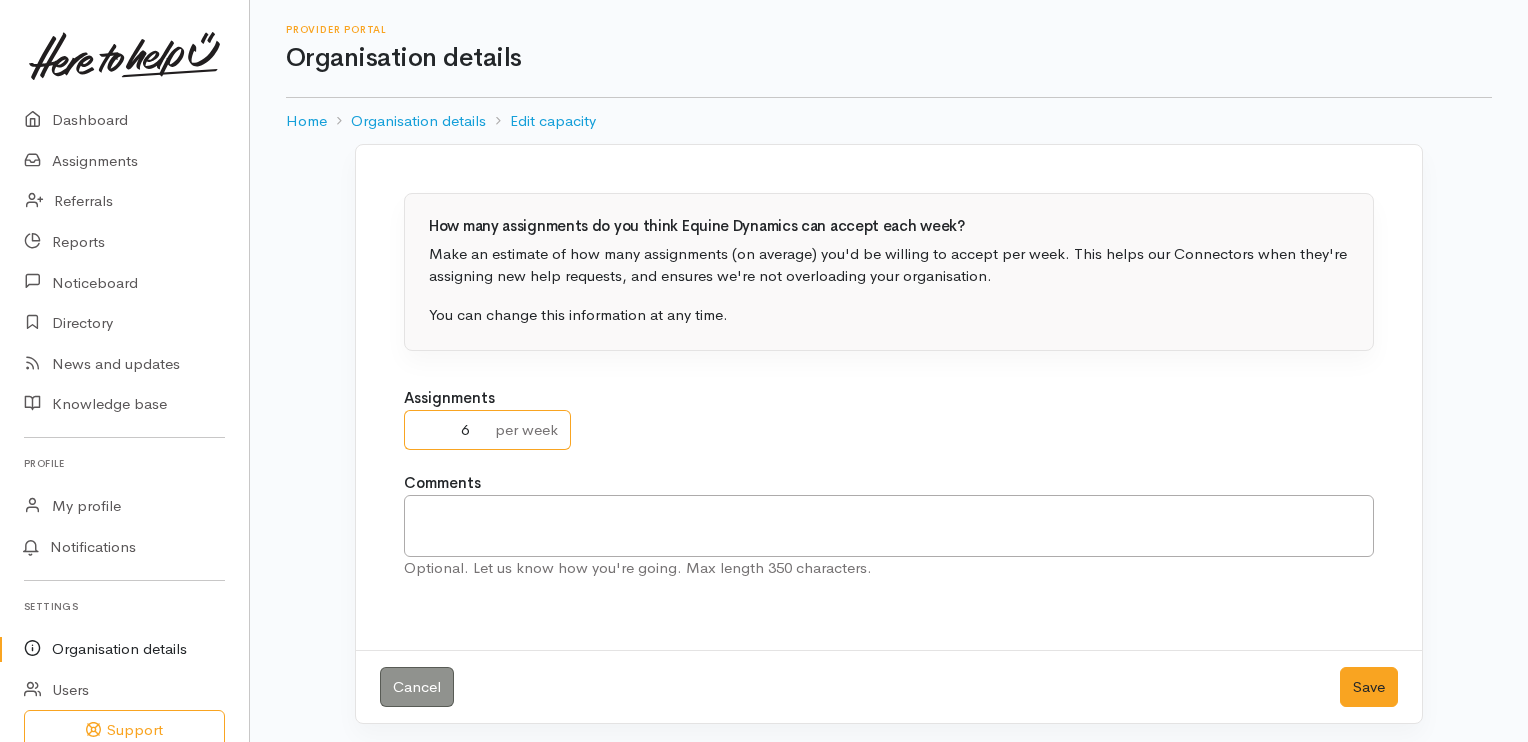 click on "6" at bounding box center (444, 430) 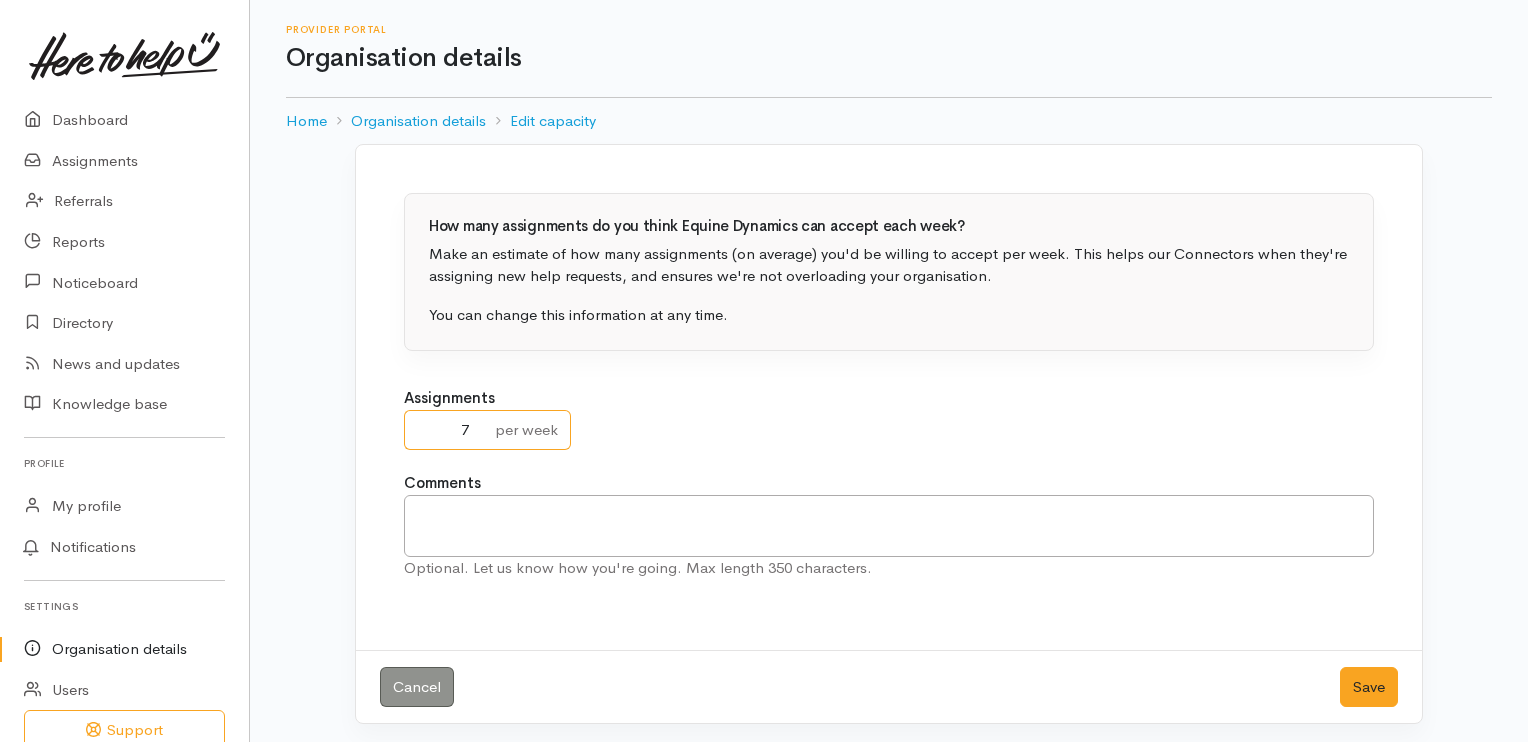 click on "7" at bounding box center (444, 430) 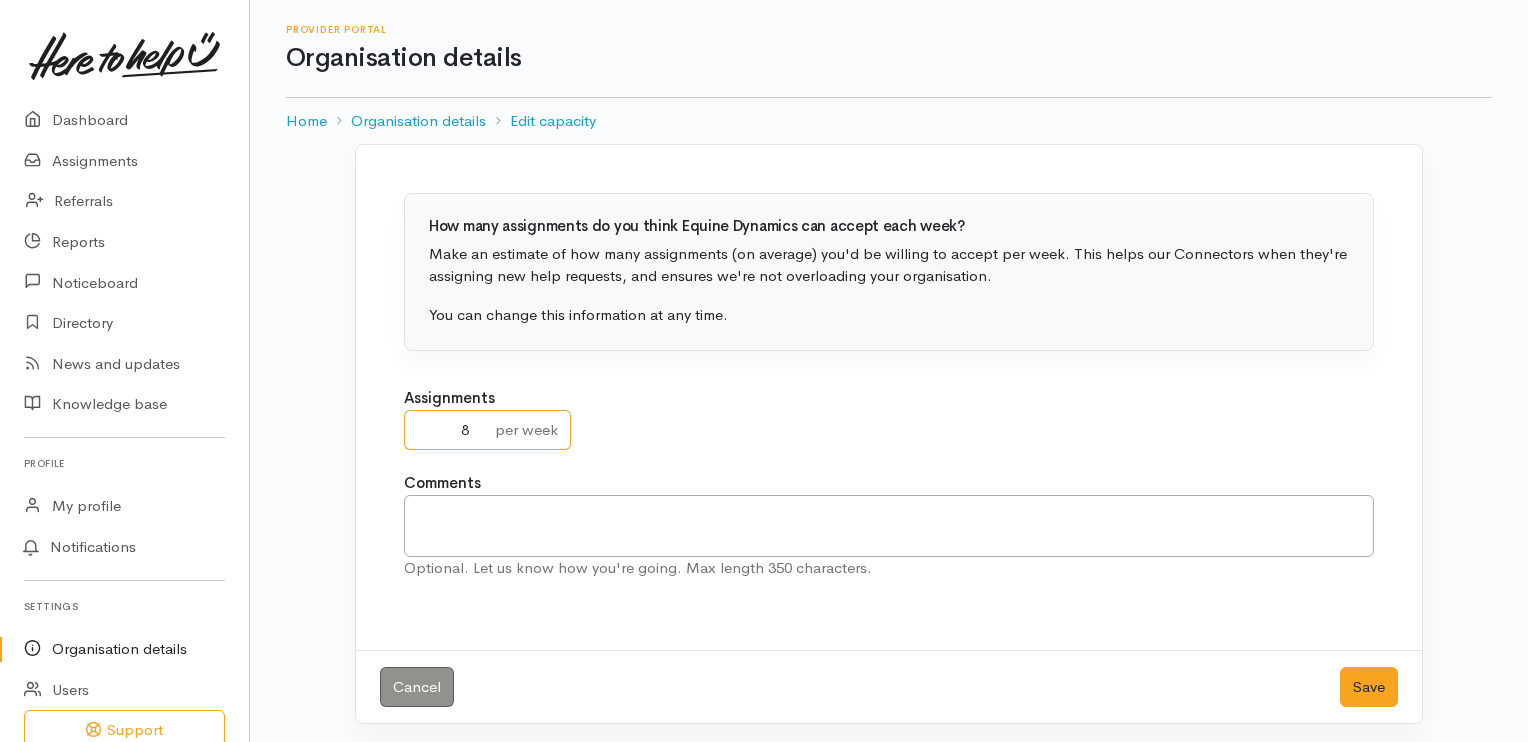 type on "8" 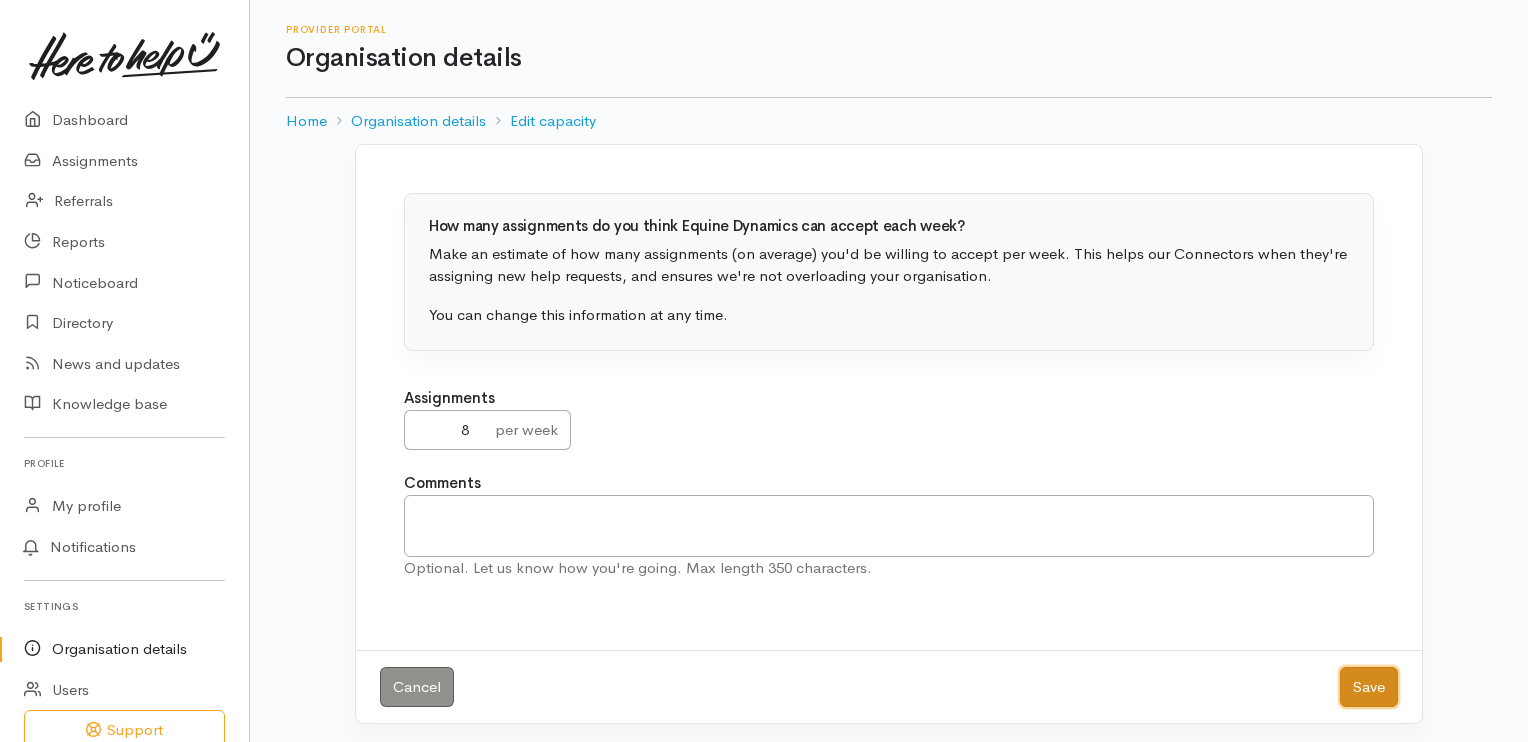 click on "Save" at bounding box center [1369, 687] 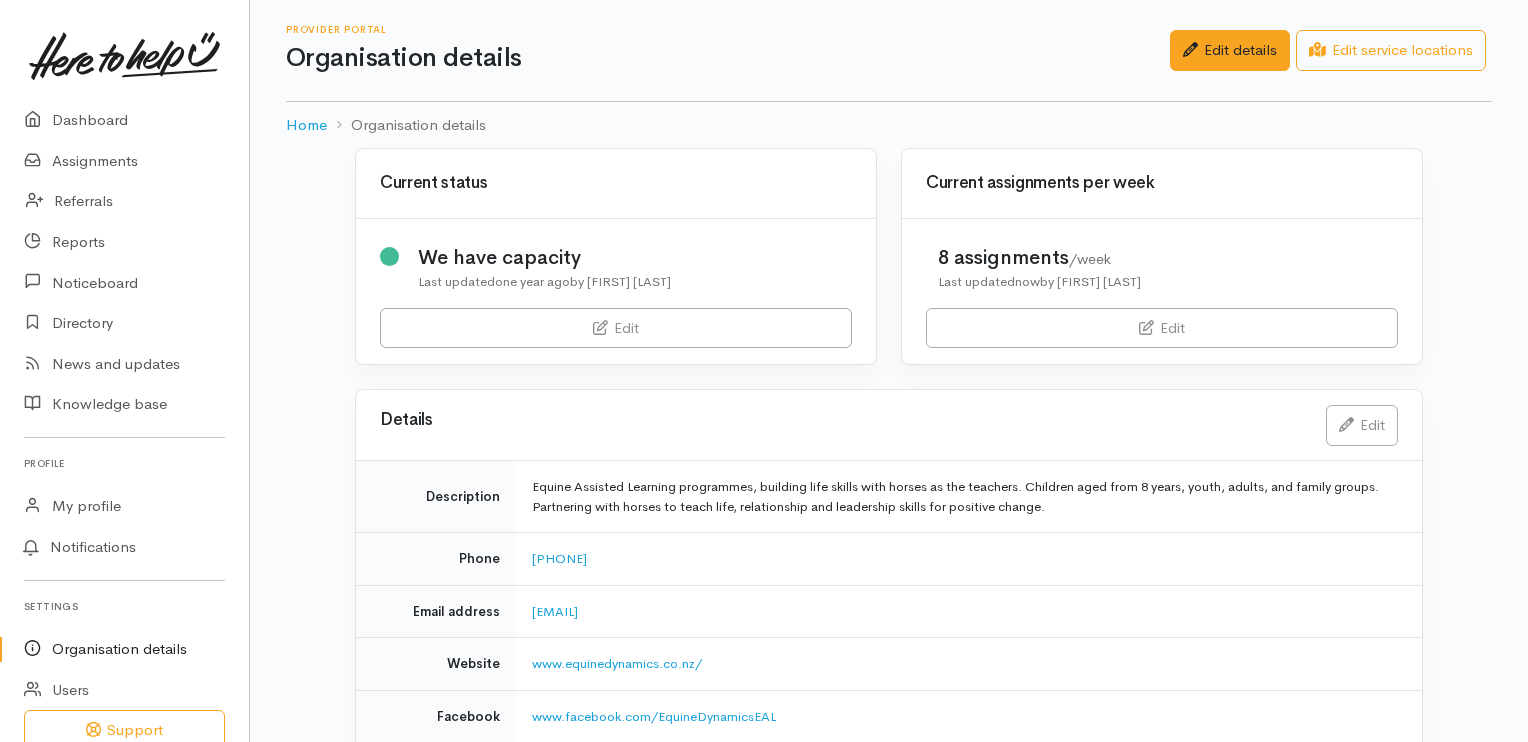 scroll, scrollTop: 0, scrollLeft: 0, axis: both 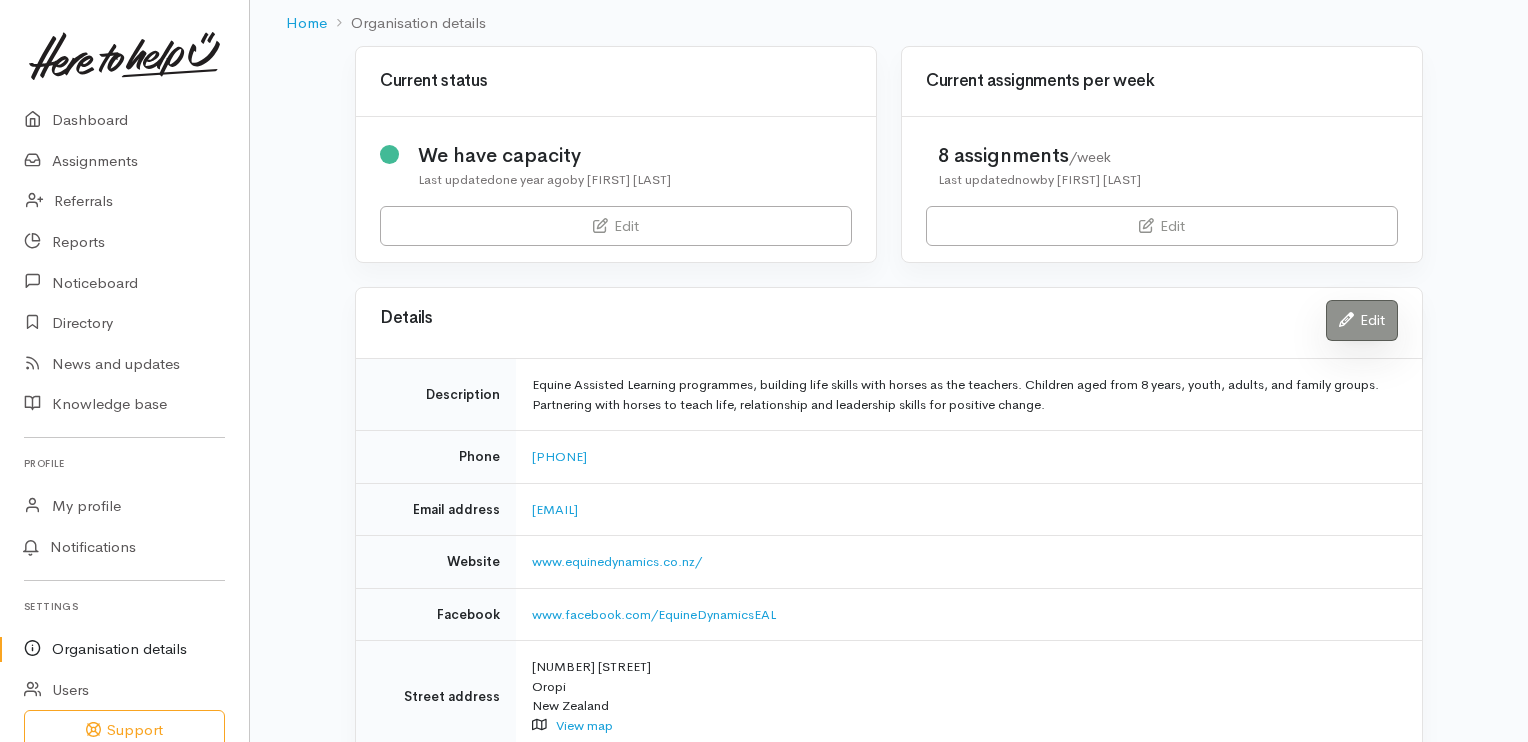click on "Edit" at bounding box center [1362, 320] 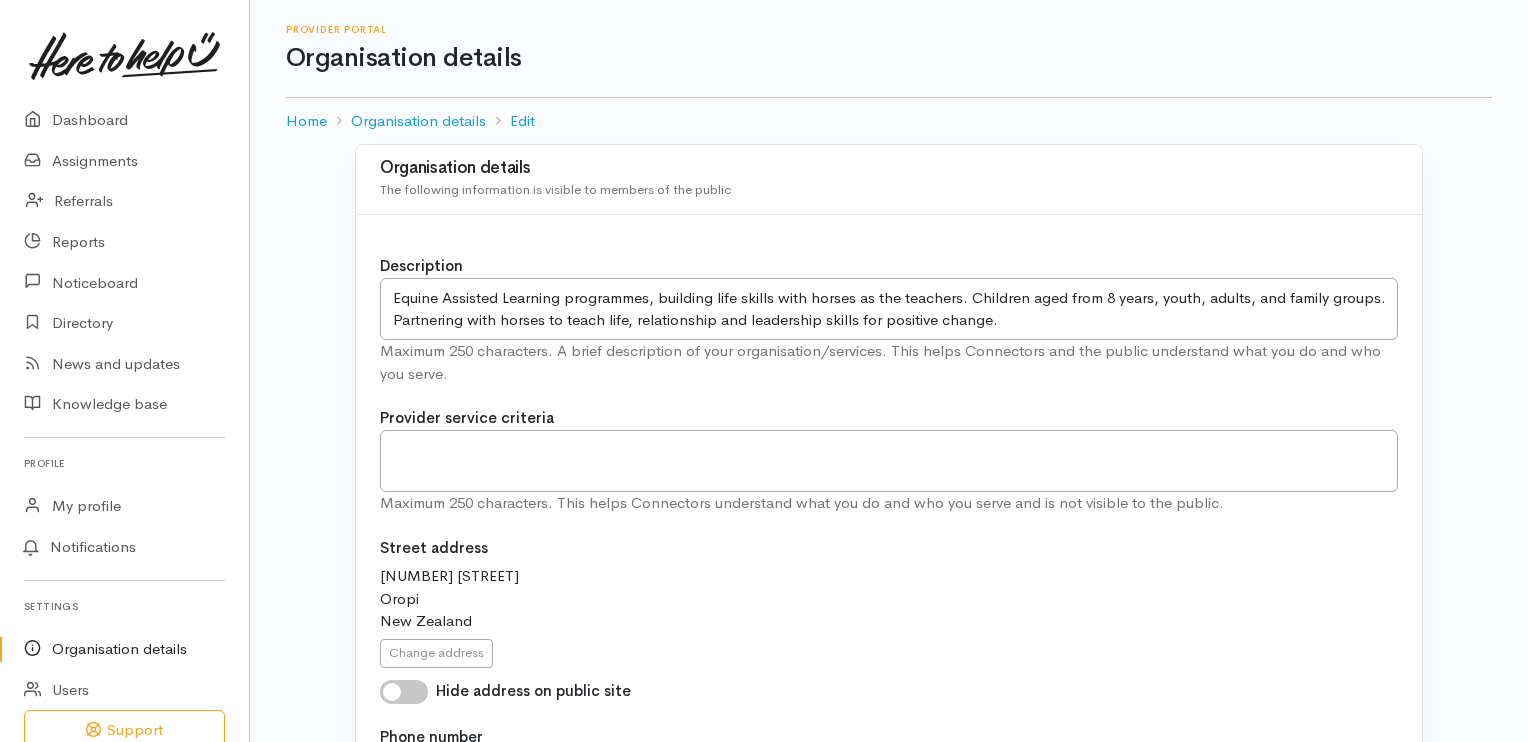 scroll, scrollTop: 0, scrollLeft: 0, axis: both 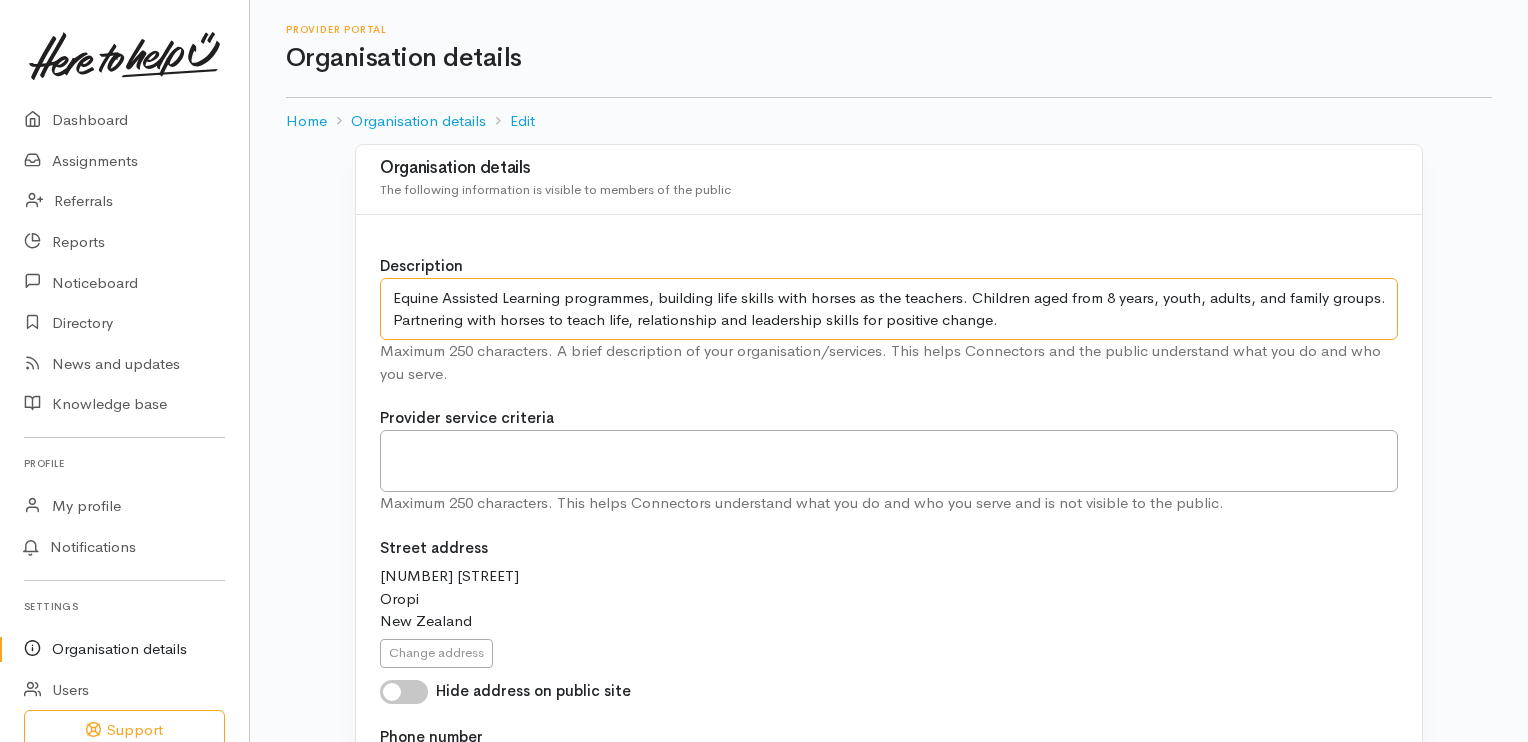 click on "Equine Assisted Learning programmes, building life skills with horses as the teachers. Children aged from 8 years, youth, adults, and family groups.  Partnering with horses to teach life, relationship and leadership skills for positive change." at bounding box center (889, 309) 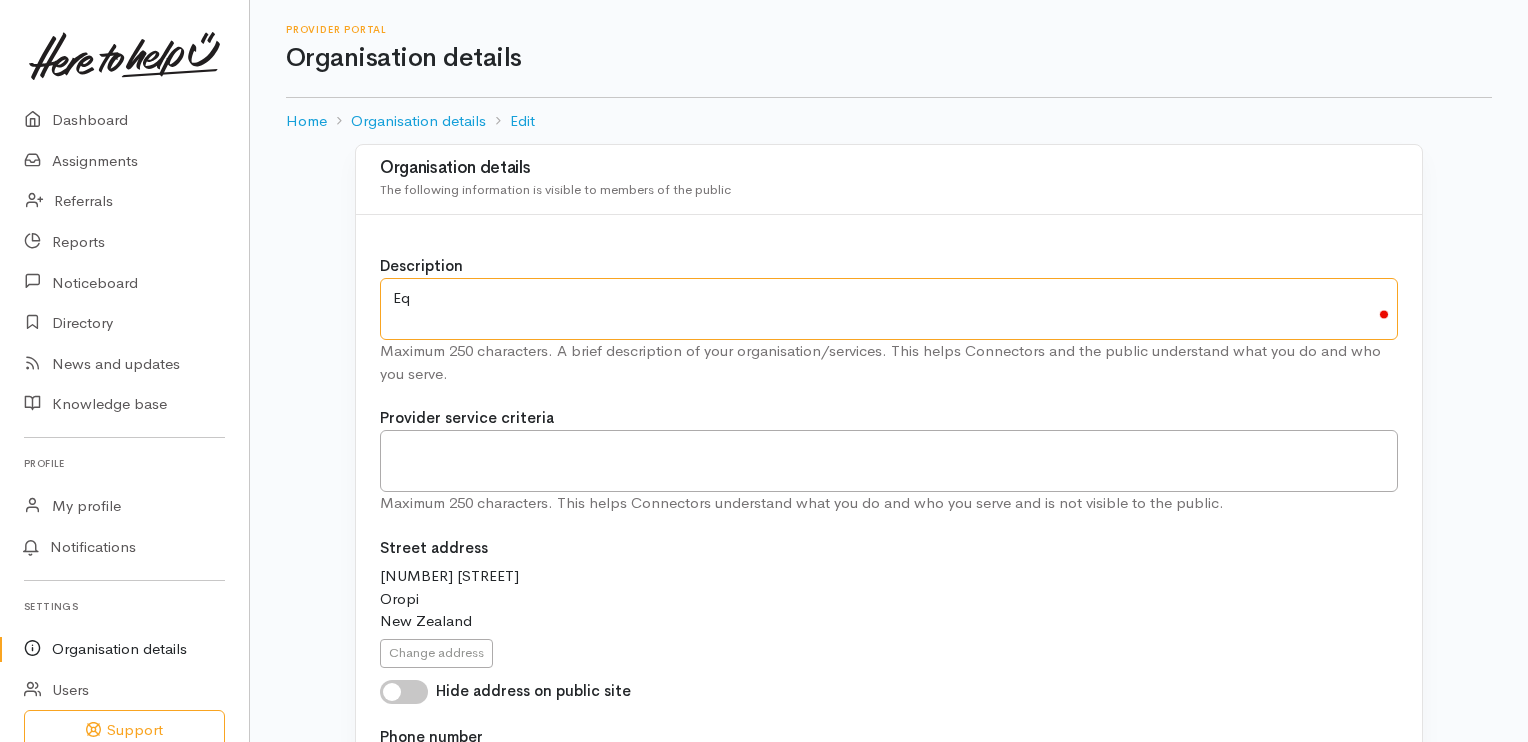 type on "E" 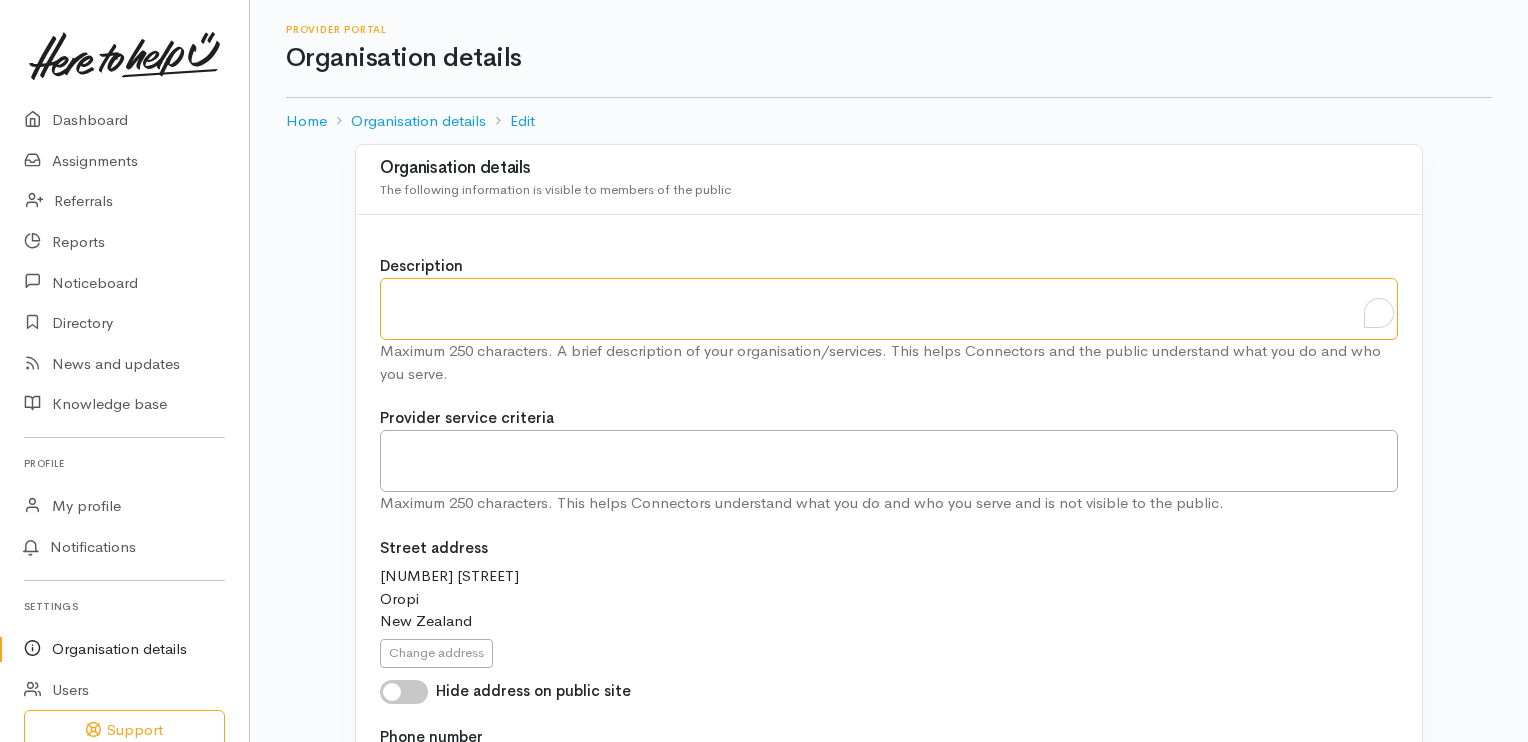 type on "E" 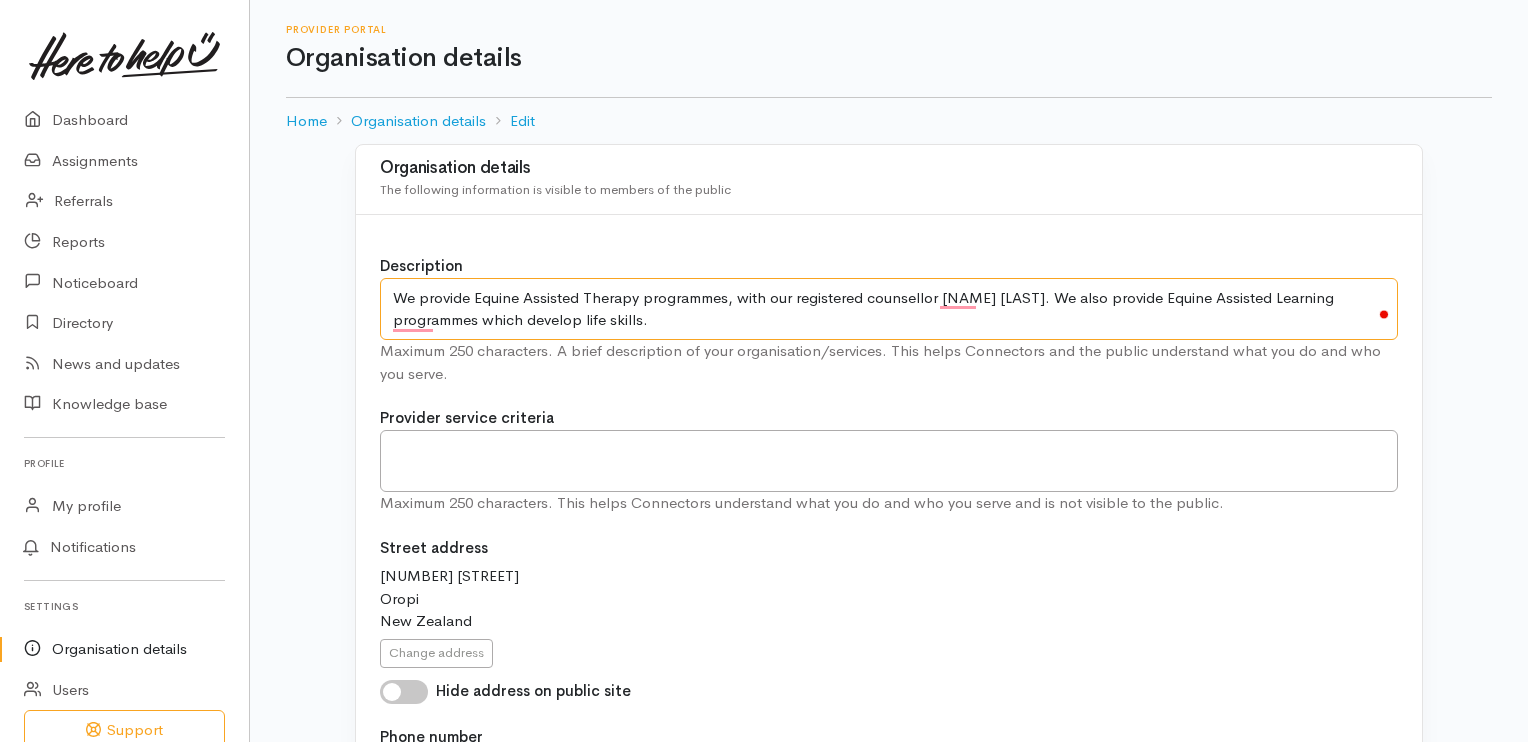 click on "Equine Assisted Learning programmes, building life skills with horses as the teachers. Children aged from 8 years, youth, adults, and family groups.  Partnering with horses to teach life, relationship and leadership skills for positive change." at bounding box center [889, 309] 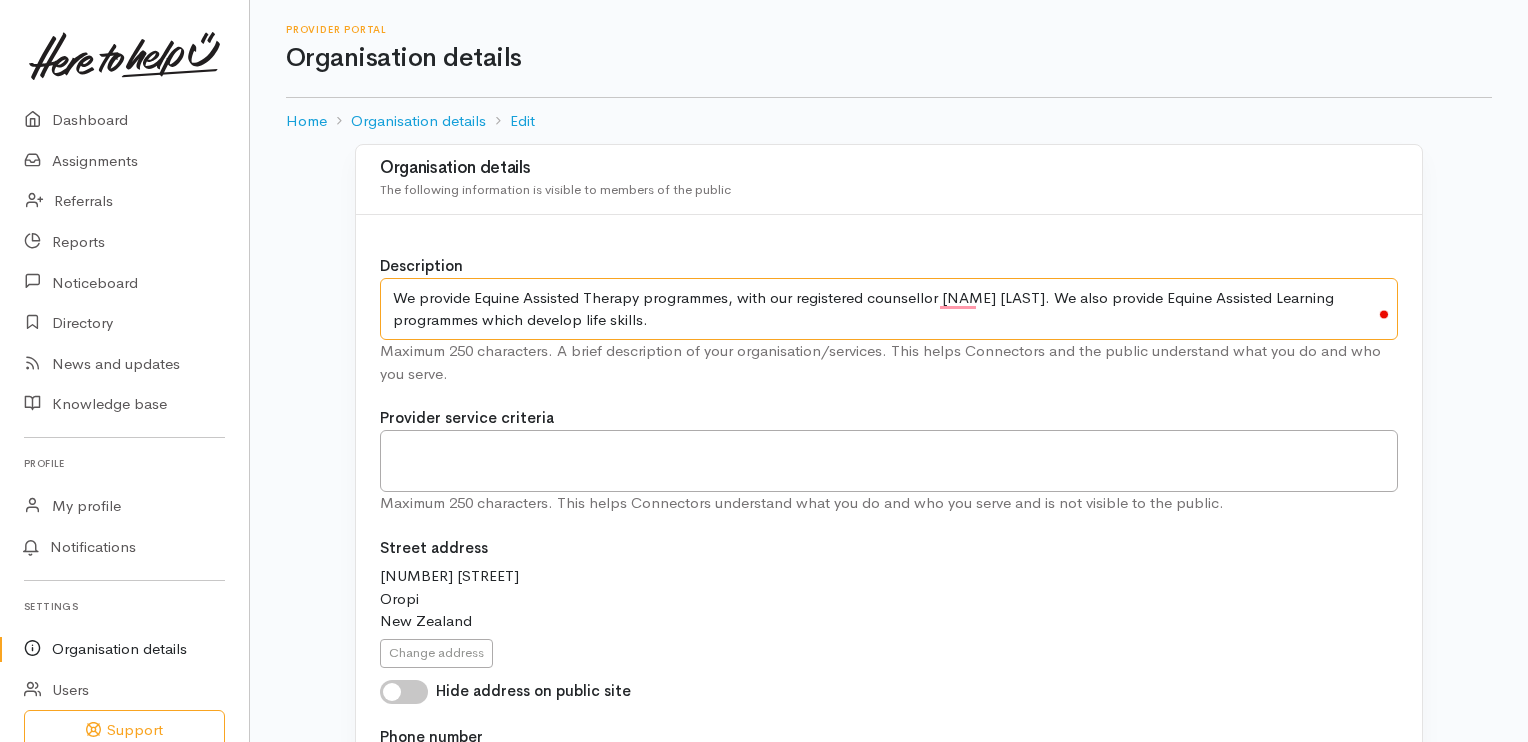 type on "We provide Equine Assisted Therapy programmes, with our registered counsellor Carol Drew.  We also provide Equine Assisted Learning programmes which develop life skills." 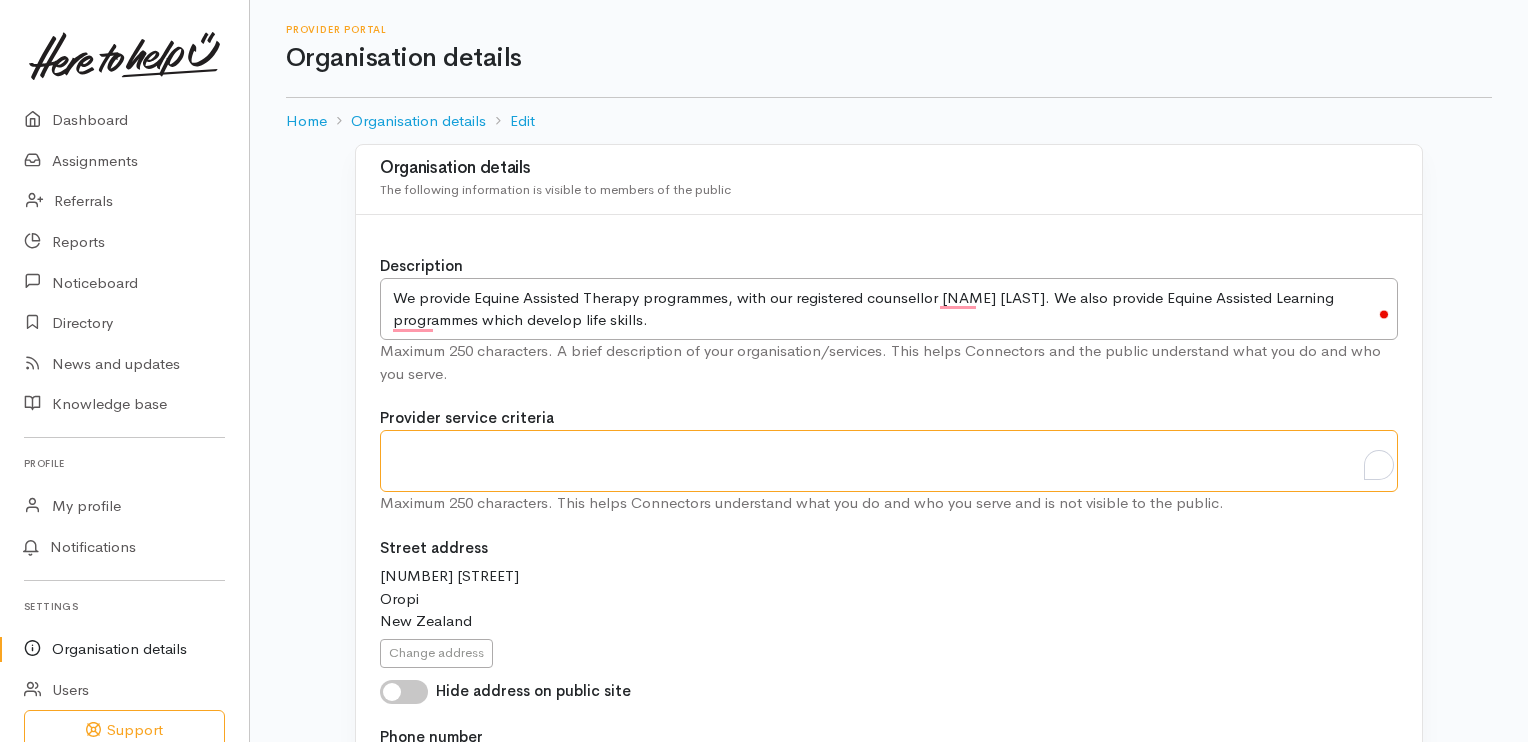 click at bounding box center (889, 461) 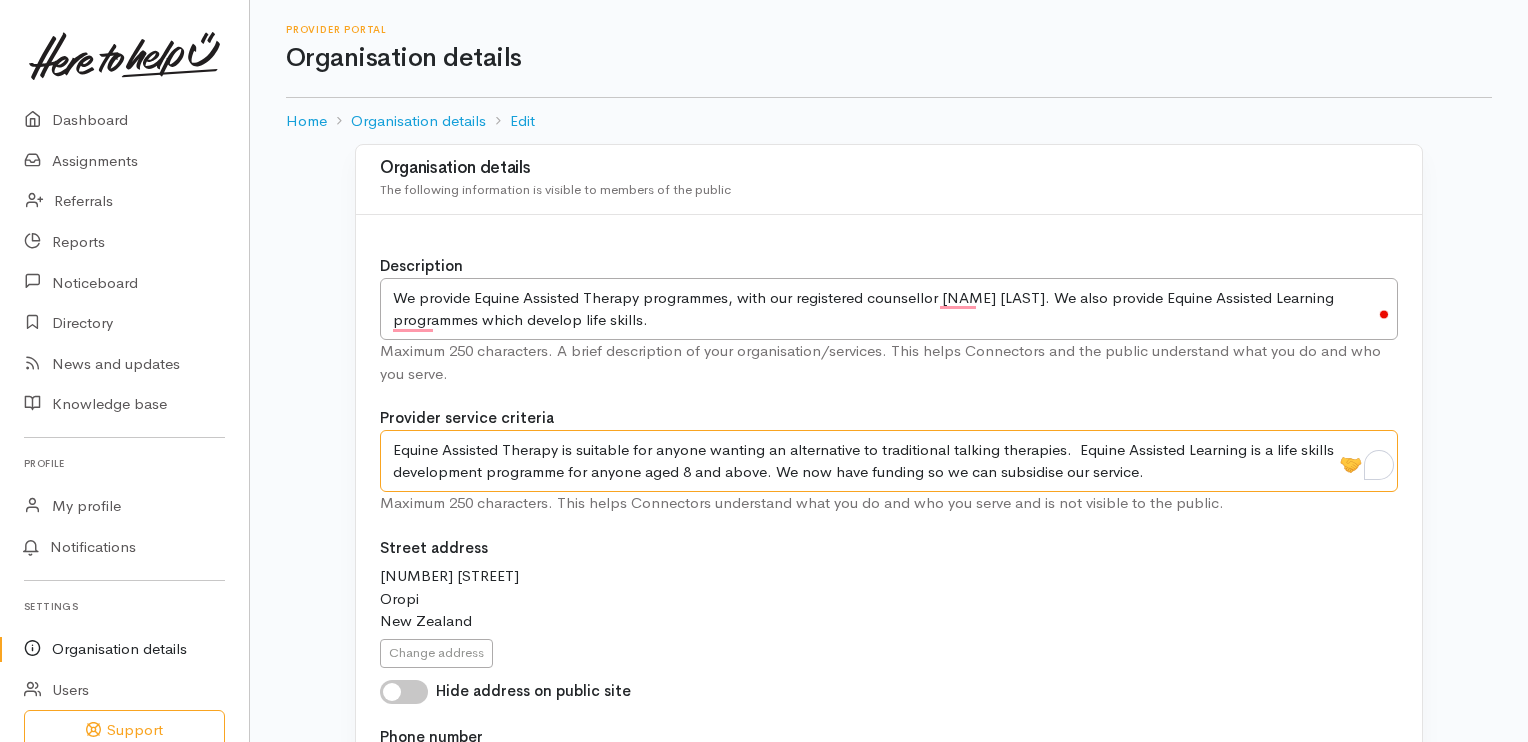 type on "Equine Assisted Therapy is suitable for anyone wanting an alternative to traditional talking therapies.  Equine Assisted Learning is a life skills development programme for anyone aged 8 and above. We now have funding so we can subsidise our service." 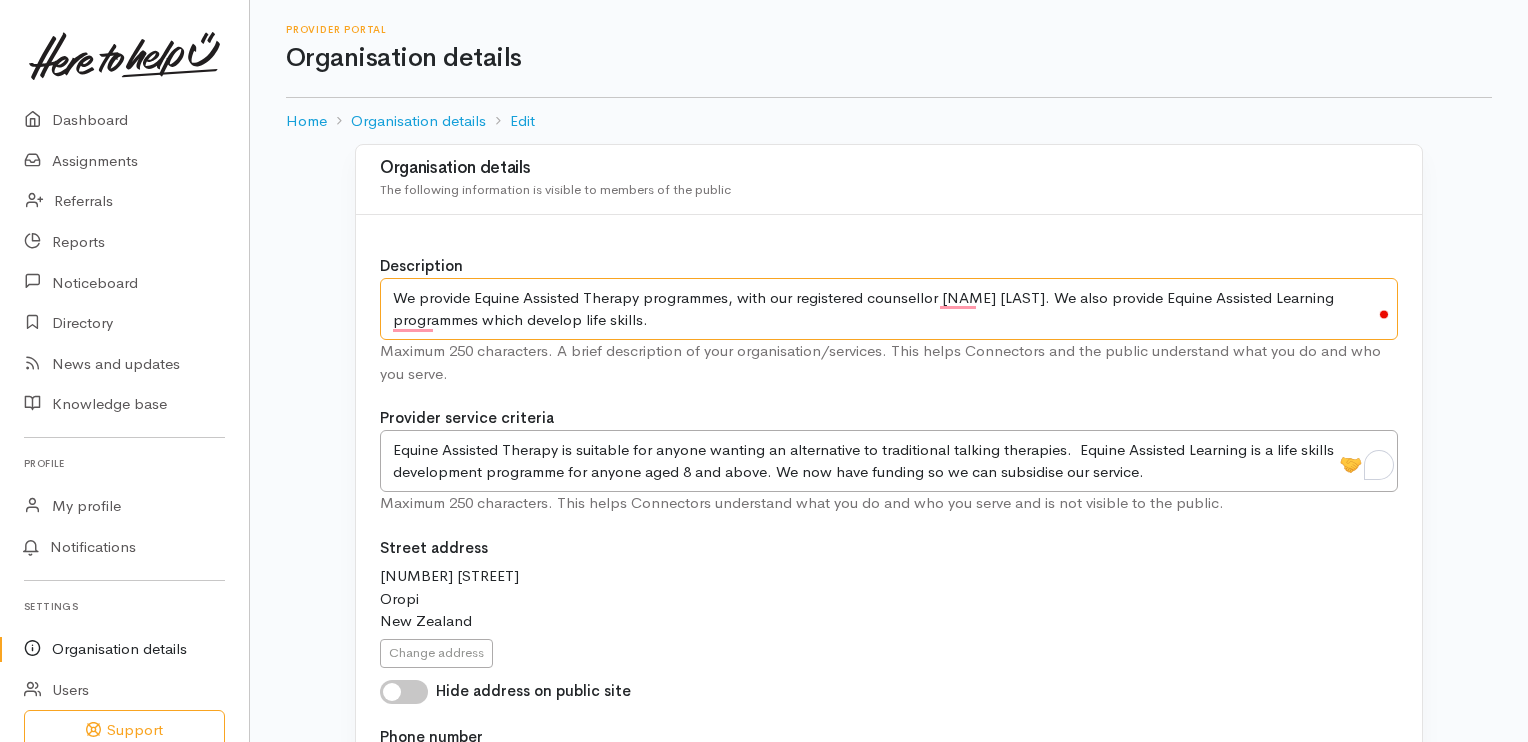 click on "Equine Assisted Learning programmes, building life skills with horses as the teachers. Children aged from 8 years, youth, adults, and family groups.  Partnering with horses to teach life, relationship and leadership skills for positive change." at bounding box center [889, 309] 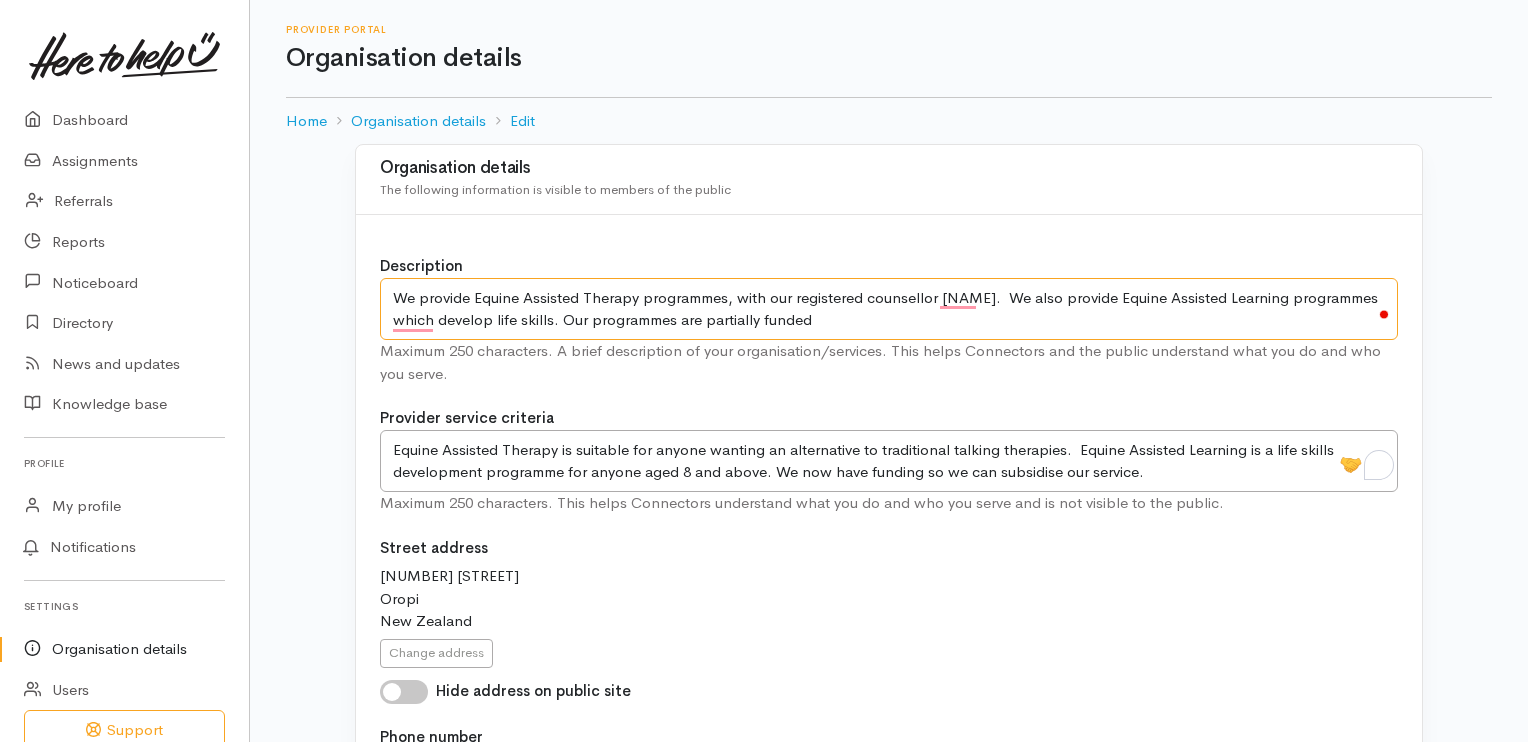 click on "Equine Assisted Learning programmes, building life skills with horses as the teachers. Children aged from 8 years, youth, adults, and family groups.  Partnering with horses to teach life, relationship and leadership skills for positive change." at bounding box center [889, 309] 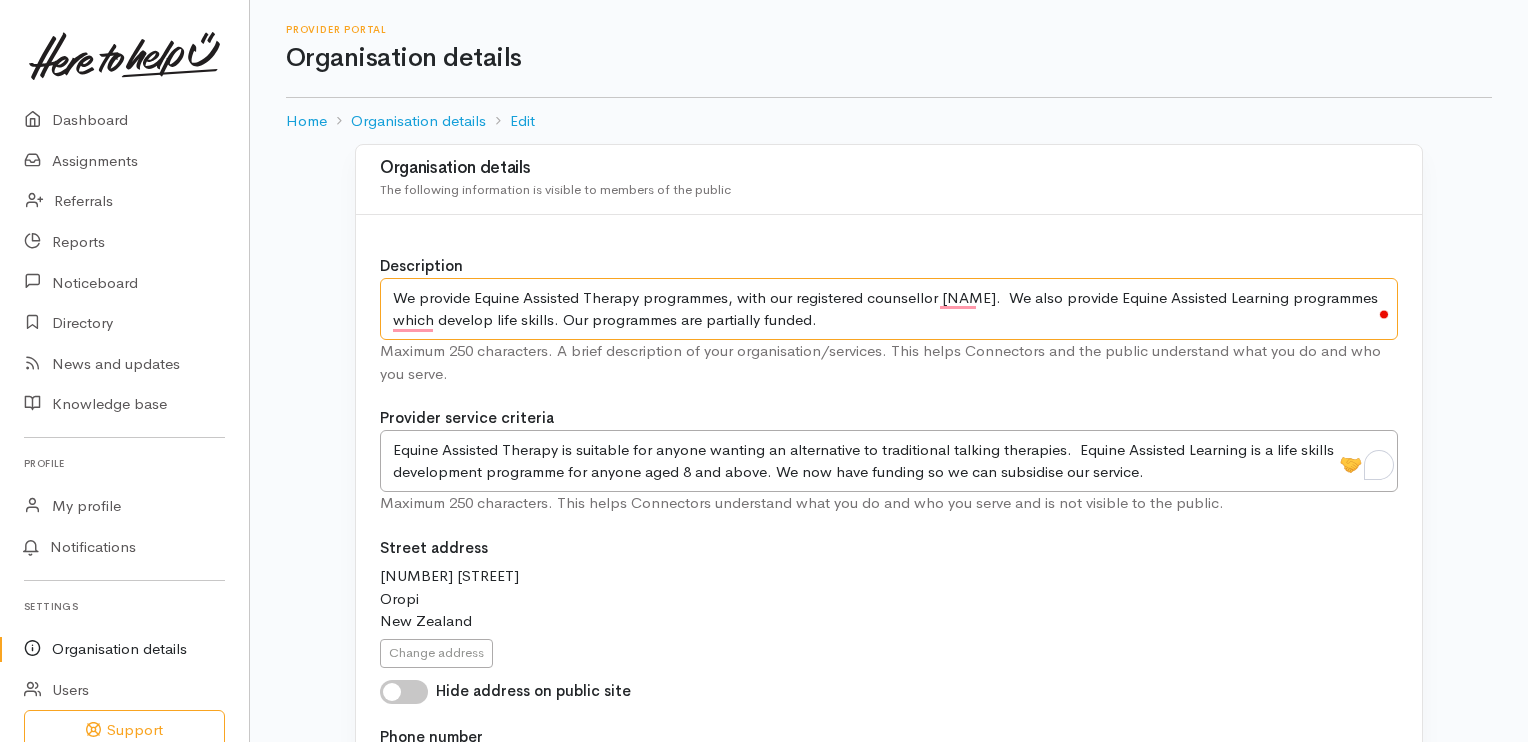 type on "We provide Equine Assisted Therapy programmes, with our registered counsellor Carol Drew.  We also provide Equine Assisted Learning programmes which develop life skills. Our programmes are partially funded." 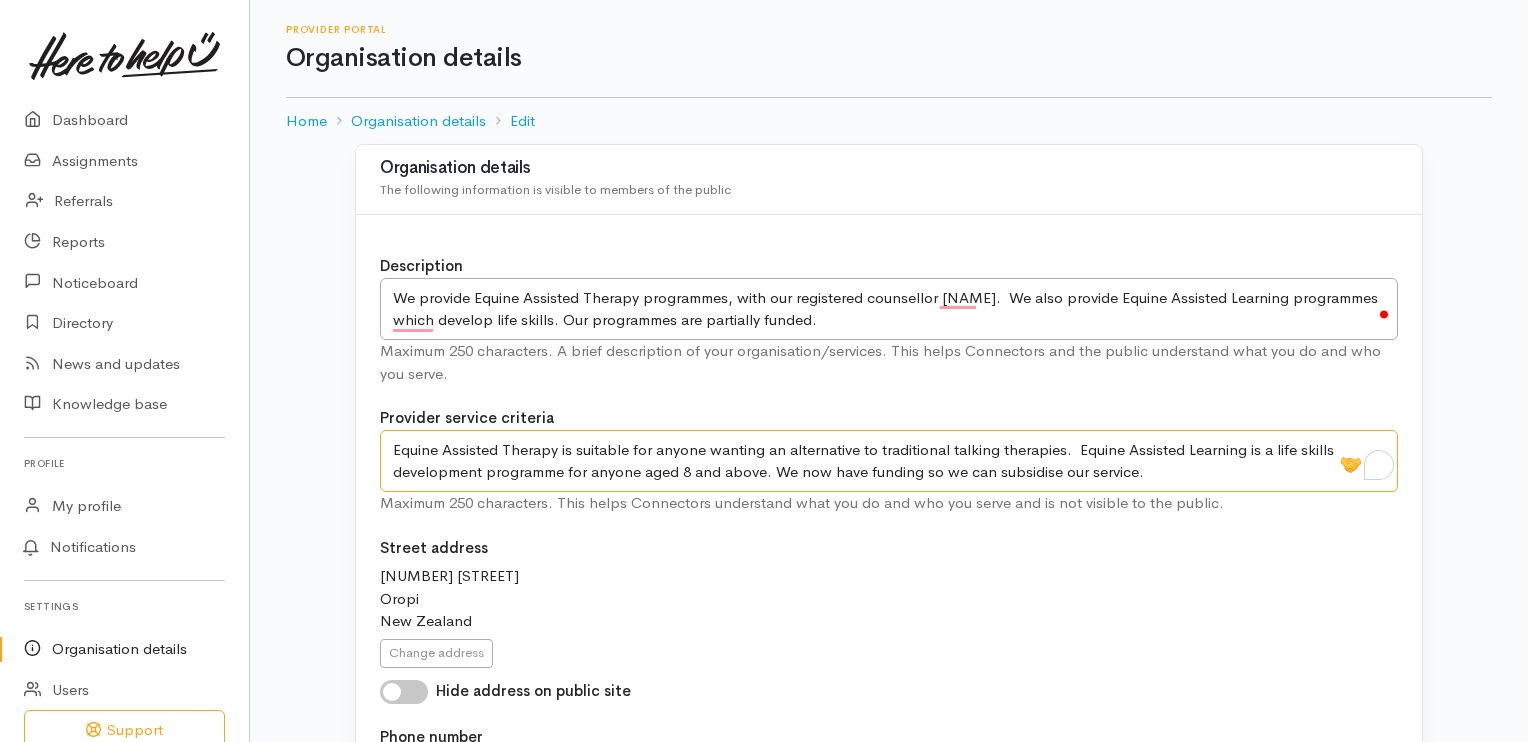 click on "Equine Assisted Therapy is suitable for anyone wanting an alternative to traditional talking therapies.  Equine Assisted Learning is a life skills development programme for anyone aged 8 and above. We now have funding so we can subsidise our service." at bounding box center [889, 461] 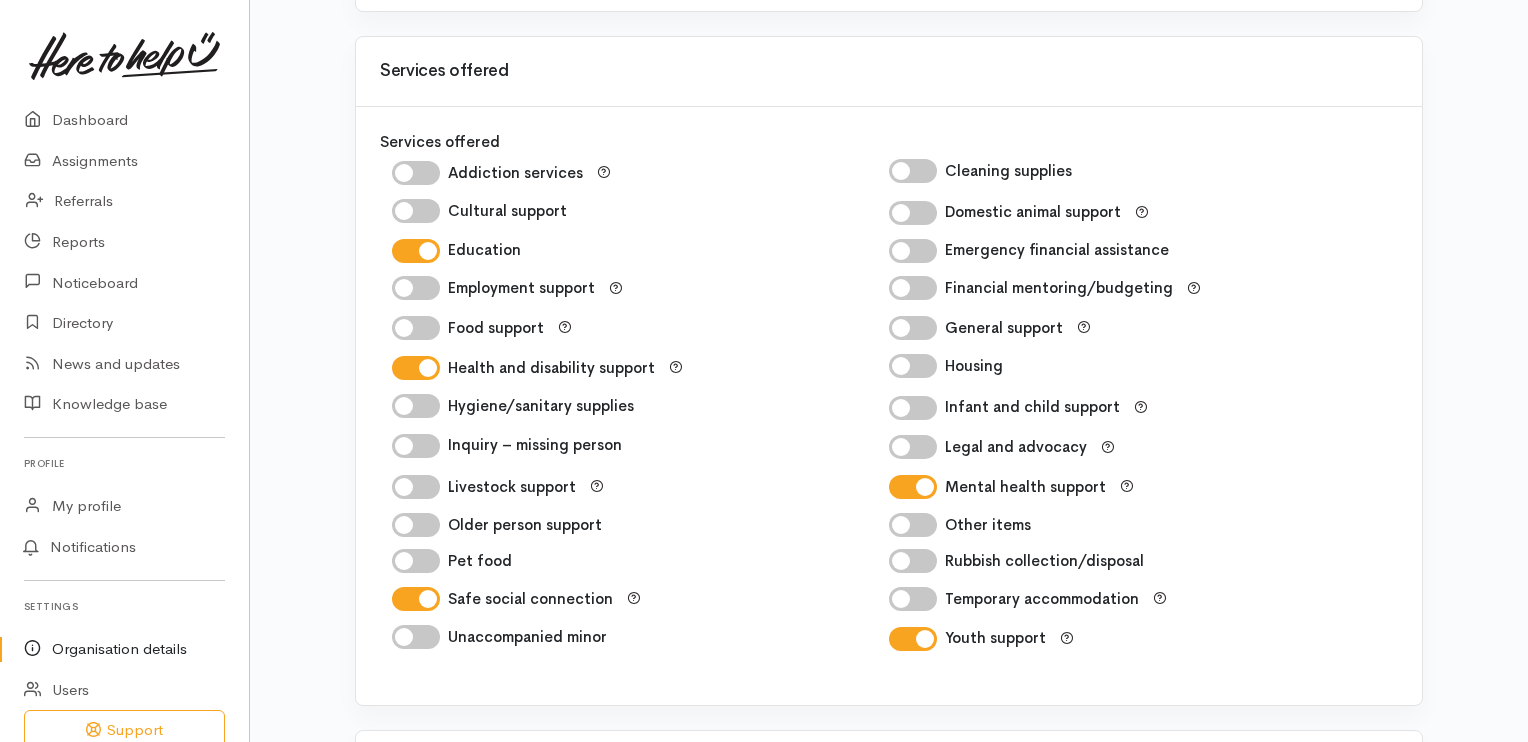 scroll, scrollTop: 1833, scrollLeft: 0, axis: vertical 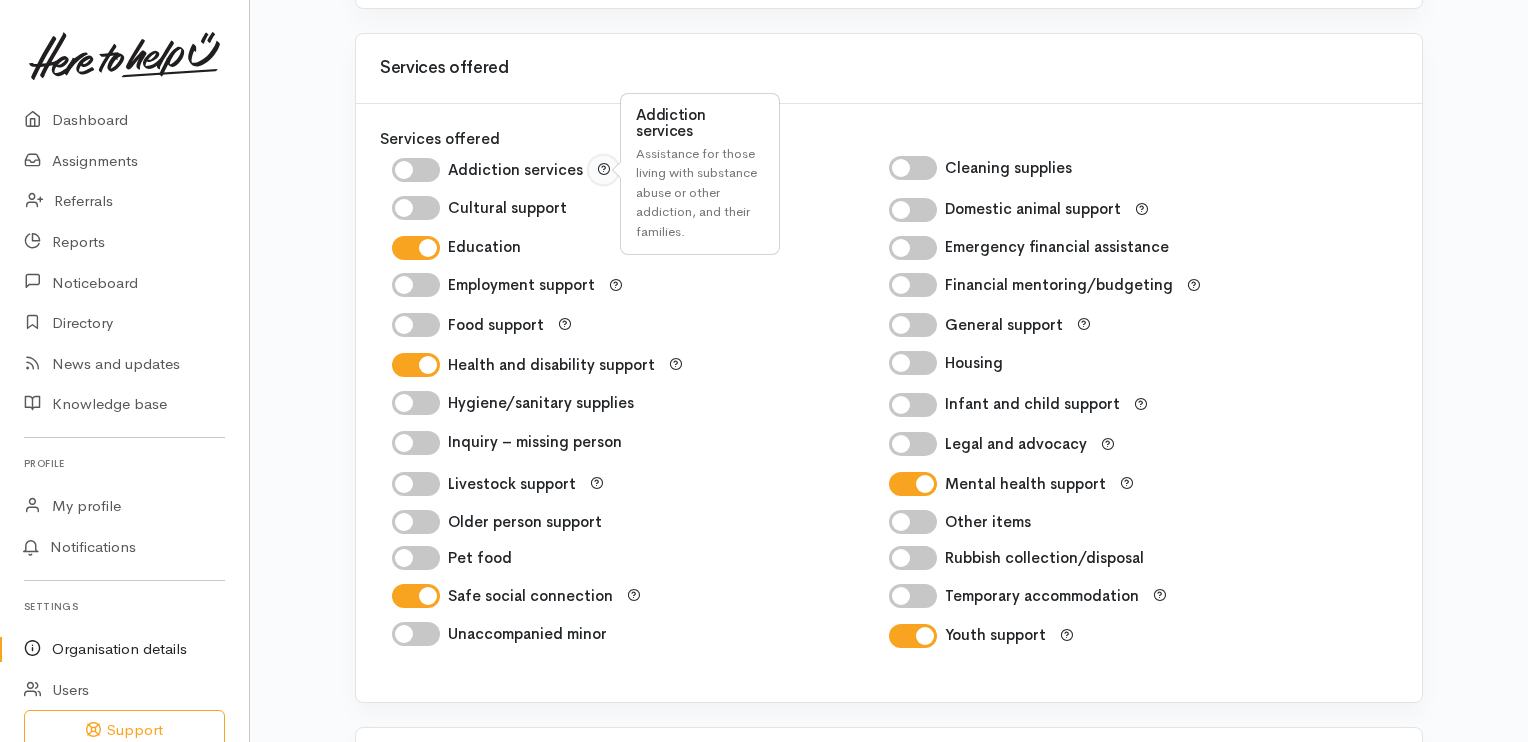 click at bounding box center [603, 167] 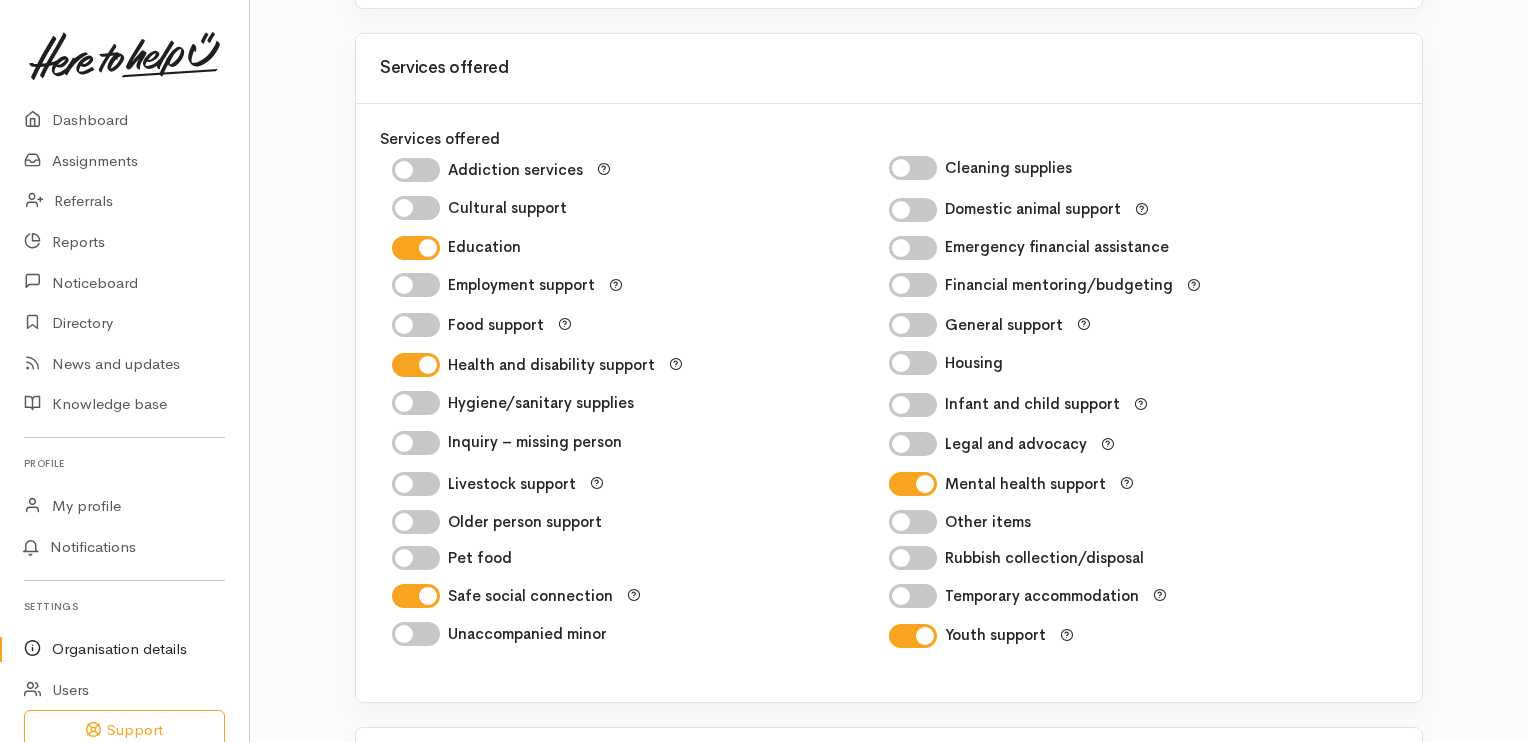 click on "Employment support" at bounding box center (416, 285) 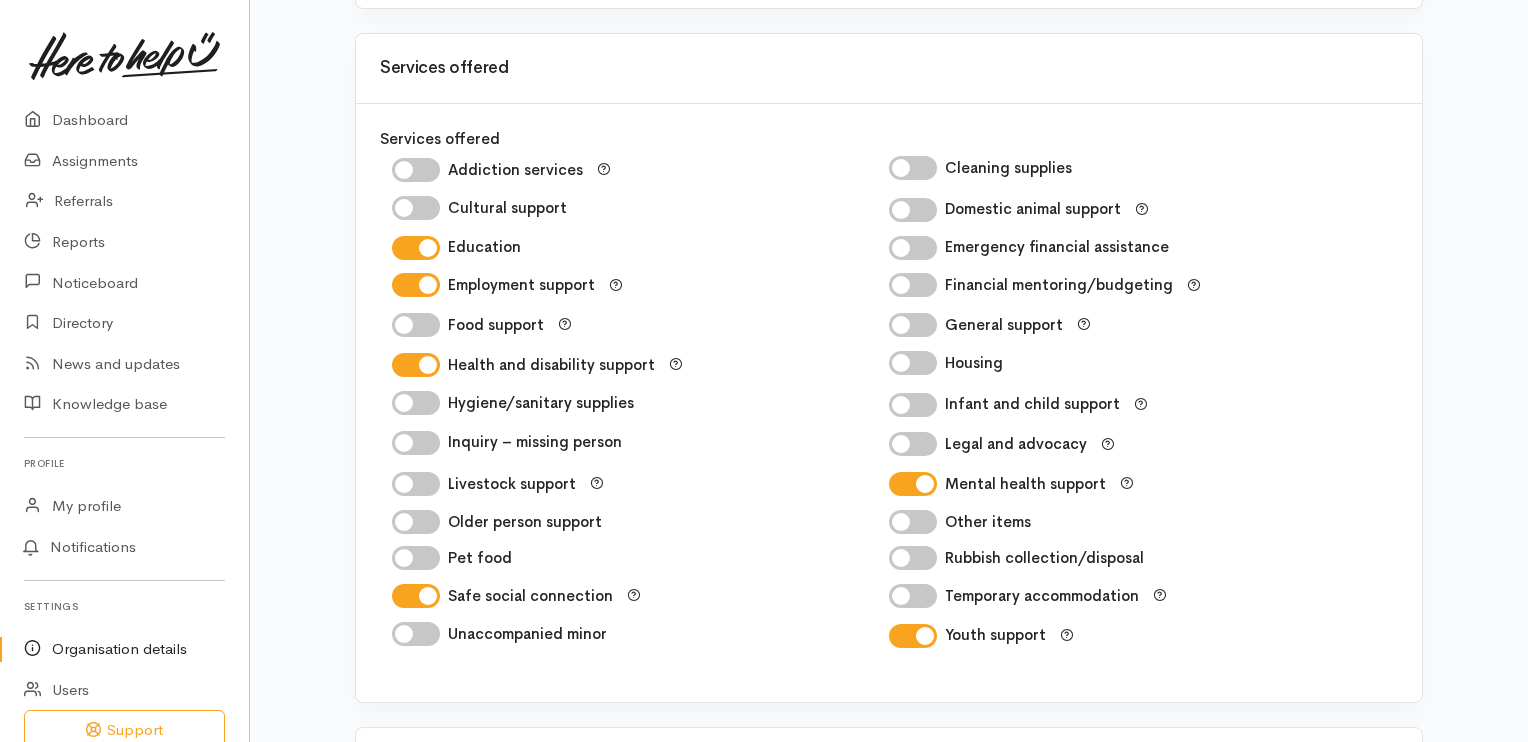 click on "Older person support" at bounding box center (416, 522) 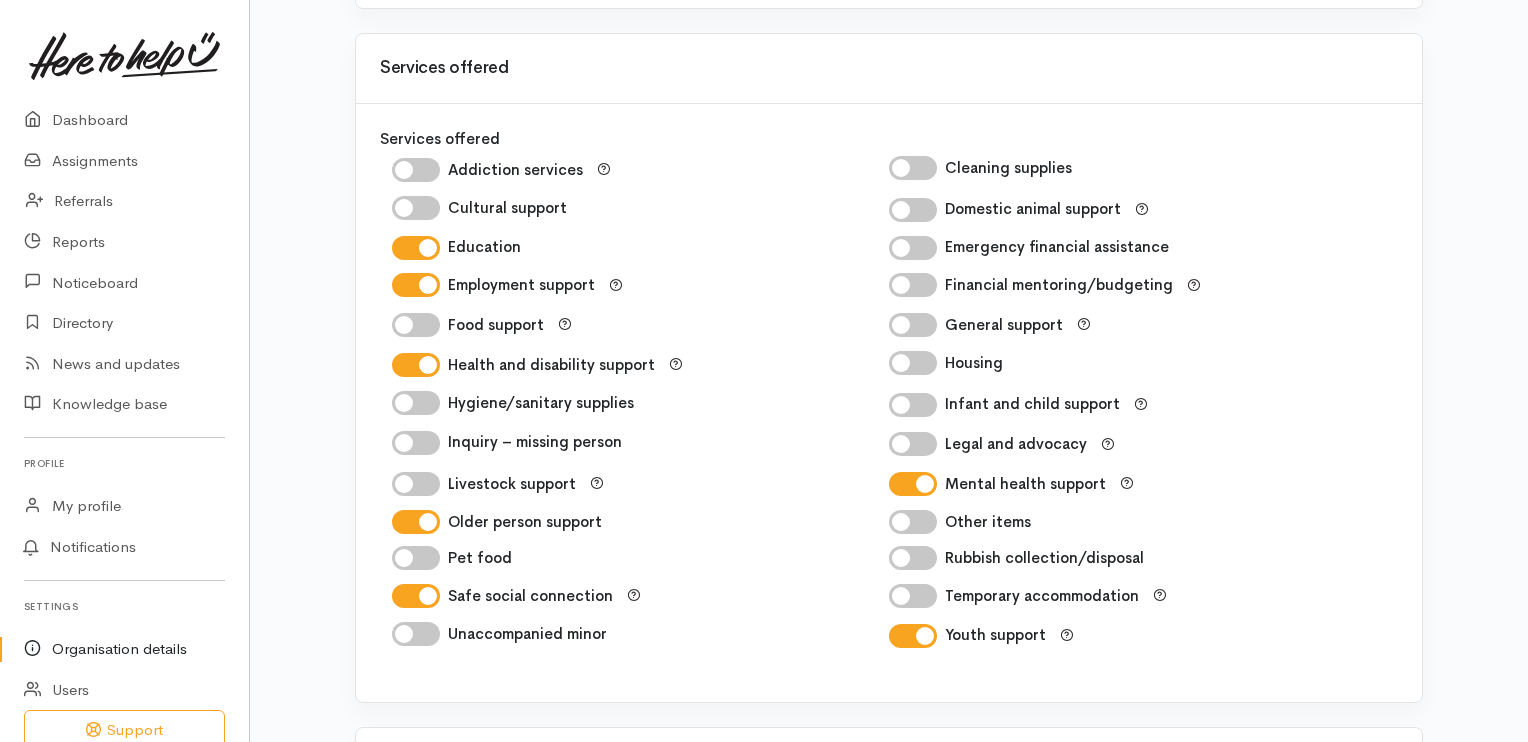 click on "Unaccompanied minor" at bounding box center (416, 634) 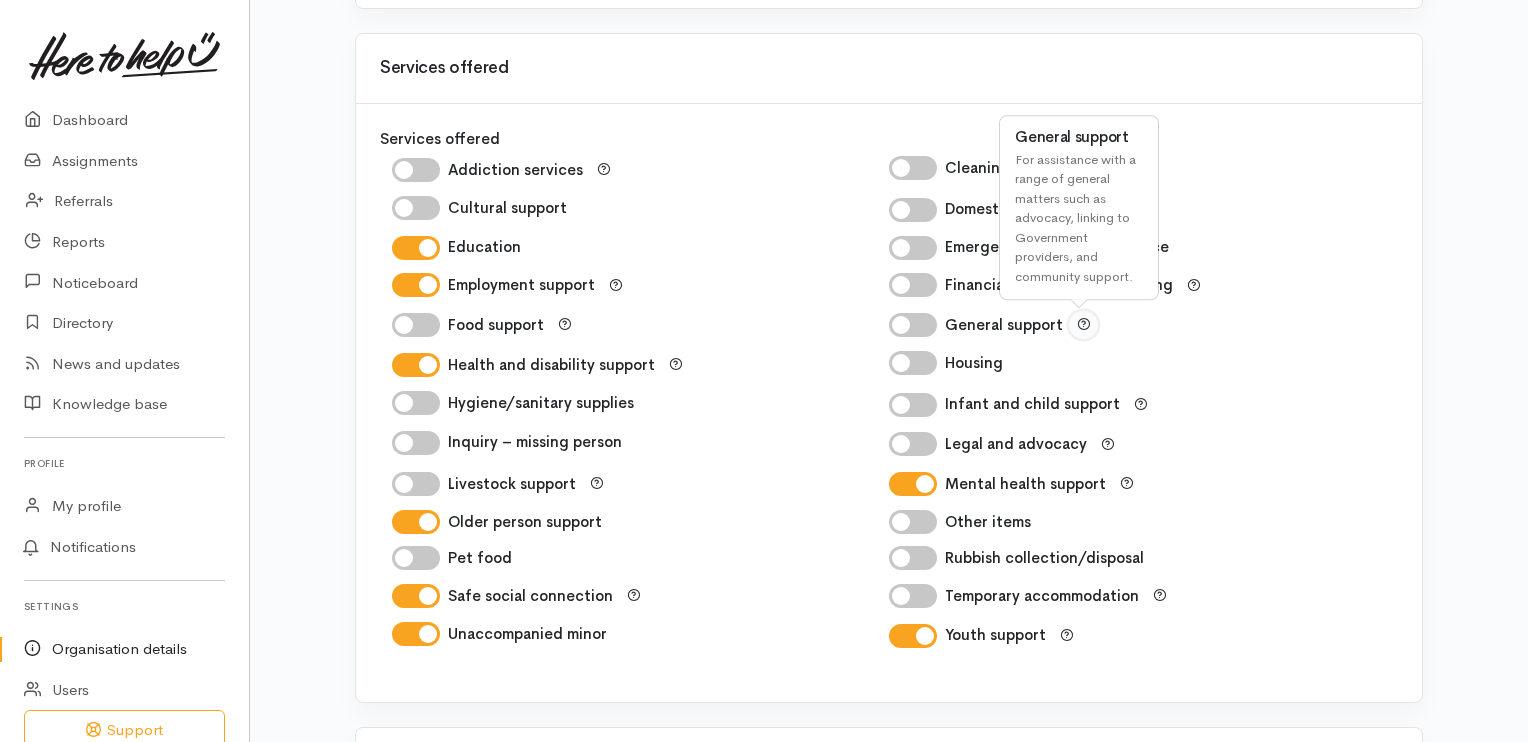 click at bounding box center (1083, 322) 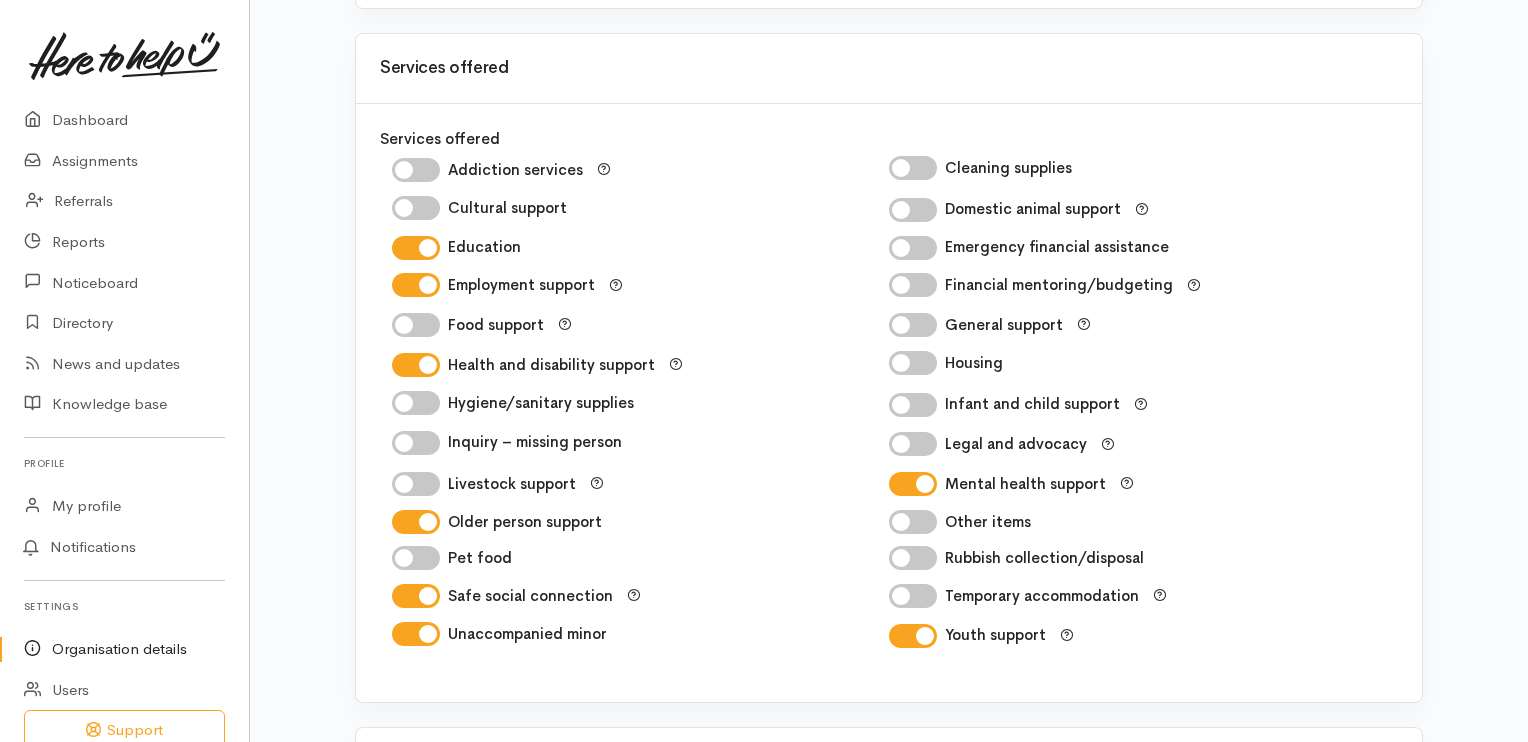 click on "Housing" at bounding box center [1137, 363] 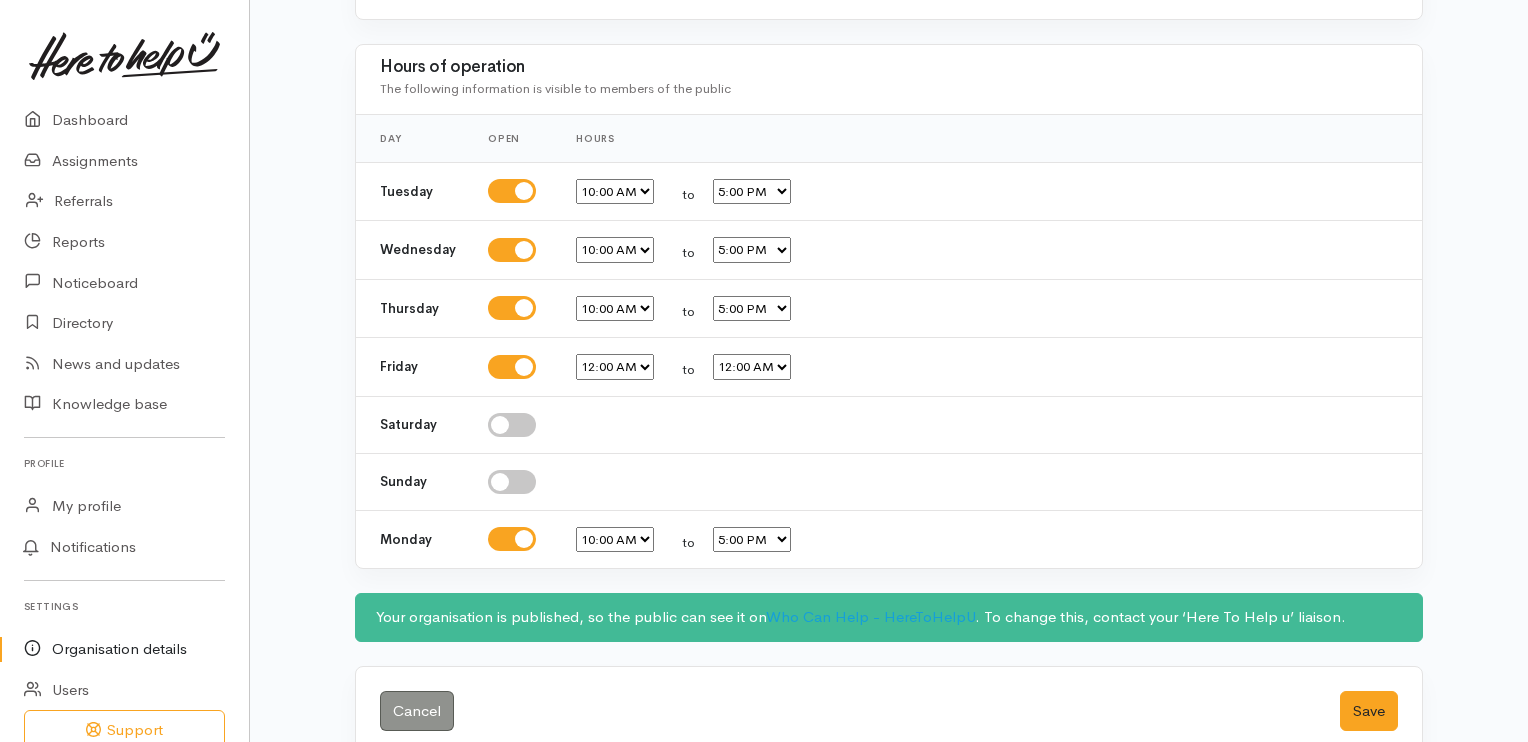 scroll, scrollTop: 2527, scrollLeft: 0, axis: vertical 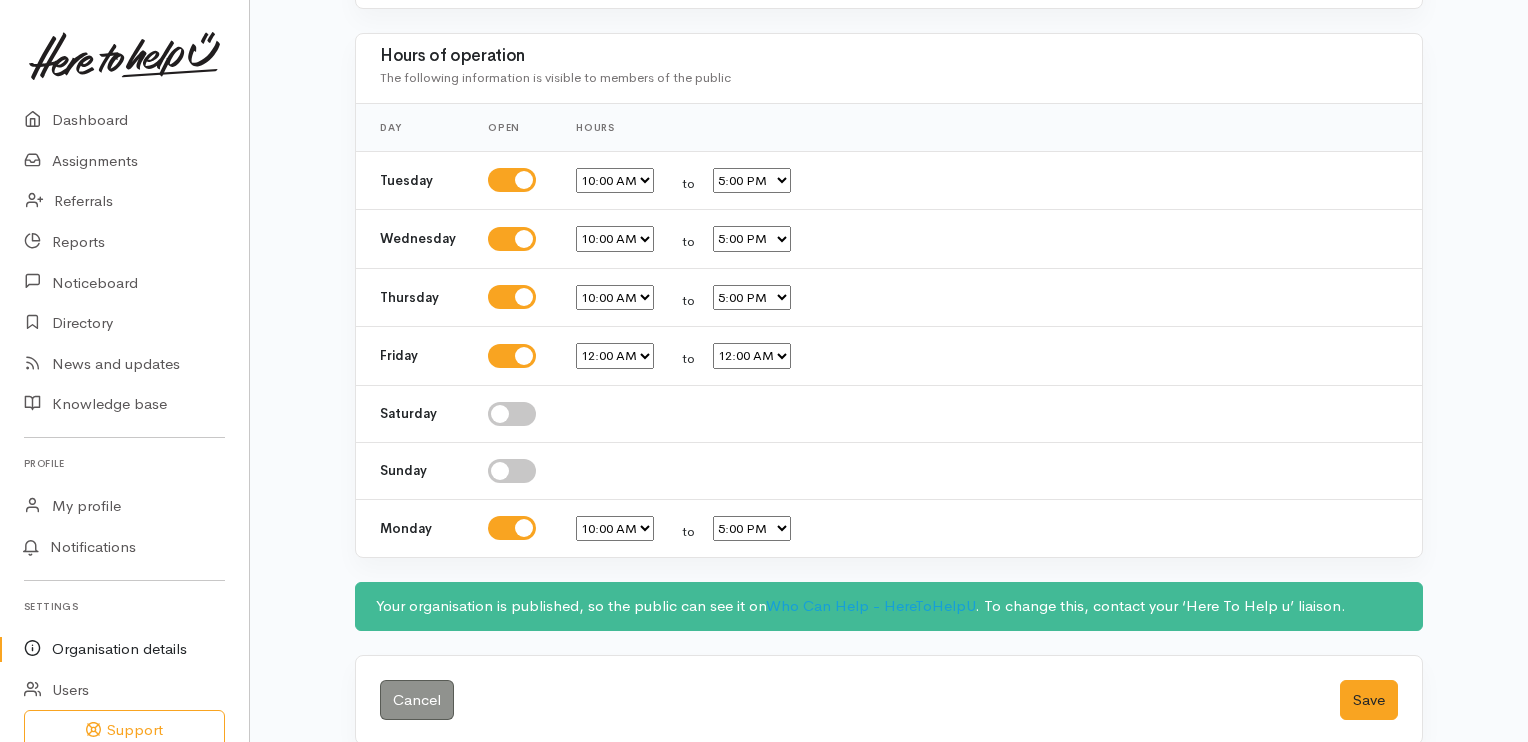 click at bounding box center (512, 356) 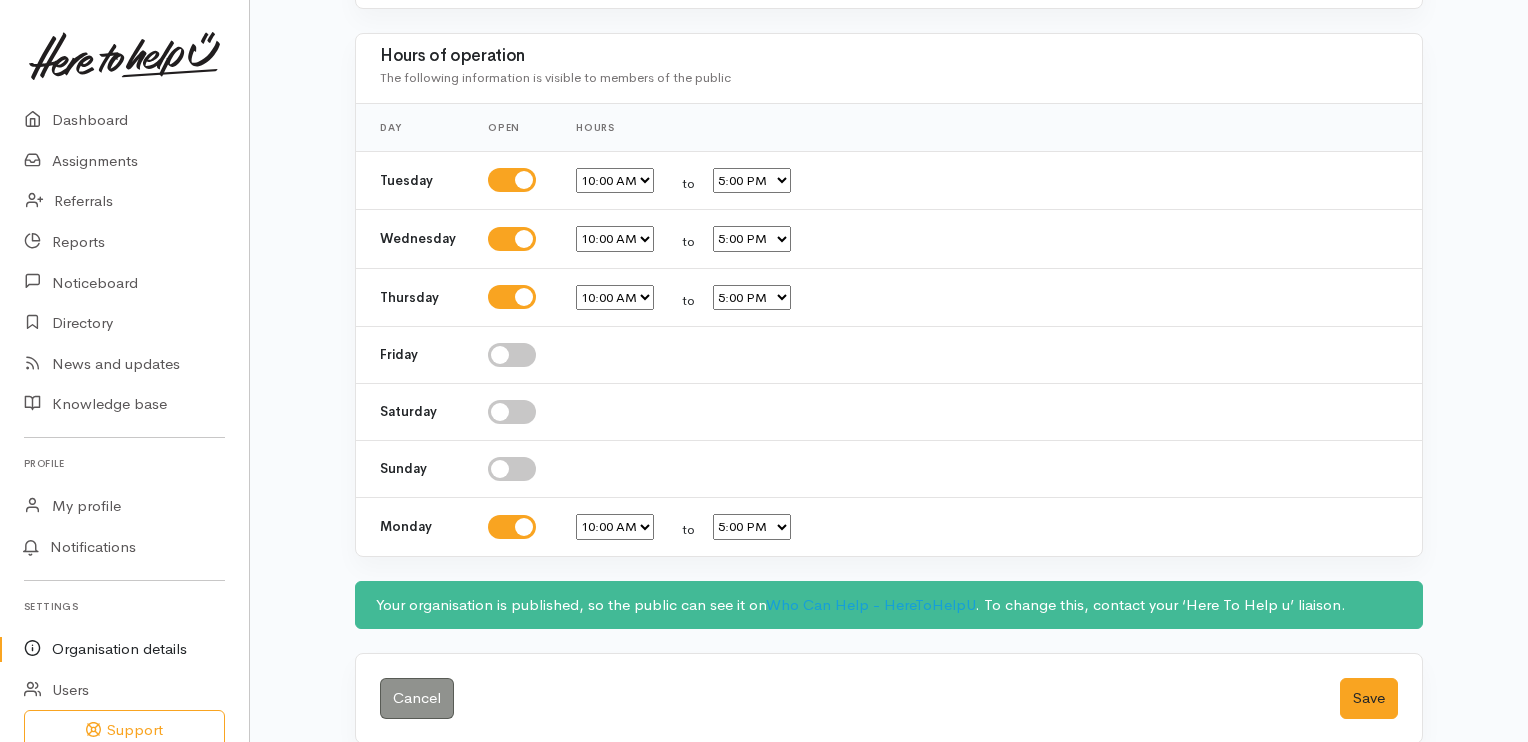 click at bounding box center (512, 355) 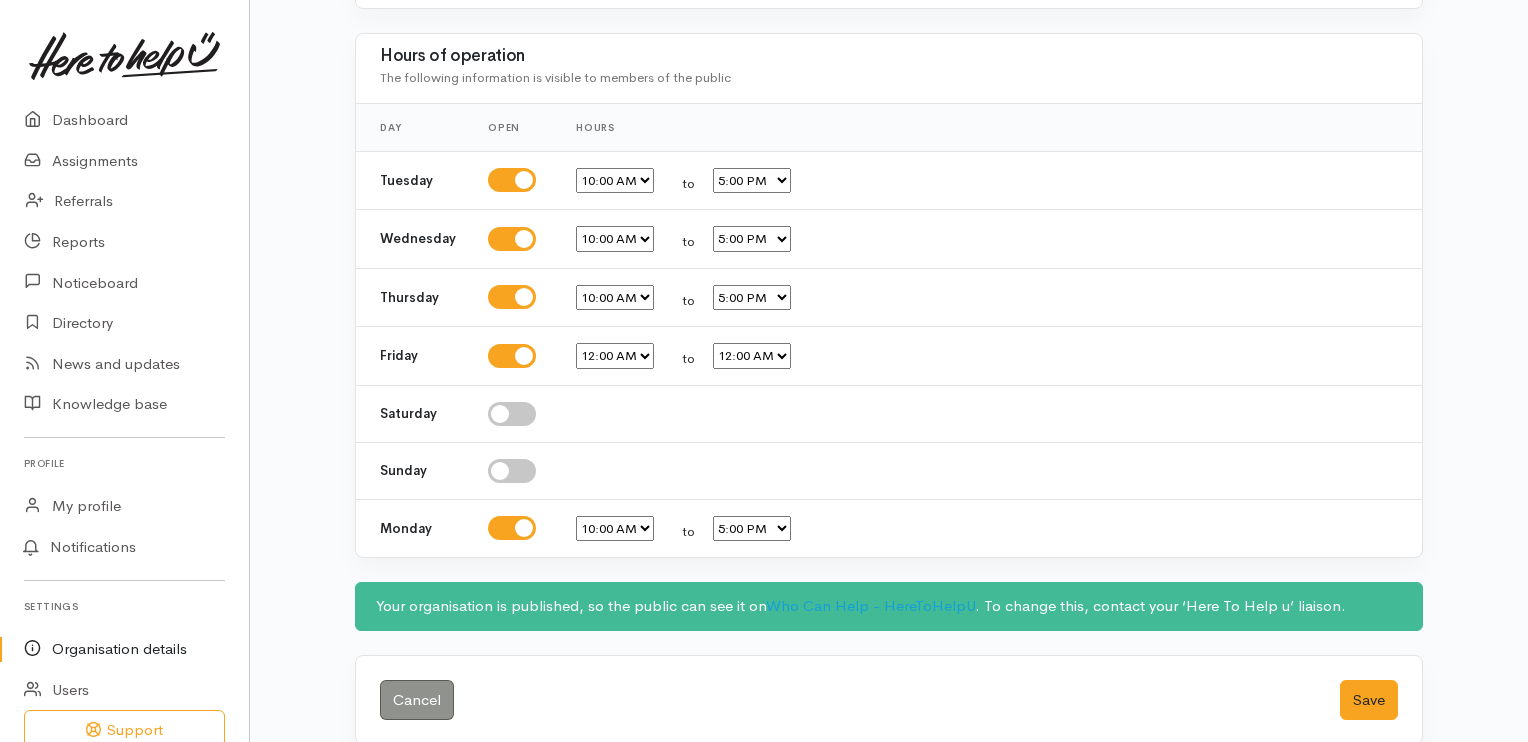 click on "12:00 AM
12:15 AM
12:30 AM
12:45 AM
1:00 AM
1:15 AM
1:30 AM
1:45 AM
2:00 AM
2:15 AM
2:30 AM
2:45 AM
3:00 AM
3:15 AM
3:30 AM
3:45 AM
4:00 AM 4:15 AM 4:30 AM 4:45 AM 5:00 AM" at bounding box center (615, 356) 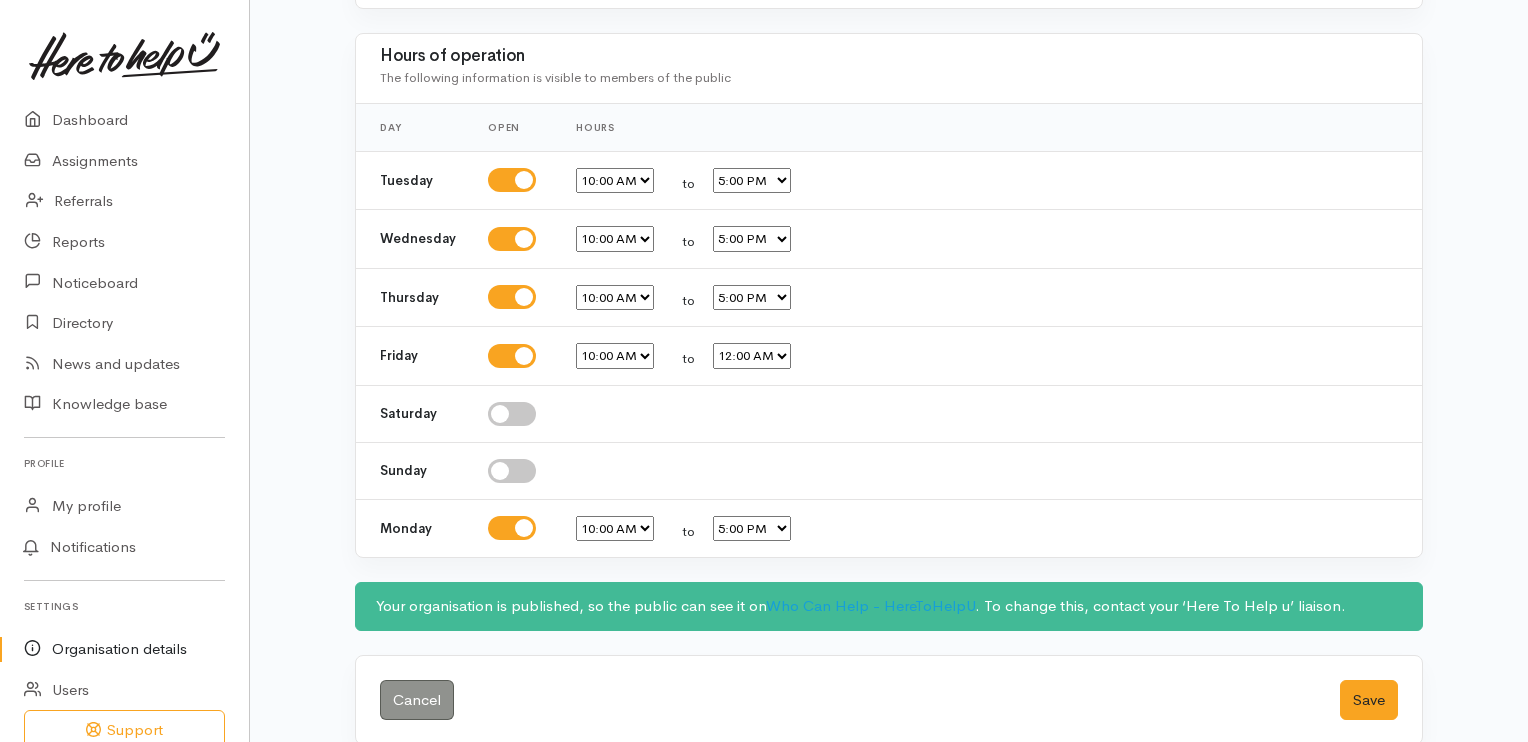 click on "12:00 AM
12:15 AM
12:30 AM
12:45 AM
1:00 AM
1:15 AM
1:30 AM
1:45 AM
2:00 AM
2:15 AM
2:30 AM
2:45 AM
3:00 AM
3:15 AM
3:30 AM
3:45 AM
4:00 AM 4:15 AM 4:30 AM 4:45 AM 5:00 AM" at bounding box center (615, 356) 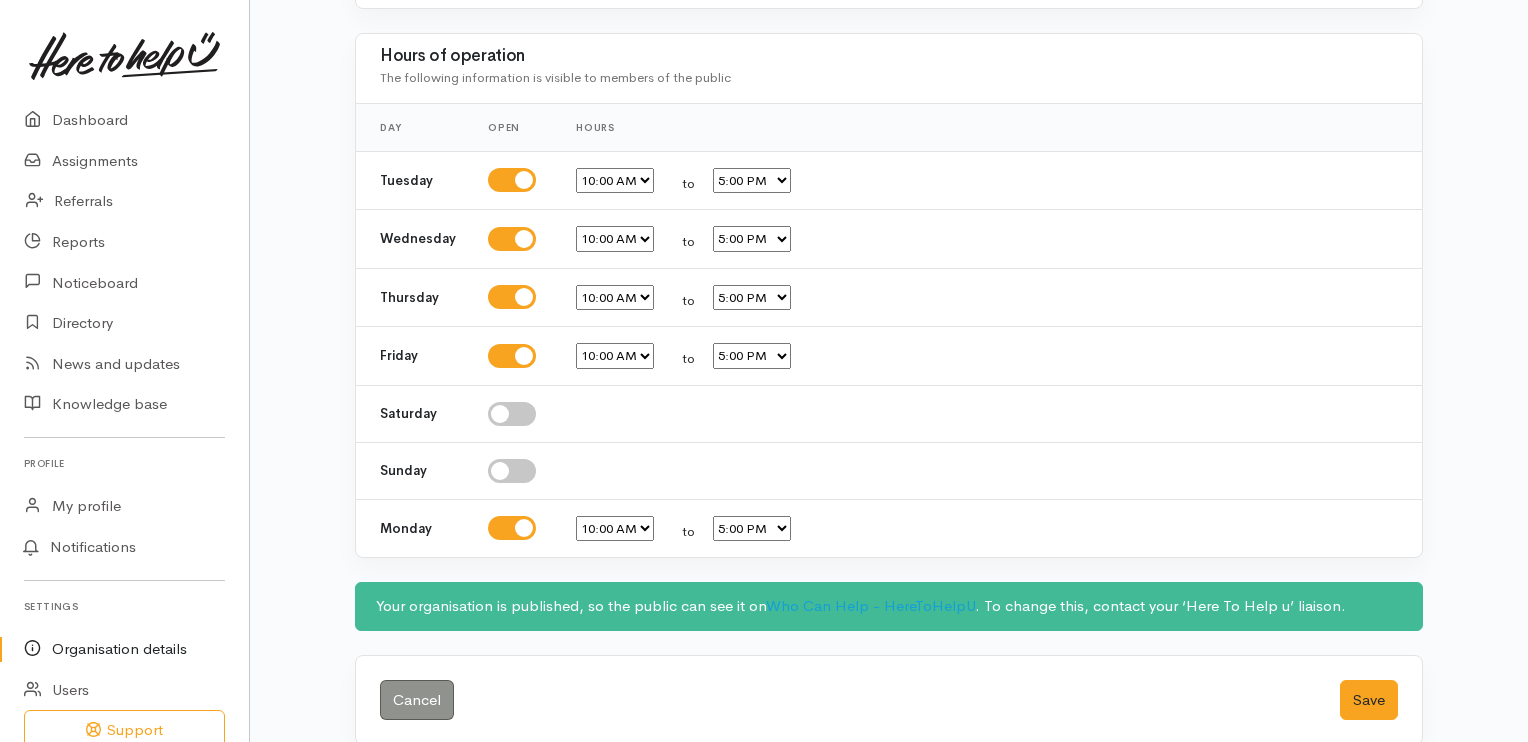 click on "12:00 AM
12:15 AM
12:30 AM
12:45 AM
1:00 AM
1:15 AM
1:30 AM
1:45 AM
2:00 AM
2:15 AM
2:30 AM
2:45 AM
3:00 AM
3:15 AM
3:30 AM
3:45 AM
4:00 AM 4:15 AM 4:30 AM 4:45 AM 5:00 AM" at bounding box center [752, 356] 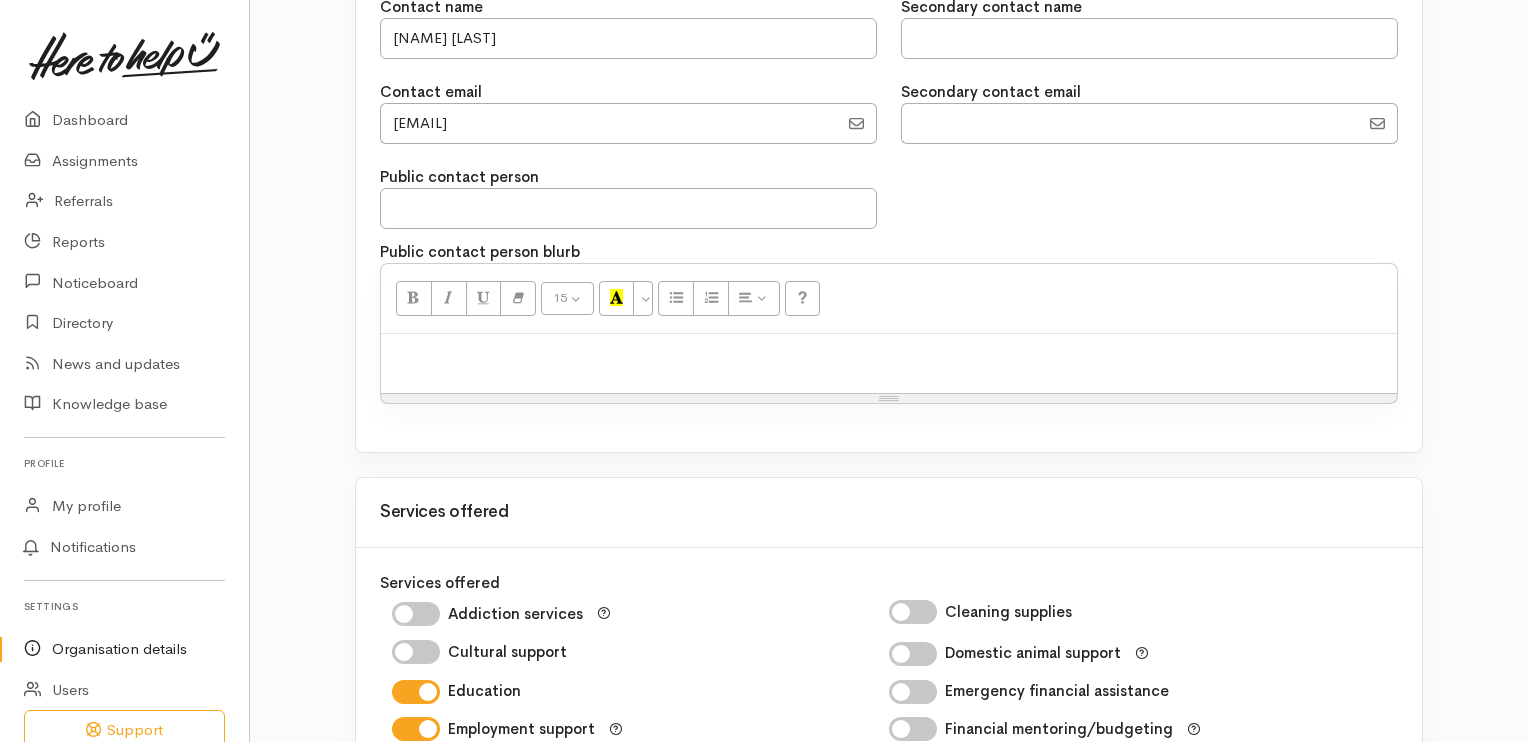 scroll, scrollTop: 1393, scrollLeft: 0, axis: vertical 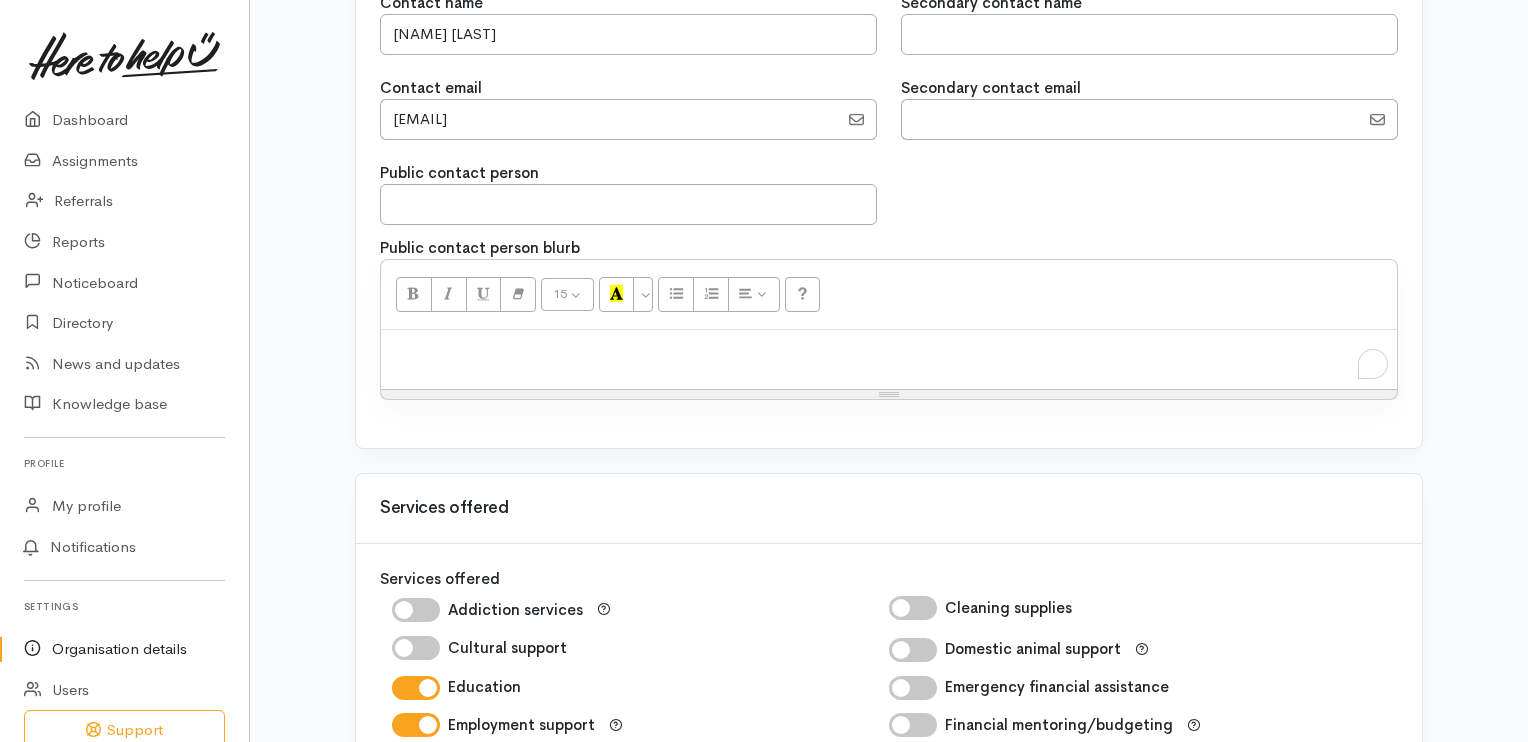click at bounding box center (889, 359) 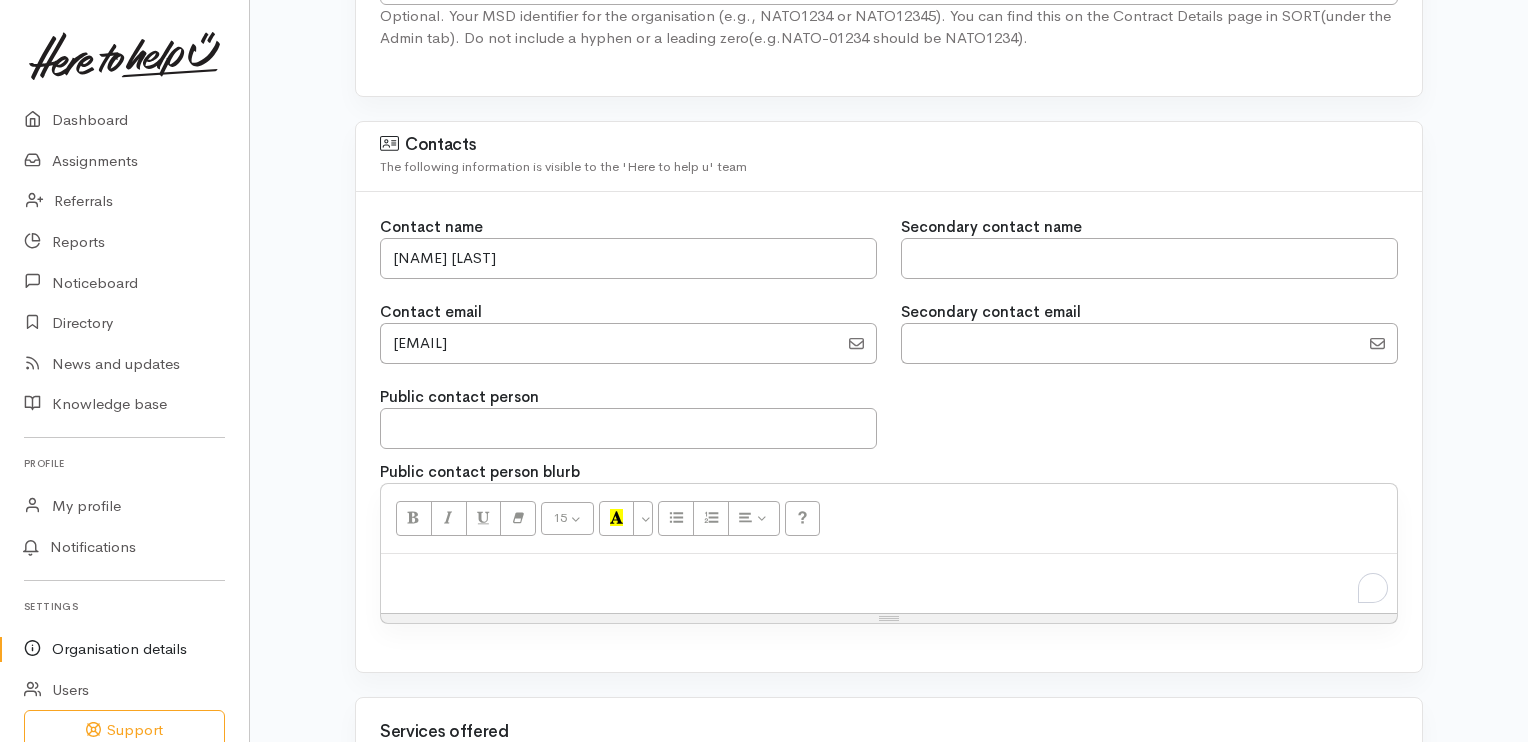 scroll, scrollTop: 1165, scrollLeft: 0, axis: vertical 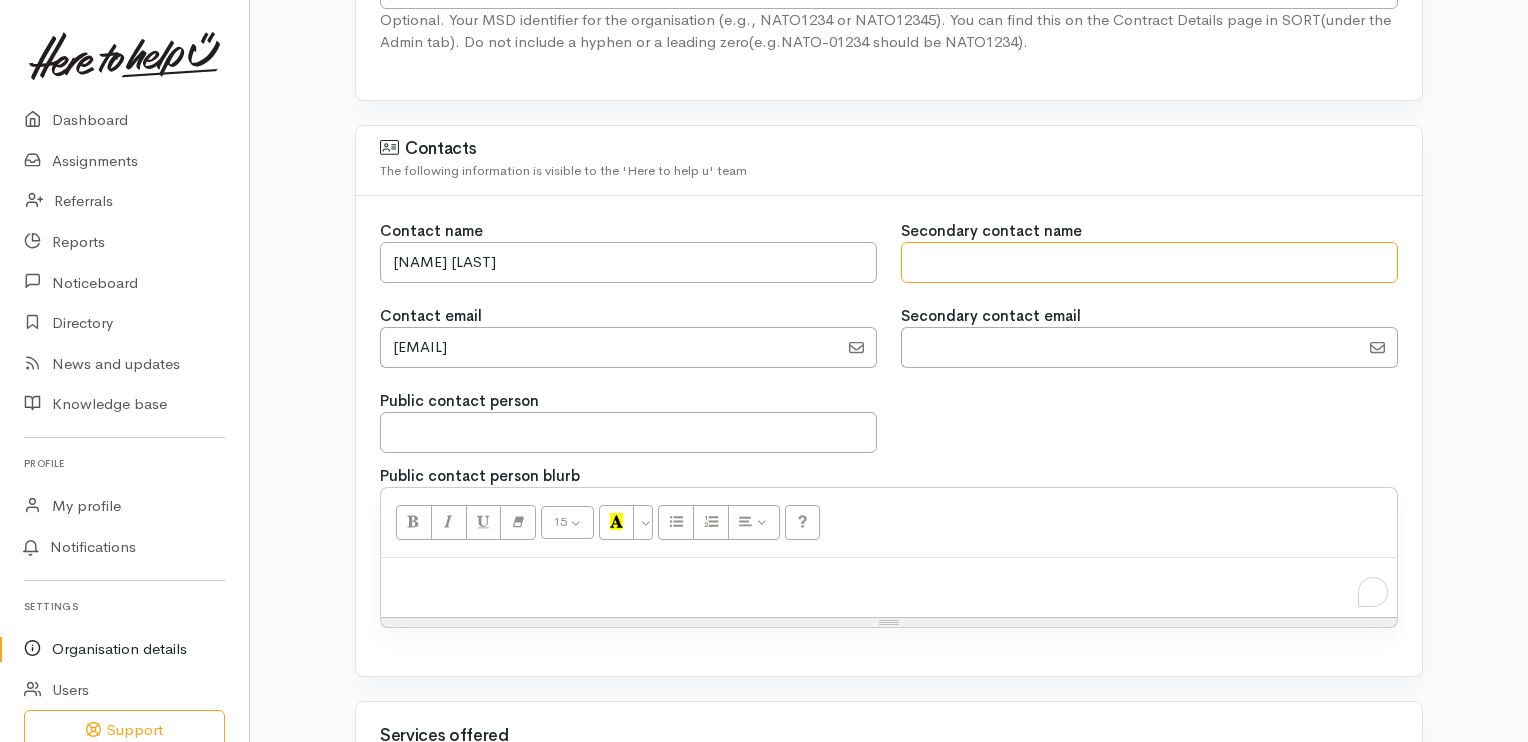 click at bounding box center [1149, 262] 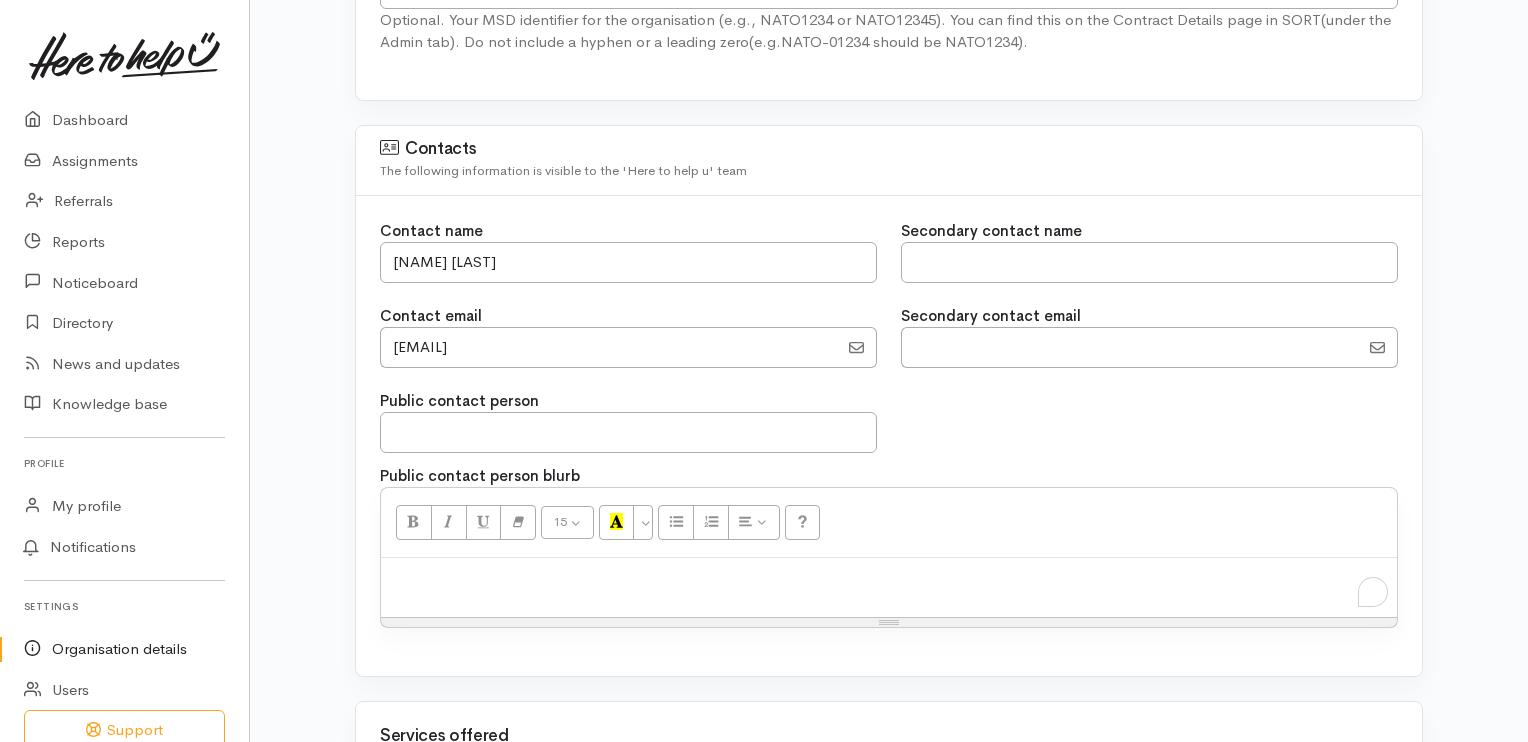 click on "Organisation details
The following information is visible to members of the public
Description
Equine Assisted Learning programmes, building life skills with horses as the teachers. Children aged from 8 years, youth, adults, and family groups.  Partnering with horses to teach life, relationship and leadership skills for positive change.
Maximum 250 characters. A brief description of your organisation/services. This helps Connectors and the public understand what you do and who you serve.
Provider service criteria
Street address" at bounding box center [889, 555] 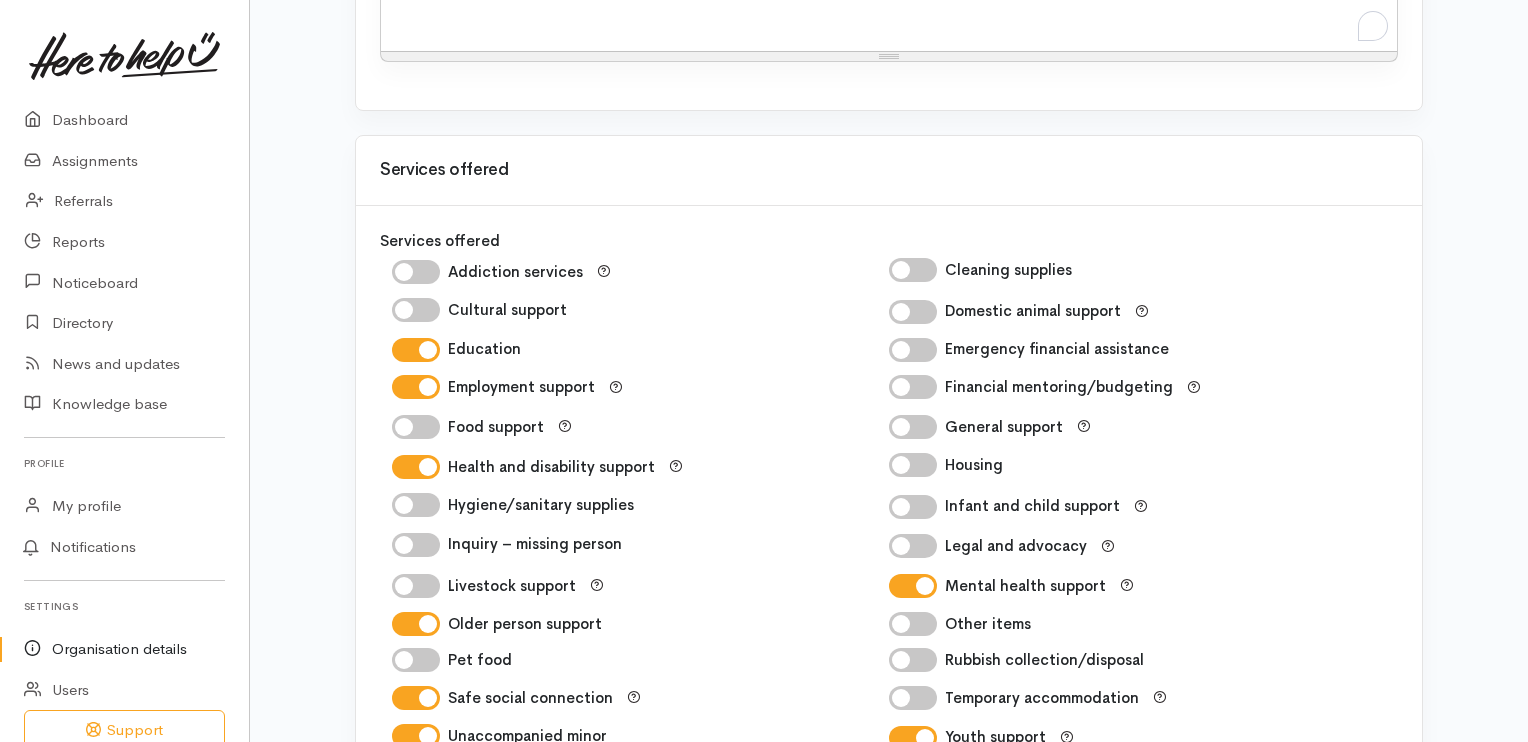 scroll, scrollTop: 1798, scrollLeft: 0, axis: vertical 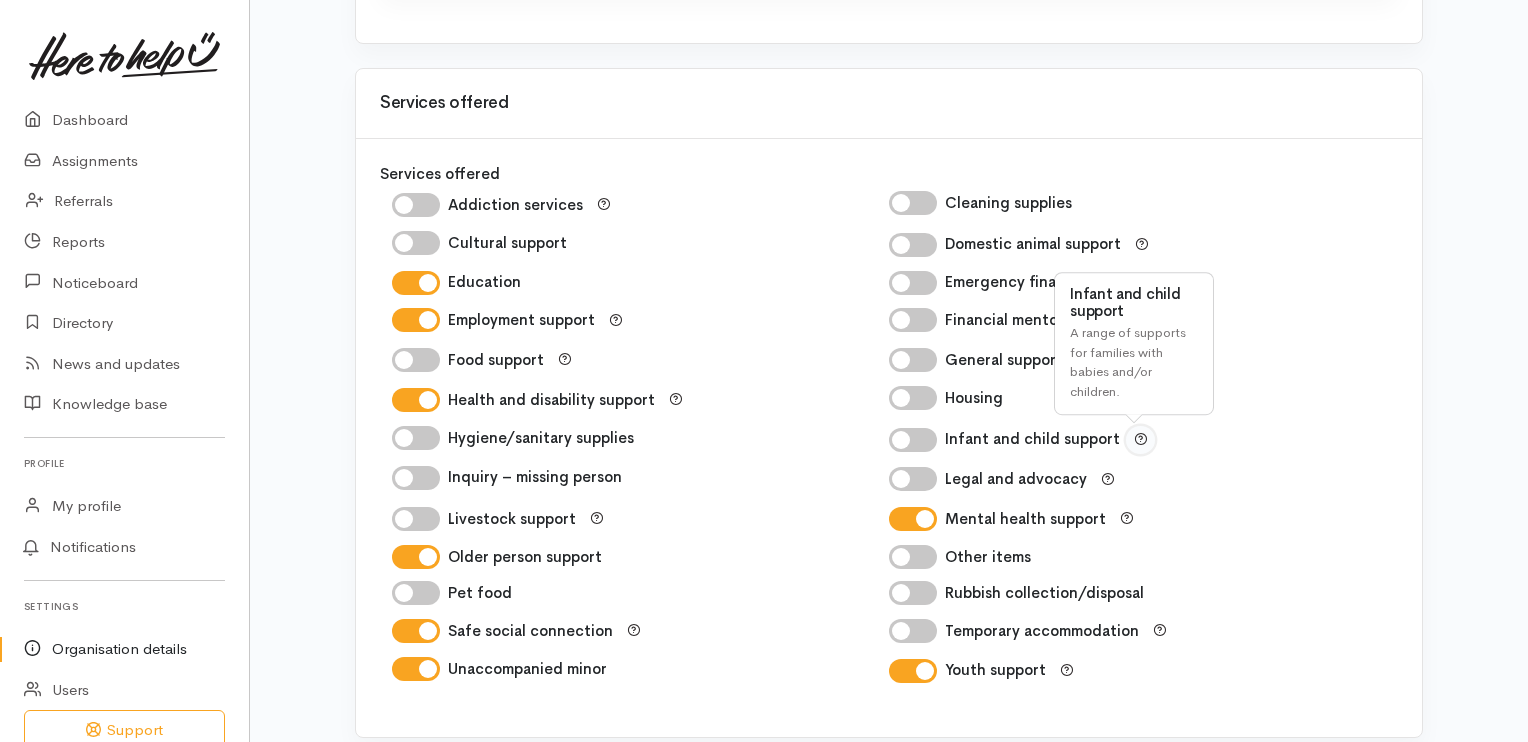 click at bounding box center [1140, 437] 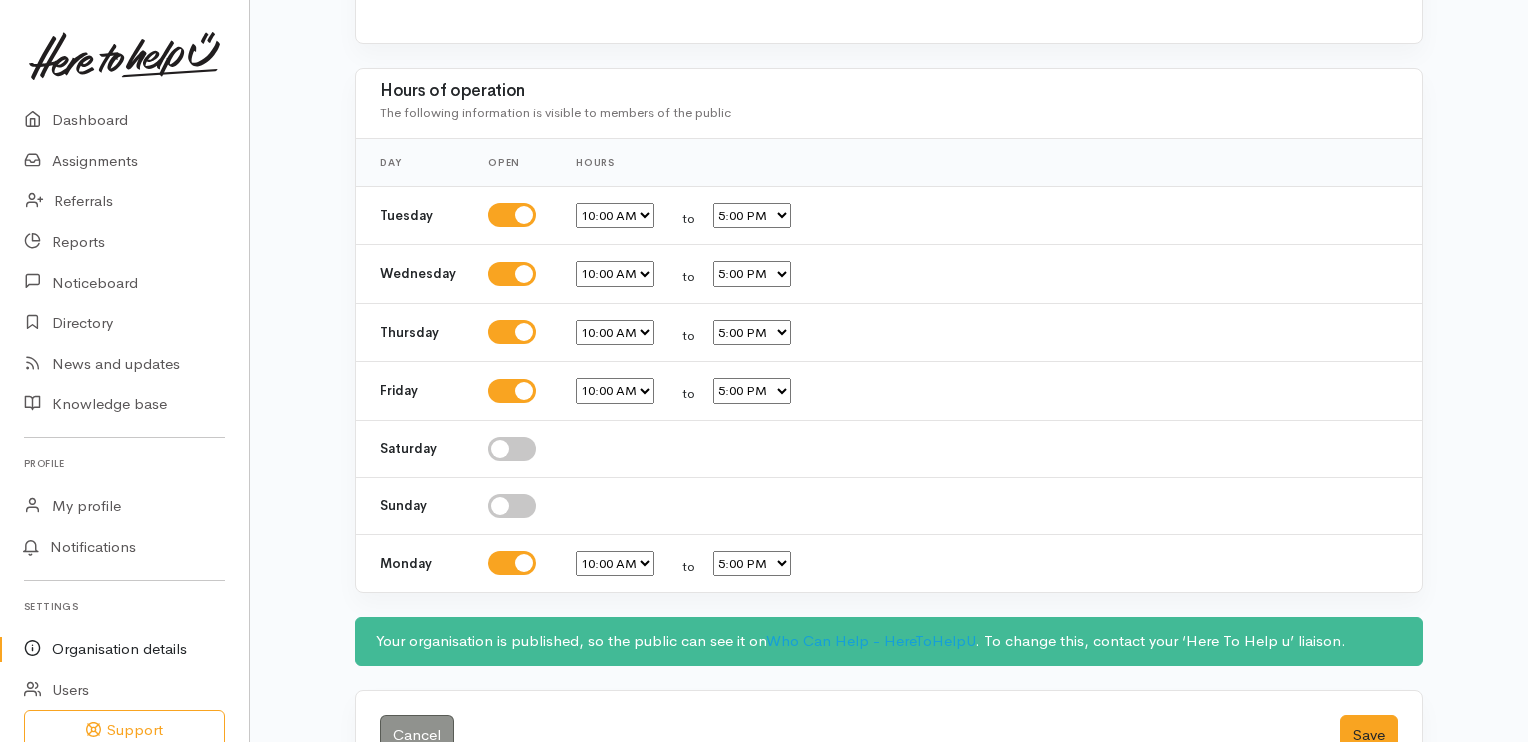 scroll, scrollTop: 2552, scrollLeft: 0, axis: vertical 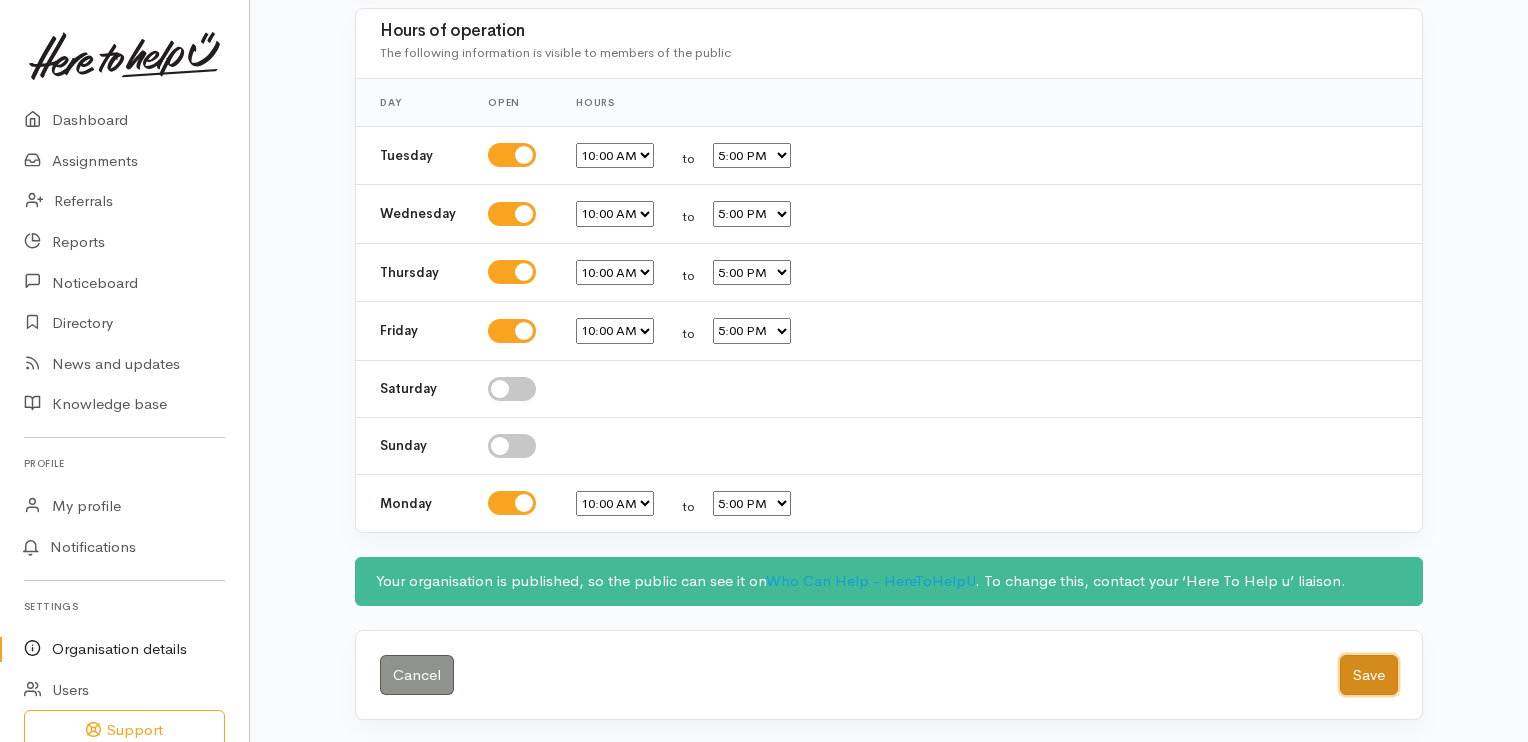 click on "Save" at bounding box center [1369, 675] 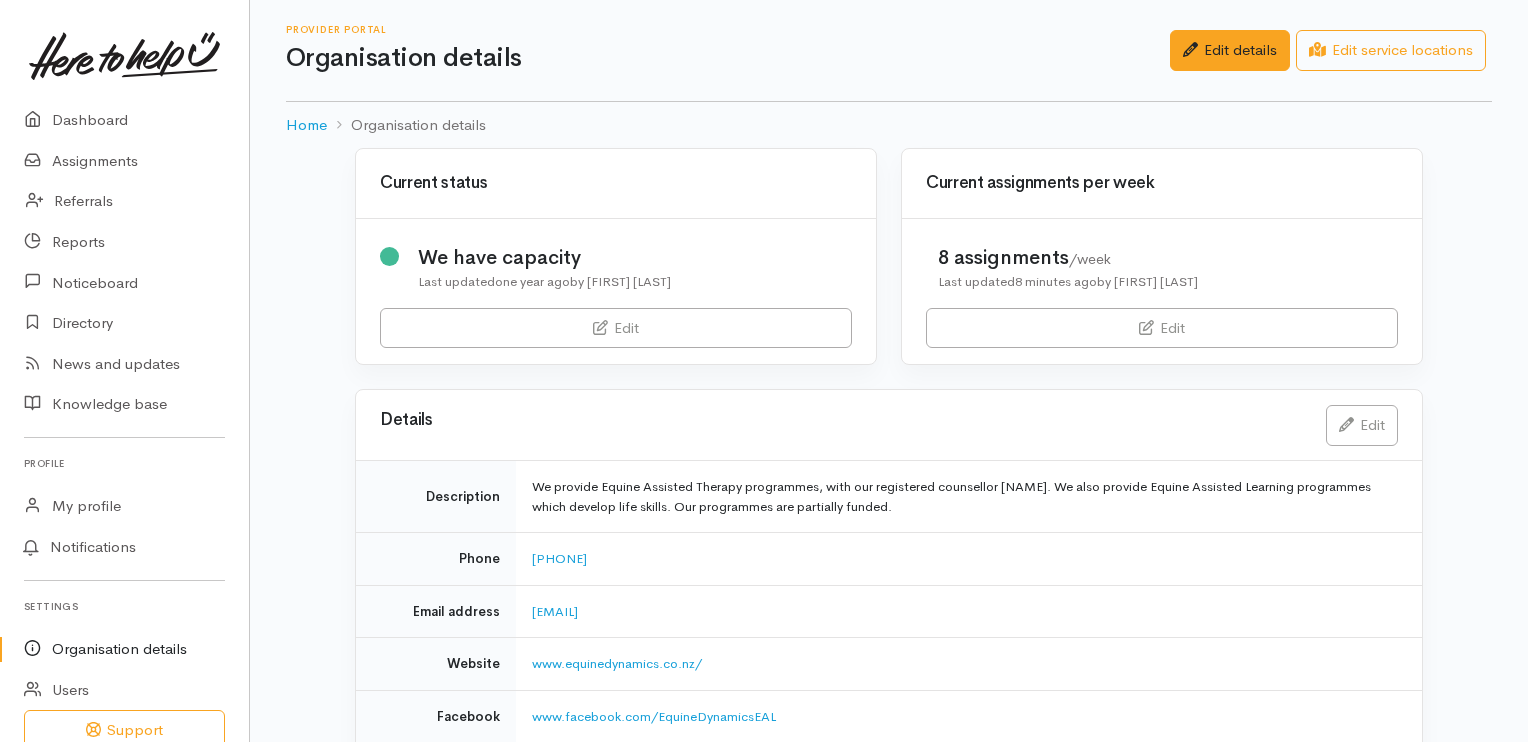 scroll, scrollTop: 0, scrollLeft: 0, axis: both 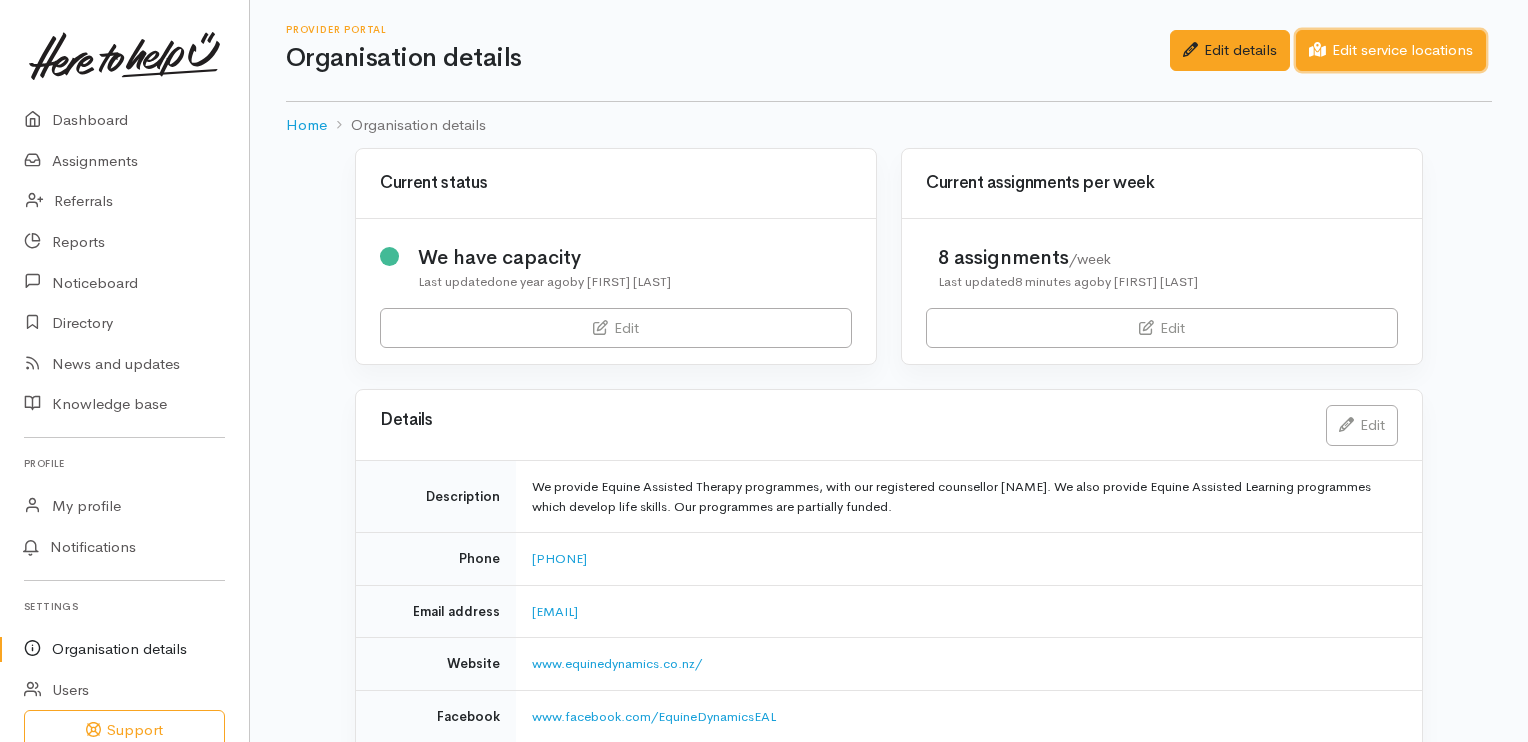 click on "Edit service locations" at bounding box center [1391, 50] 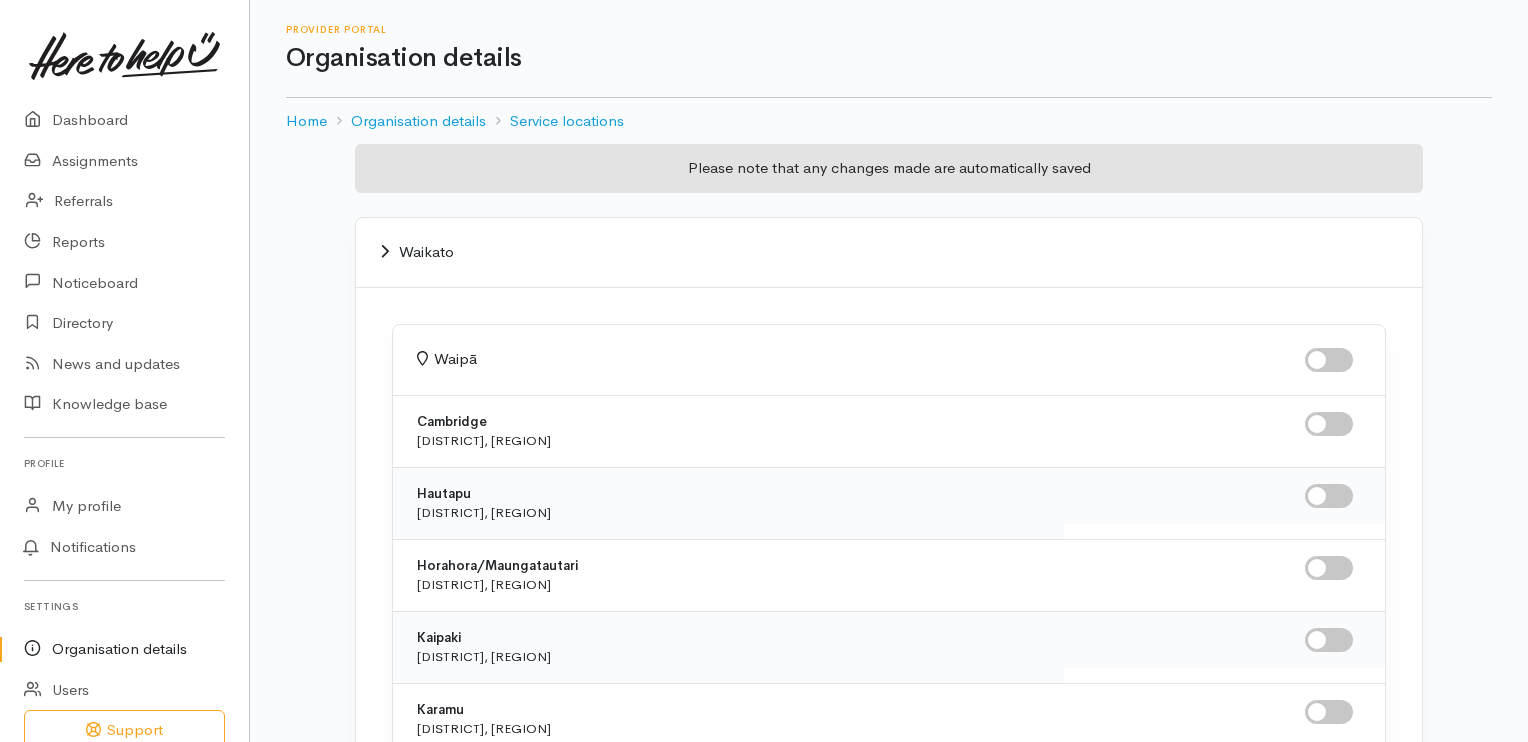 scroll, scrollTop: 0, scrollLeft: 0, axis: both 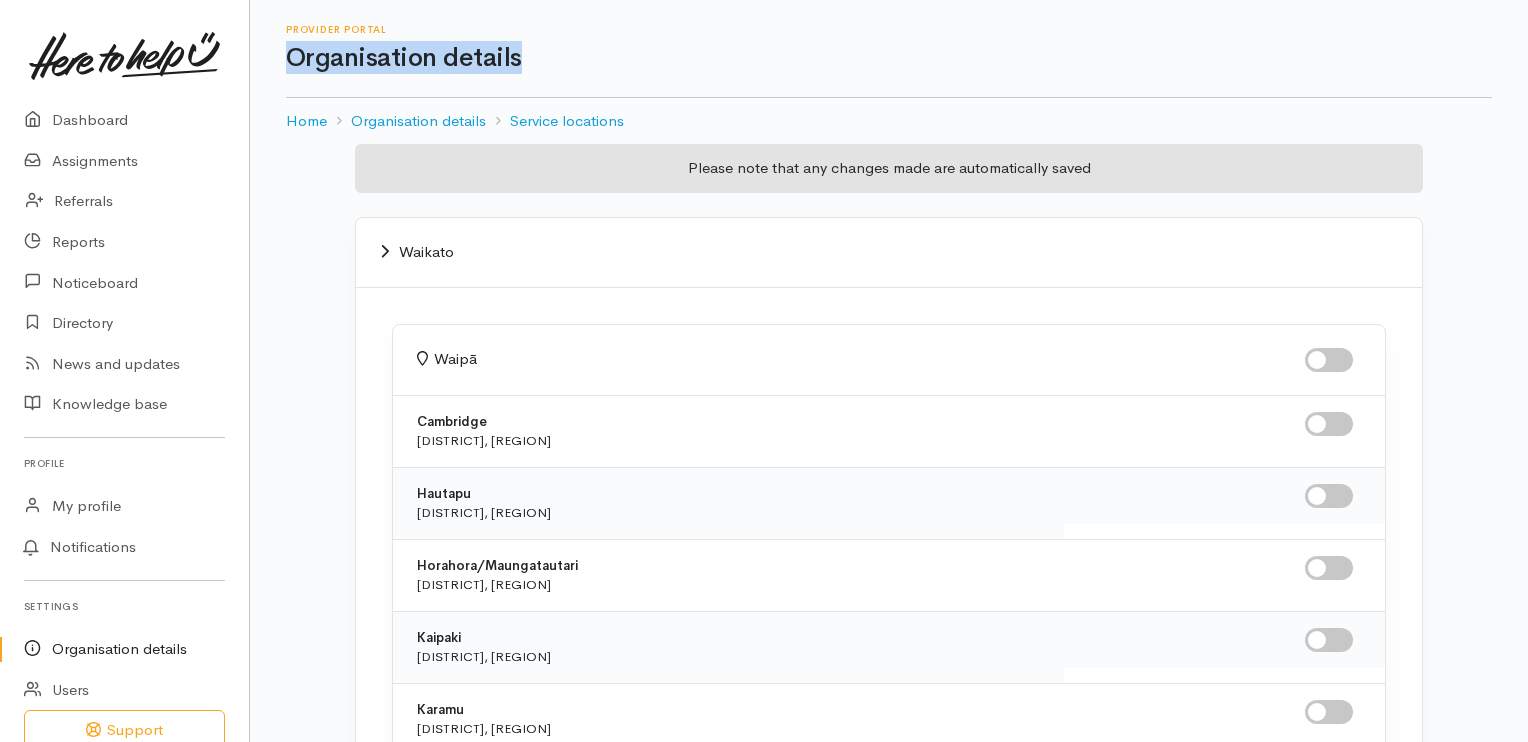 drag, startPoint x: 1527, startPoint y: 27, endPoint x: 1535, endPoint y: 79, distance: 52.611786 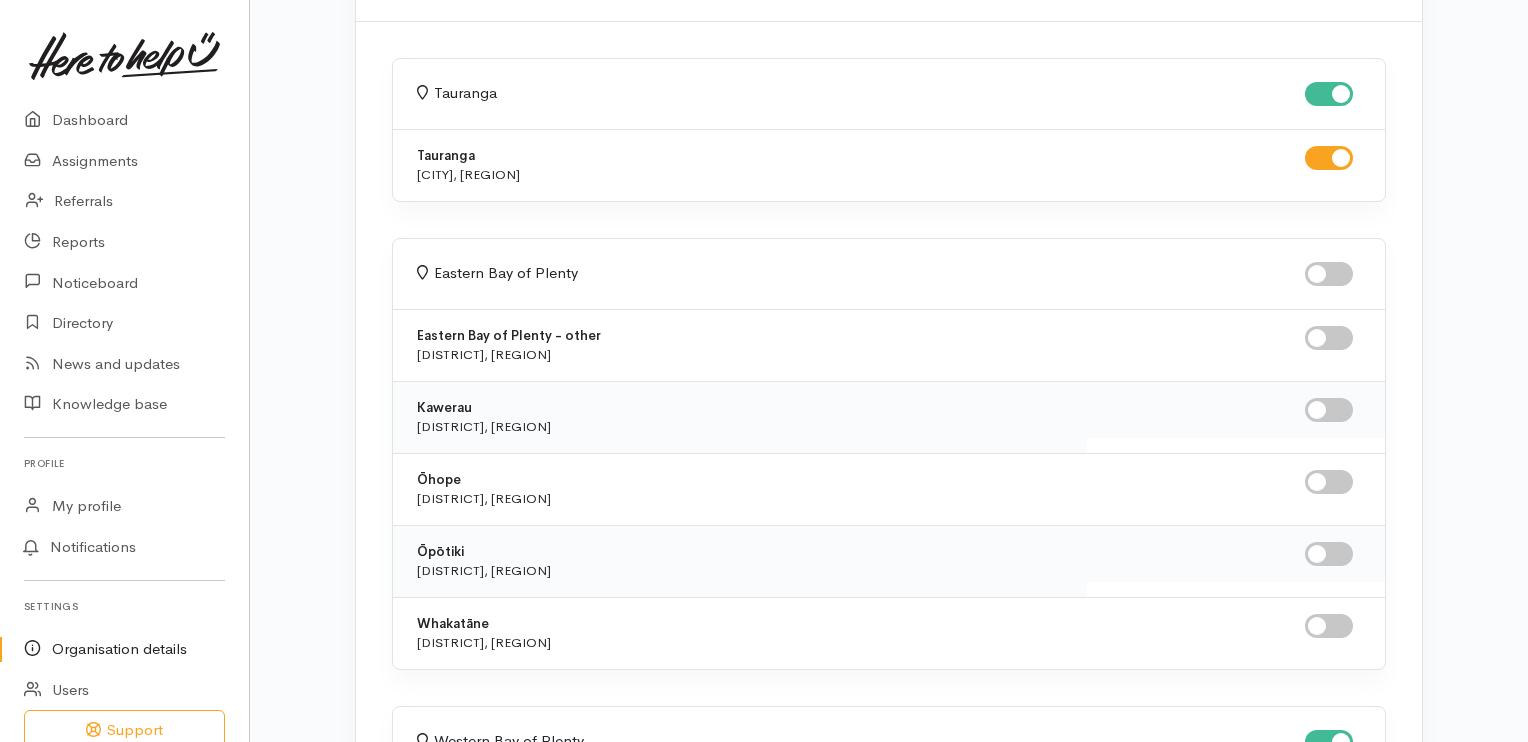 scroll, scrollTop: 12523, scrollLeft: 0, axis: vertical 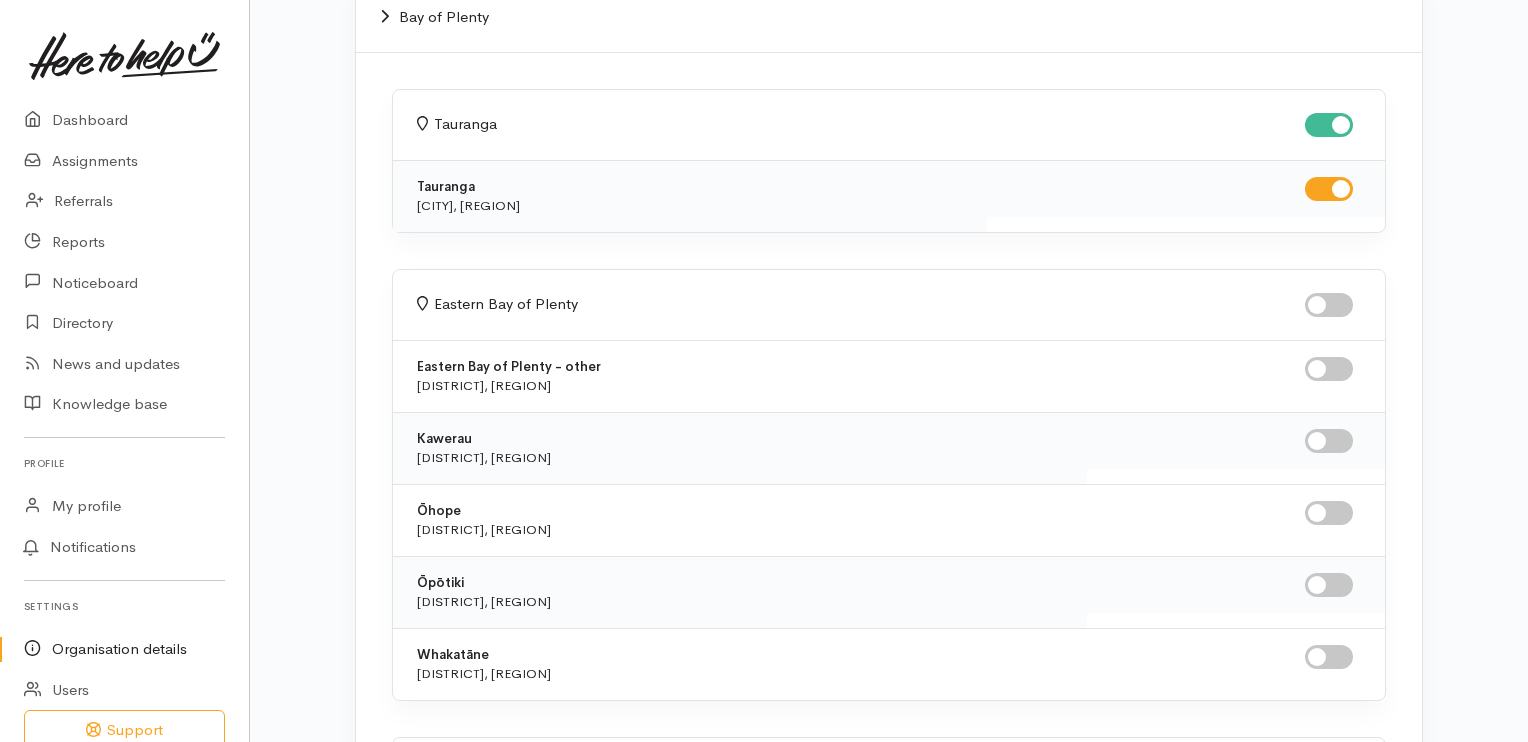 click at bounding box center (1329, 189) 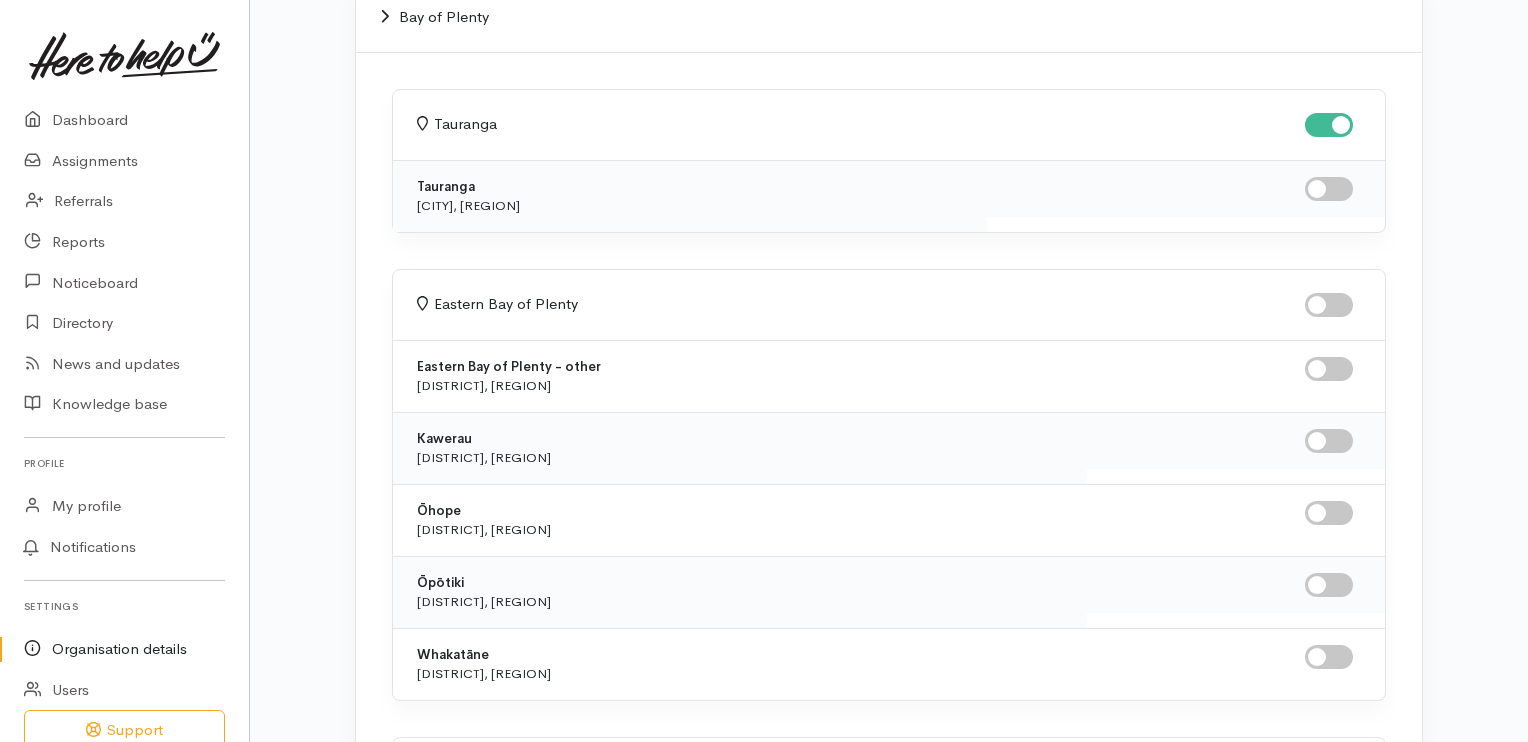 click at bounding box center [1329, 189] 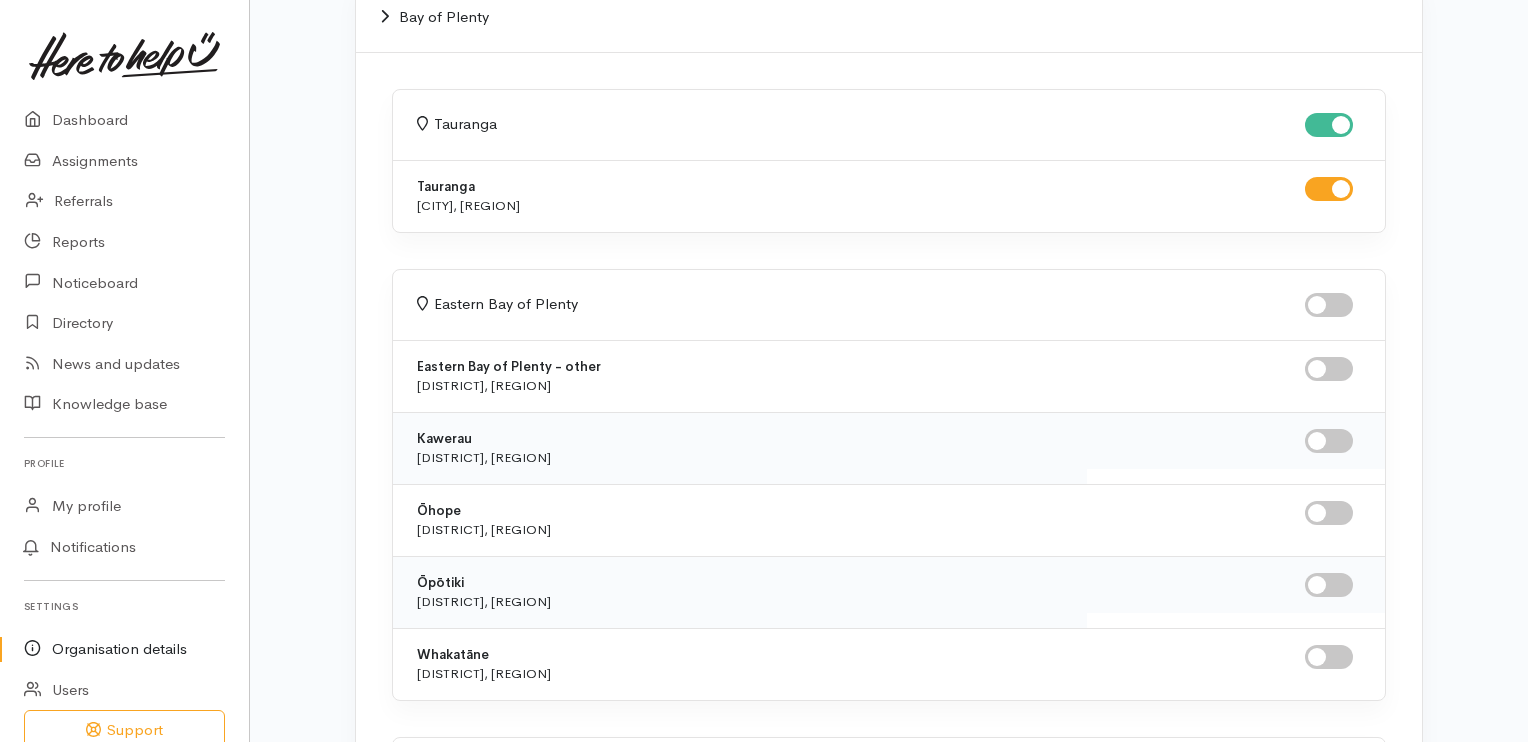 scroll, scrollTop: 0, scrollLeft: 0, axis: both 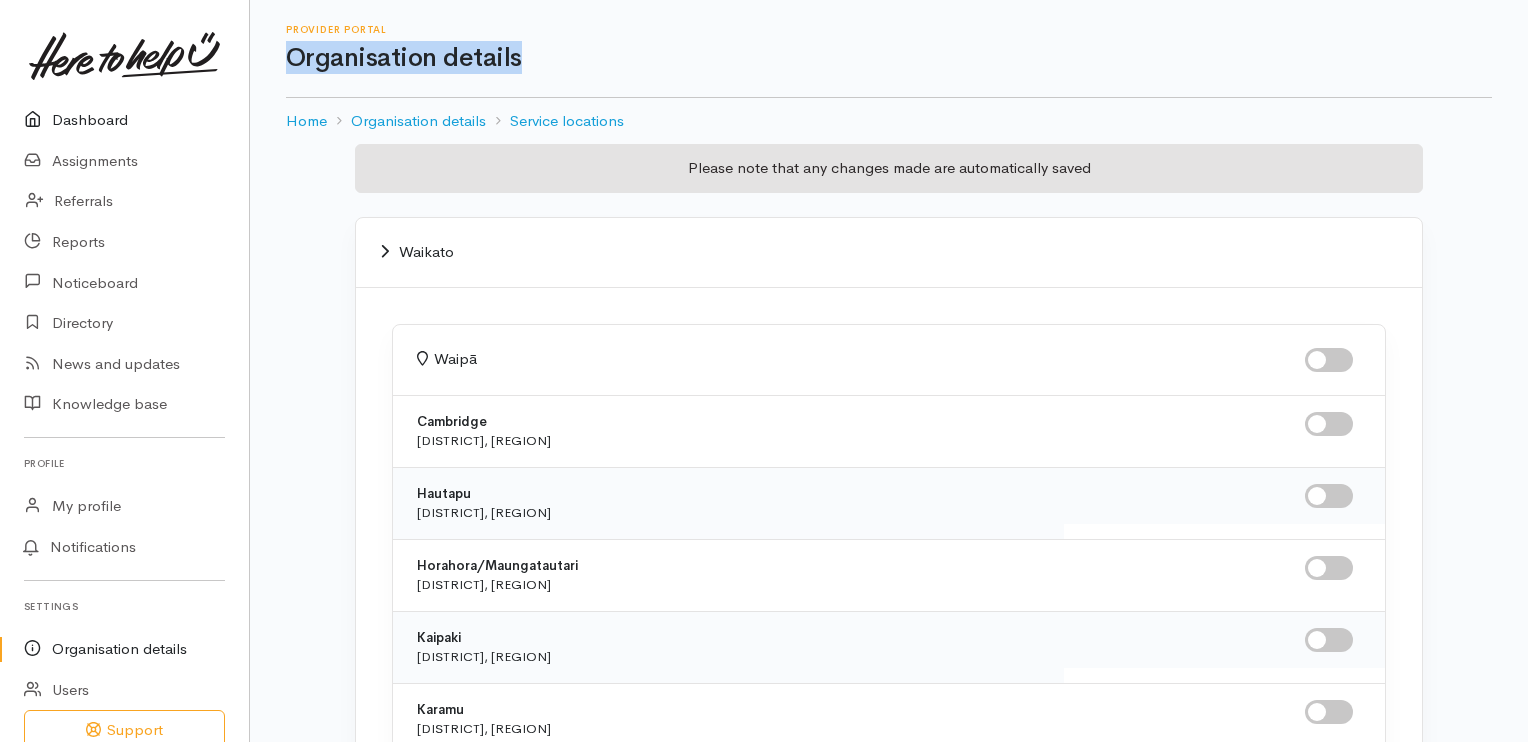 click on "Dashboard" at bounding box center [124, 120] 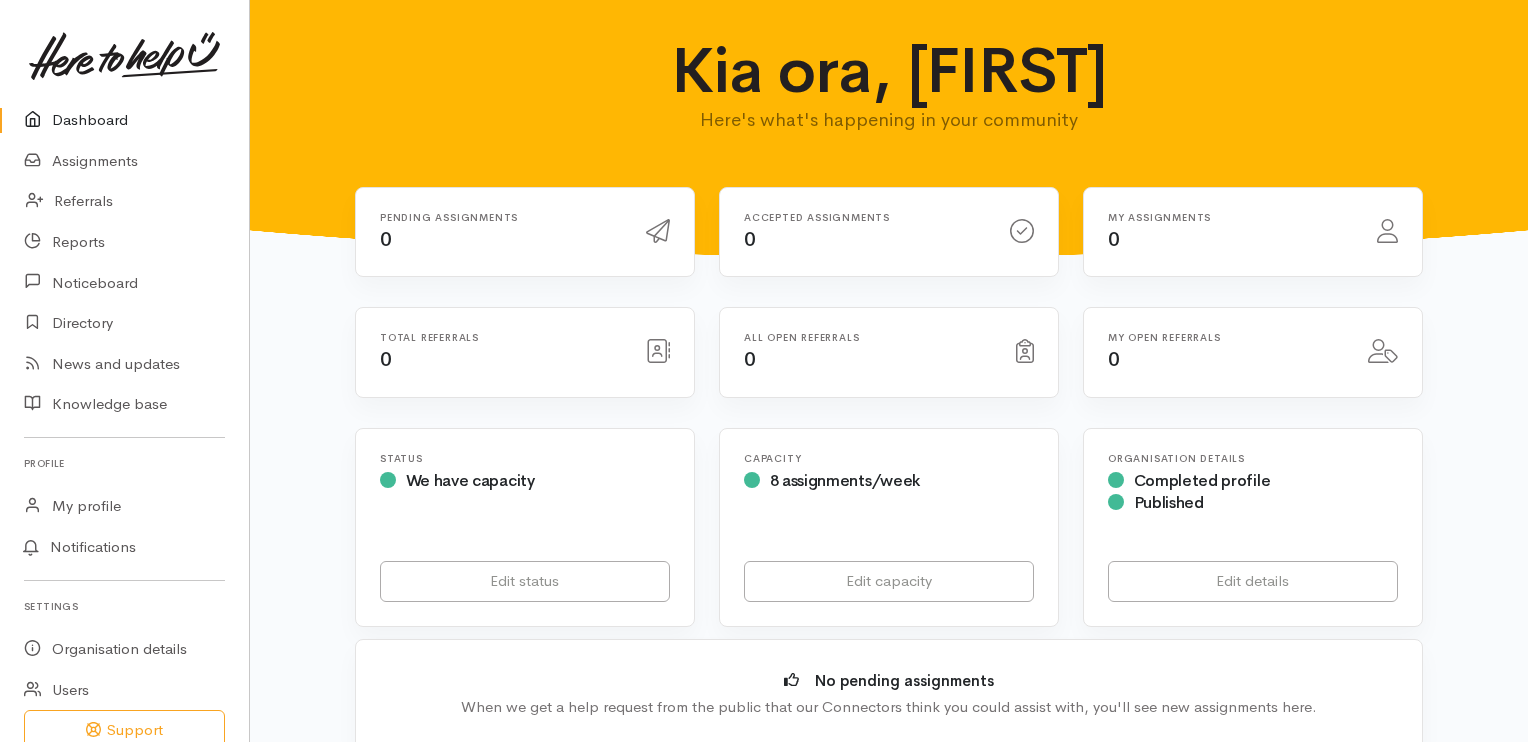 scroll, scrollTop: 0, scrollLeft: 0, axis: both 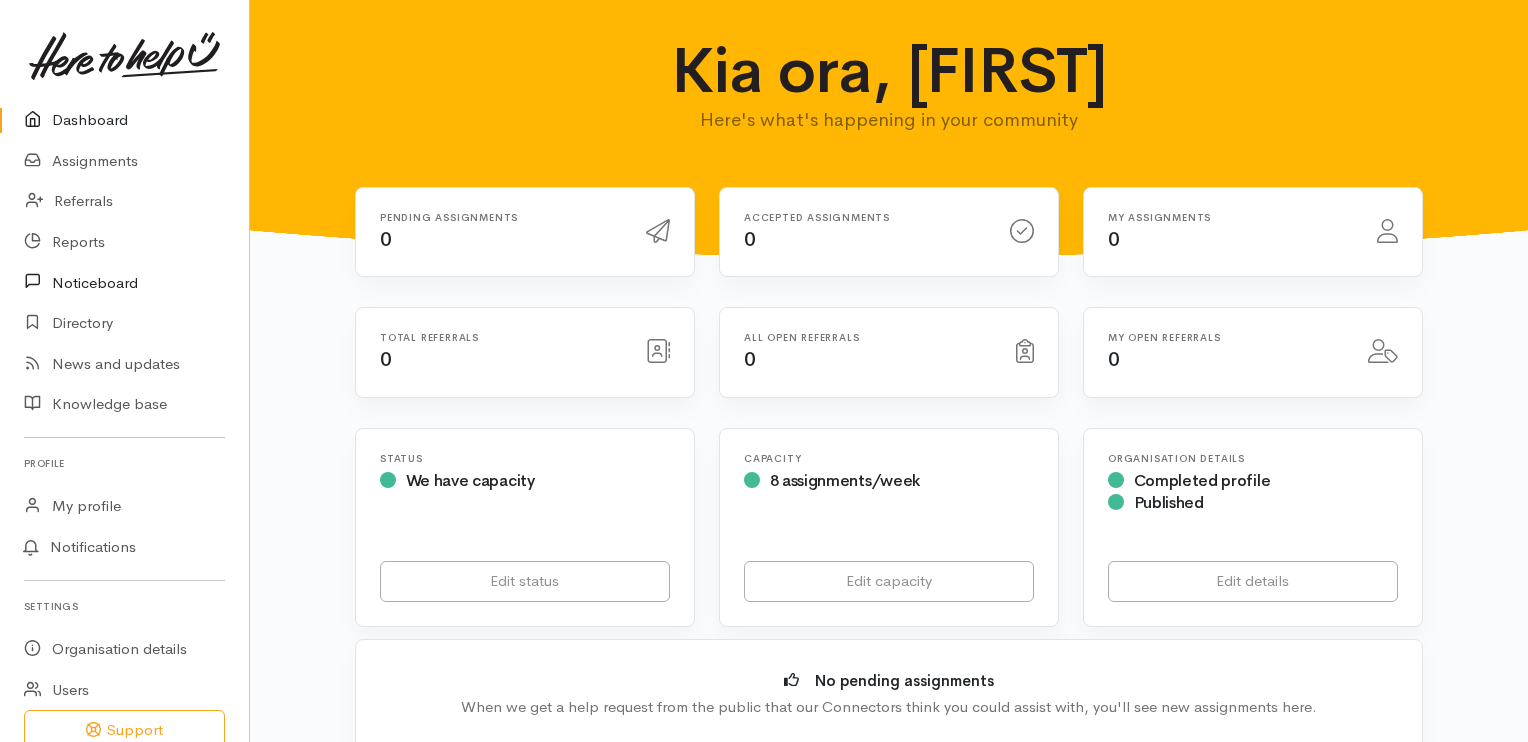 click on "Noticeboard" at bounding box center [124, 282] 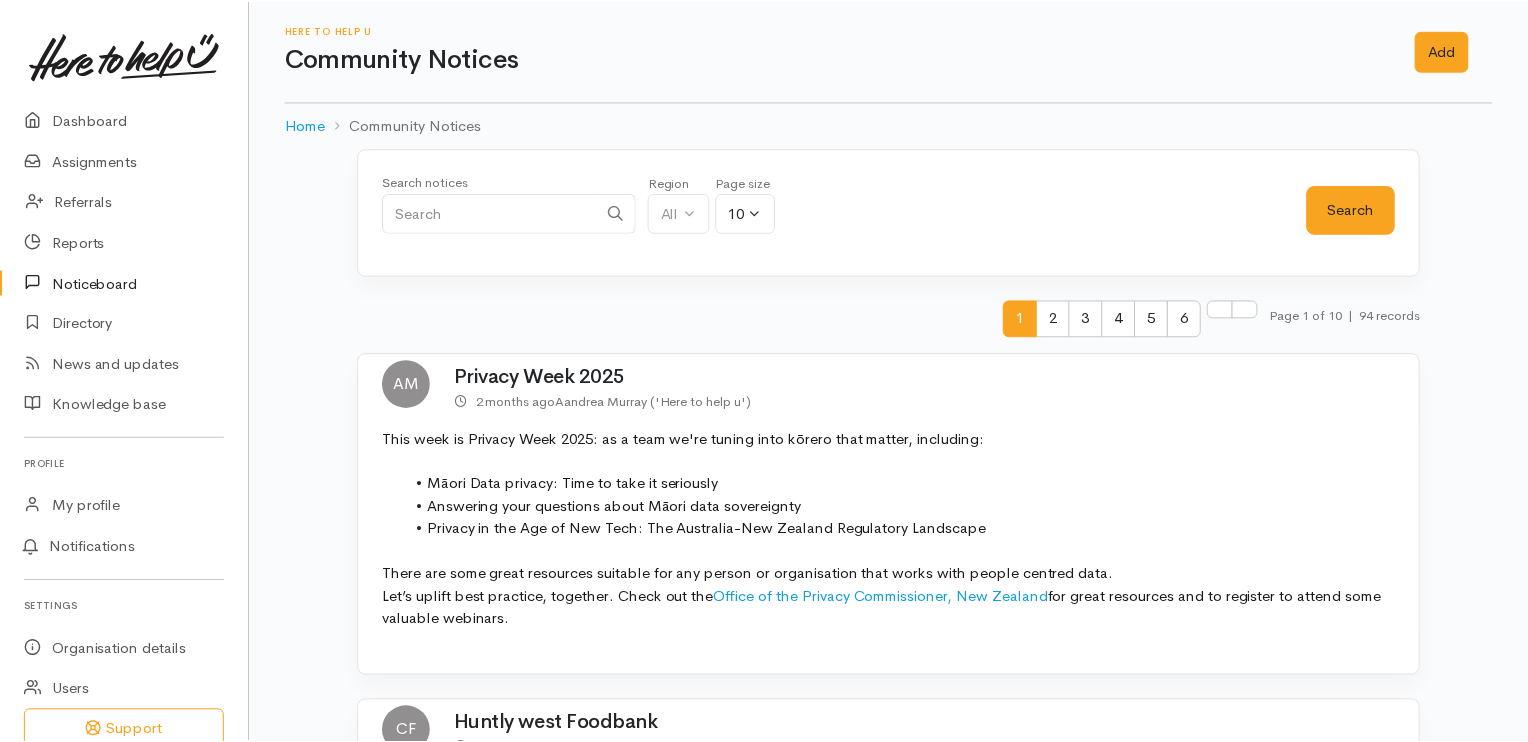 scroll, scrollTop: 0, scrollLeft: 0, axis: both 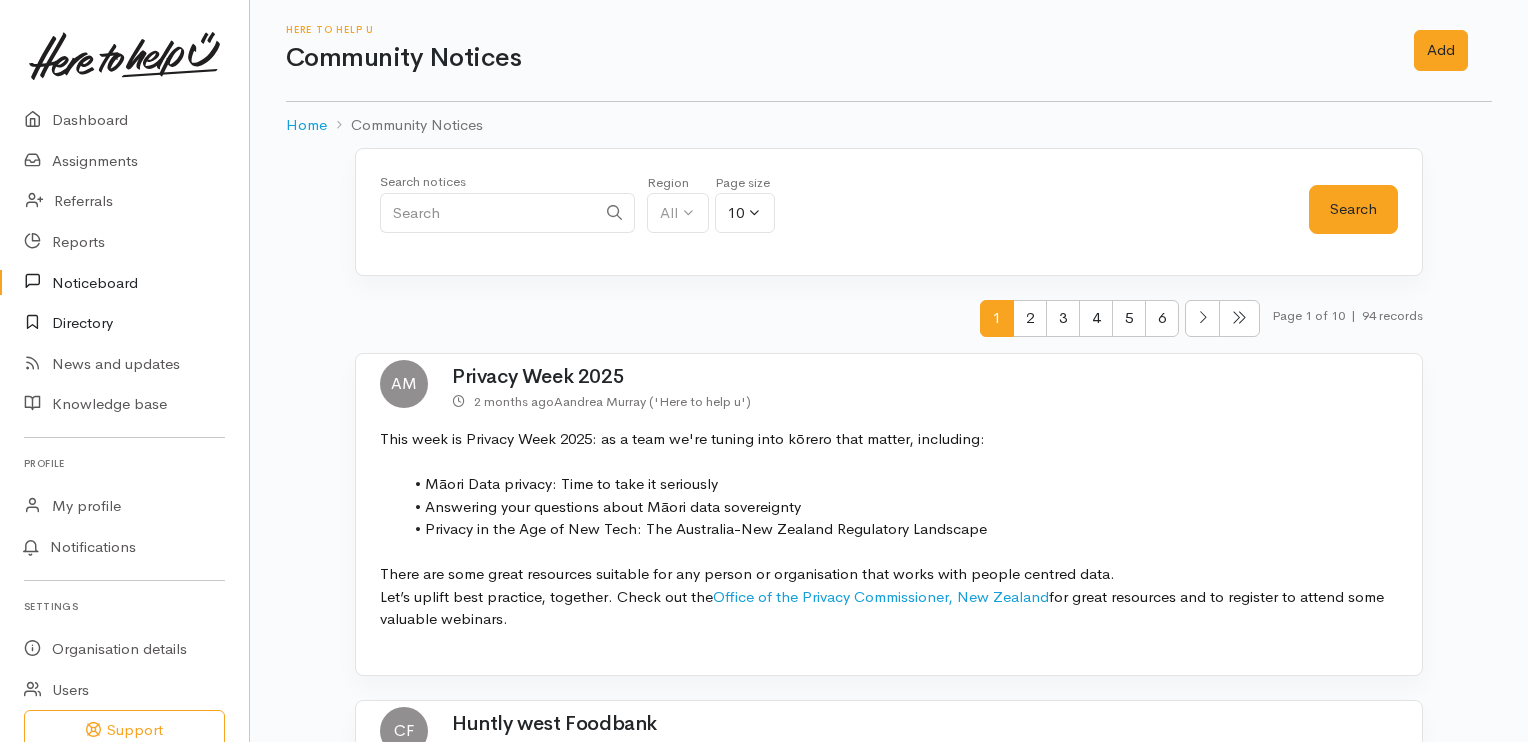 click on "Directory" at bounding box center [124, 323] 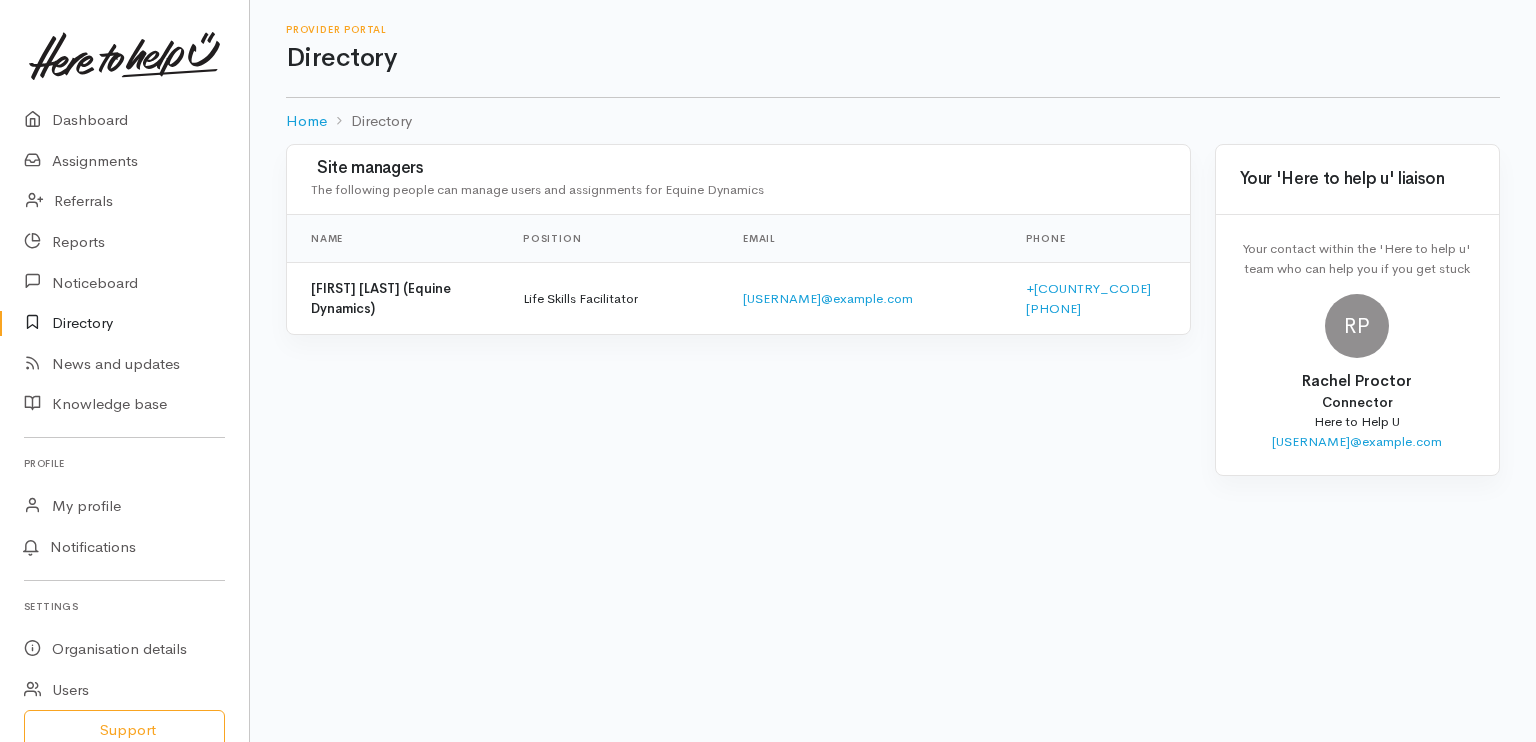 scroll, scrollTop: 0, scrollLeft: 0, axis: both 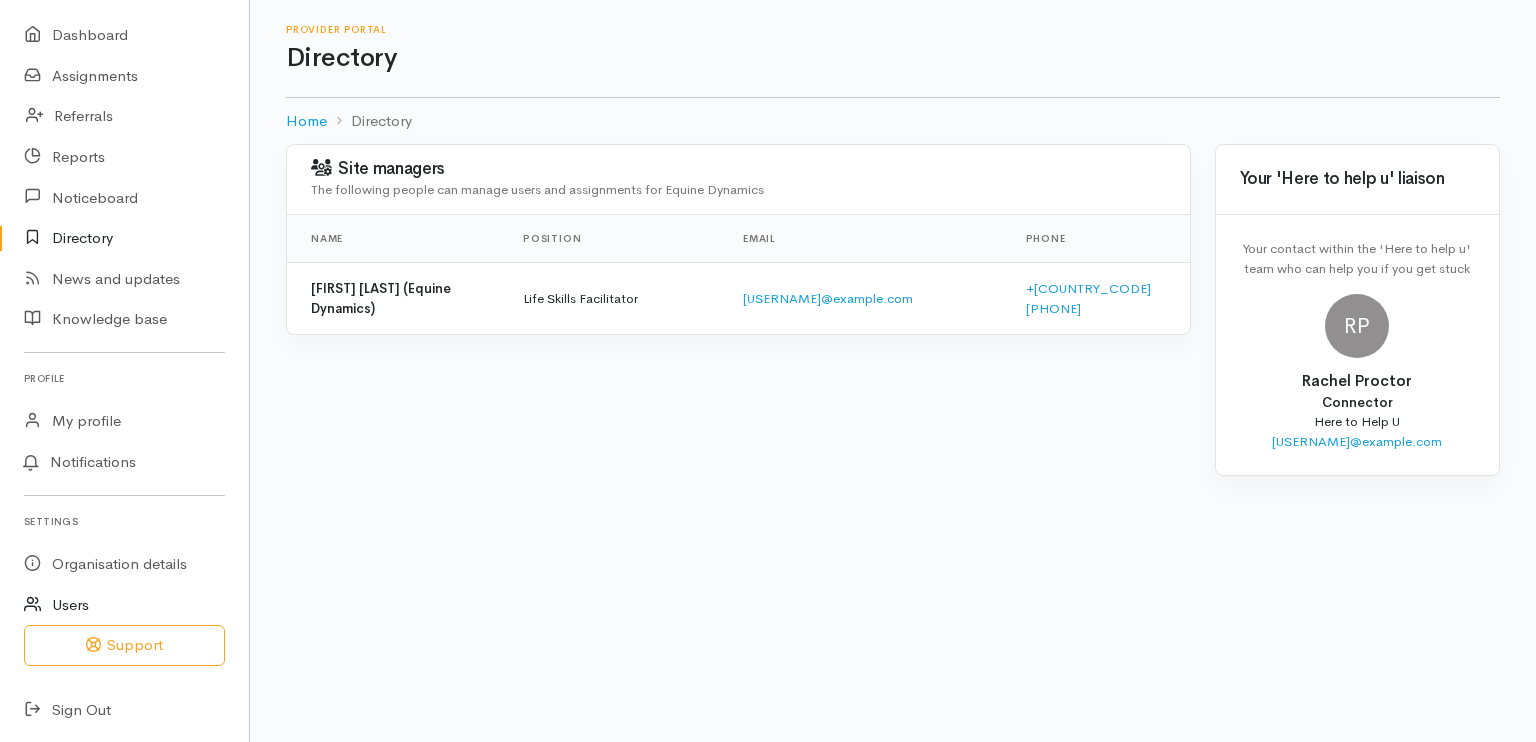 click on "Users" at bounding box center (124, 605) 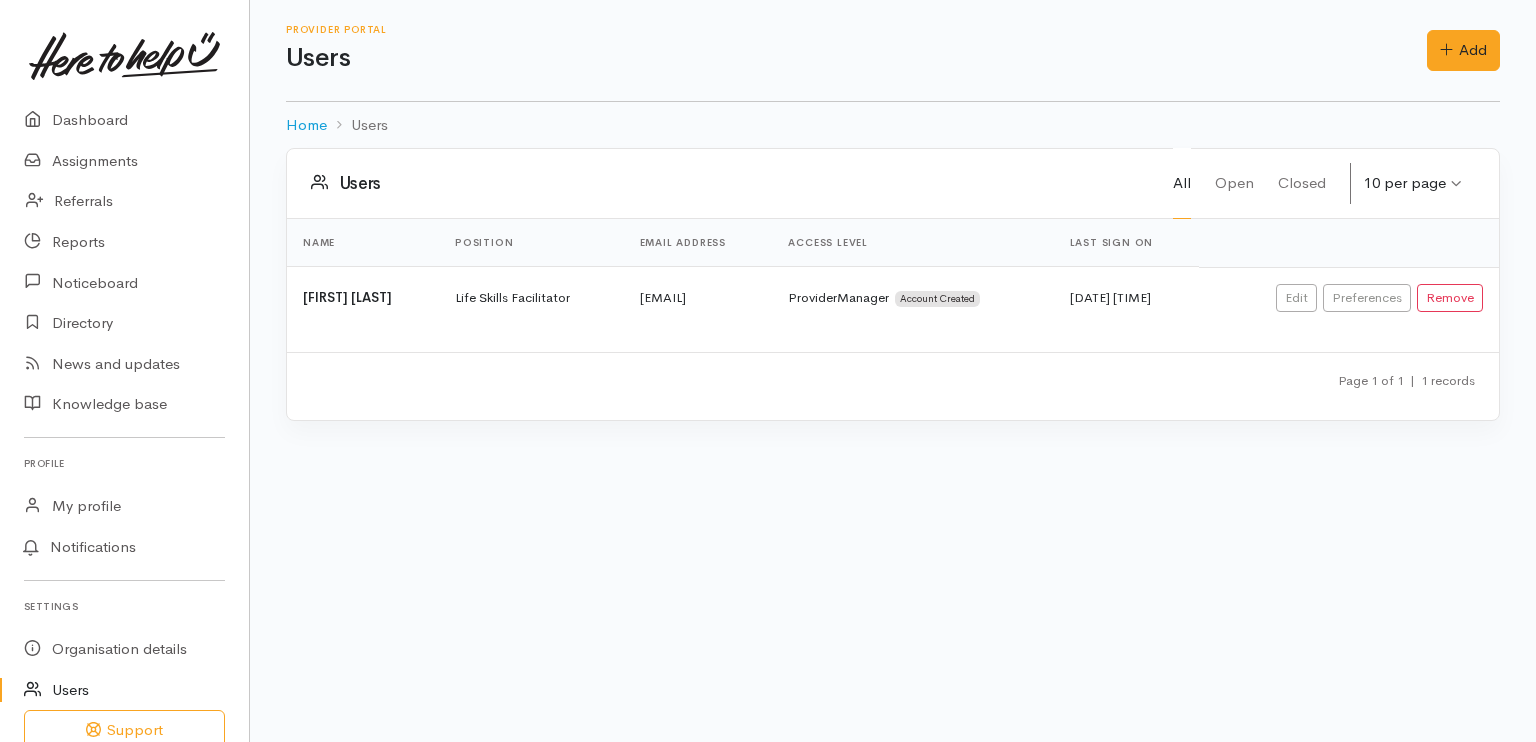 scroll, scrollTop: 0, scrollLeft: 0, axis: both 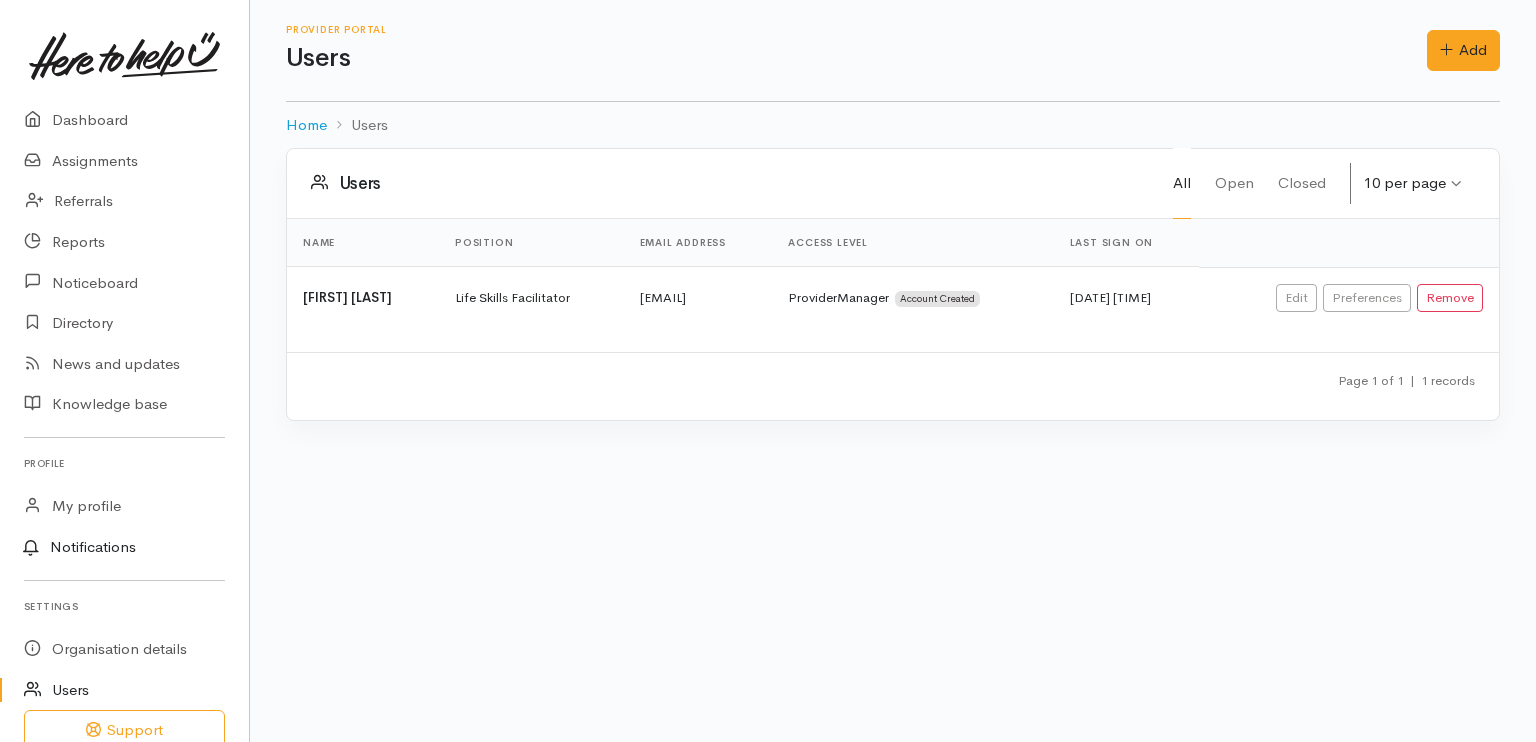 click on "Notifications" at bounding box center [121, 548] 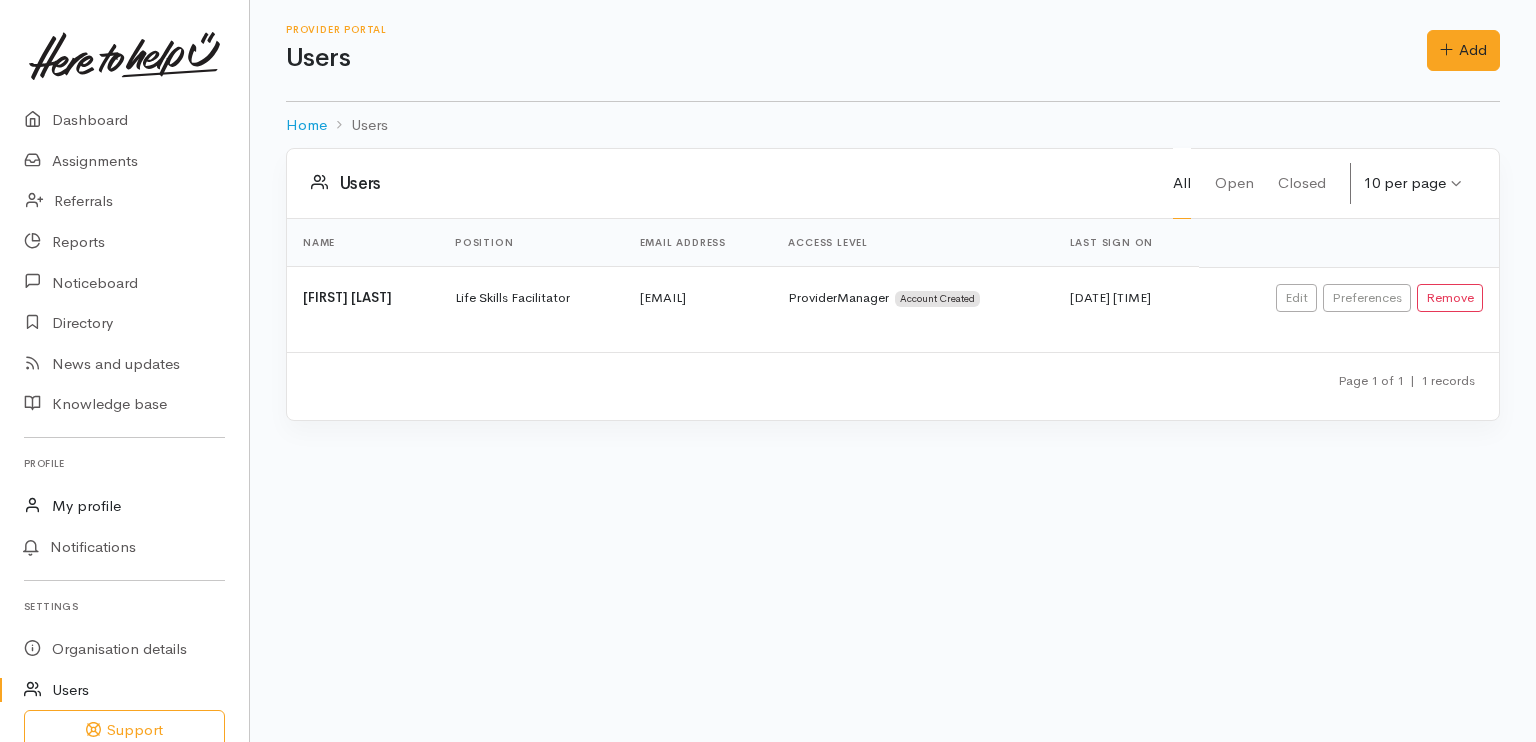 click on "My profile" at bounding box center (124, 506) 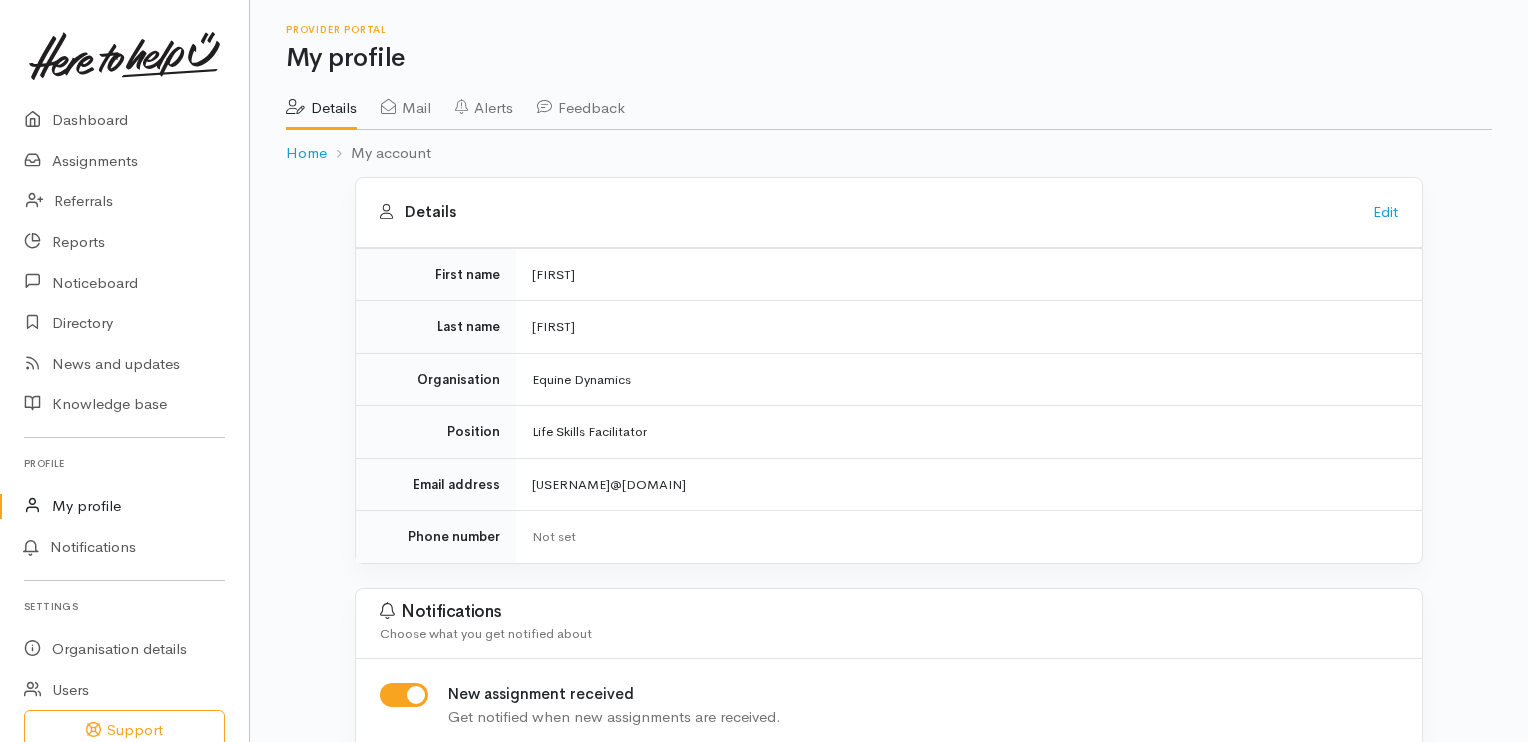 scroll, scrollTop: 0, scrollLeft: 0, axis: both 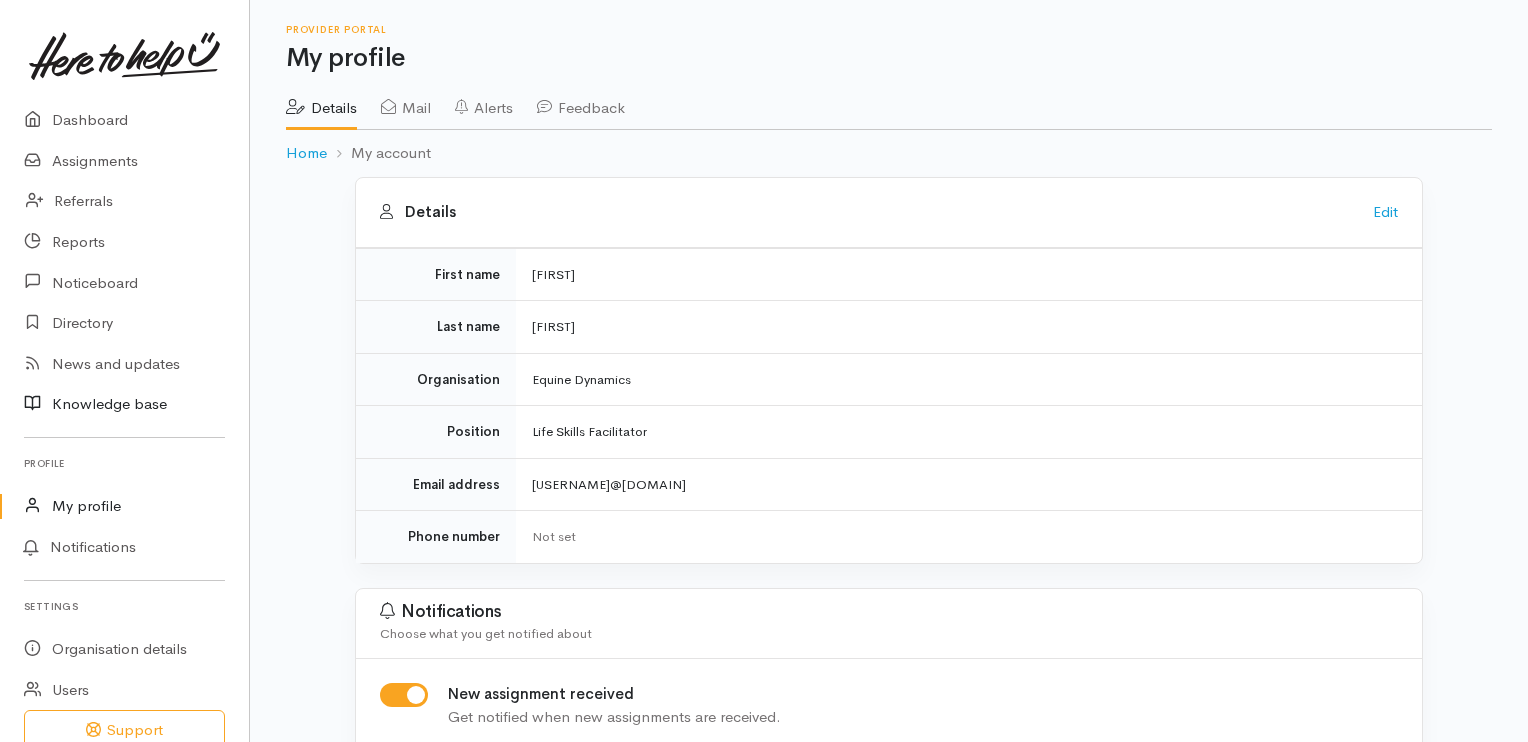 click on "Knowledge base" at bounding box center [124, 404] 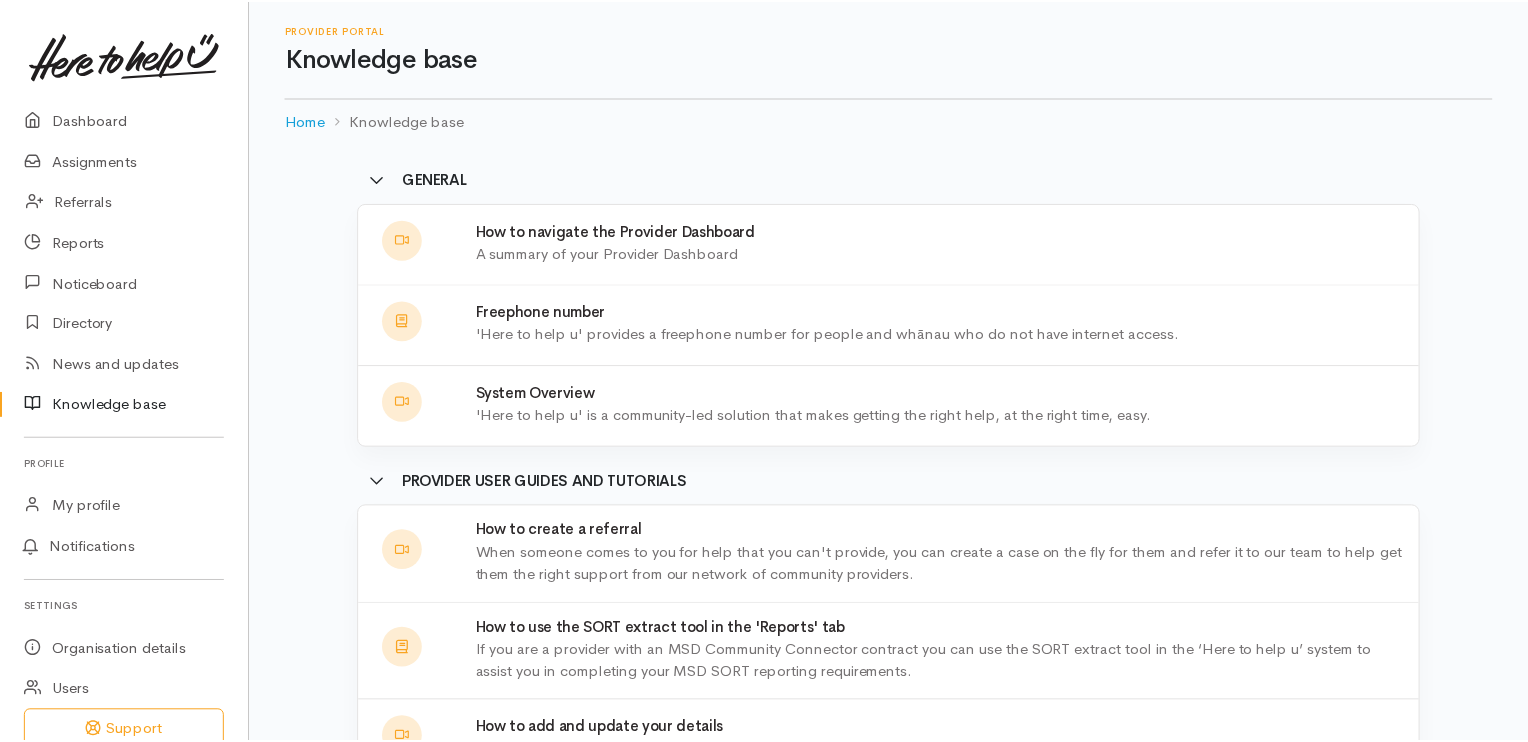 scroll, scrollTop: 0, scrollLeft: 0, axis: both 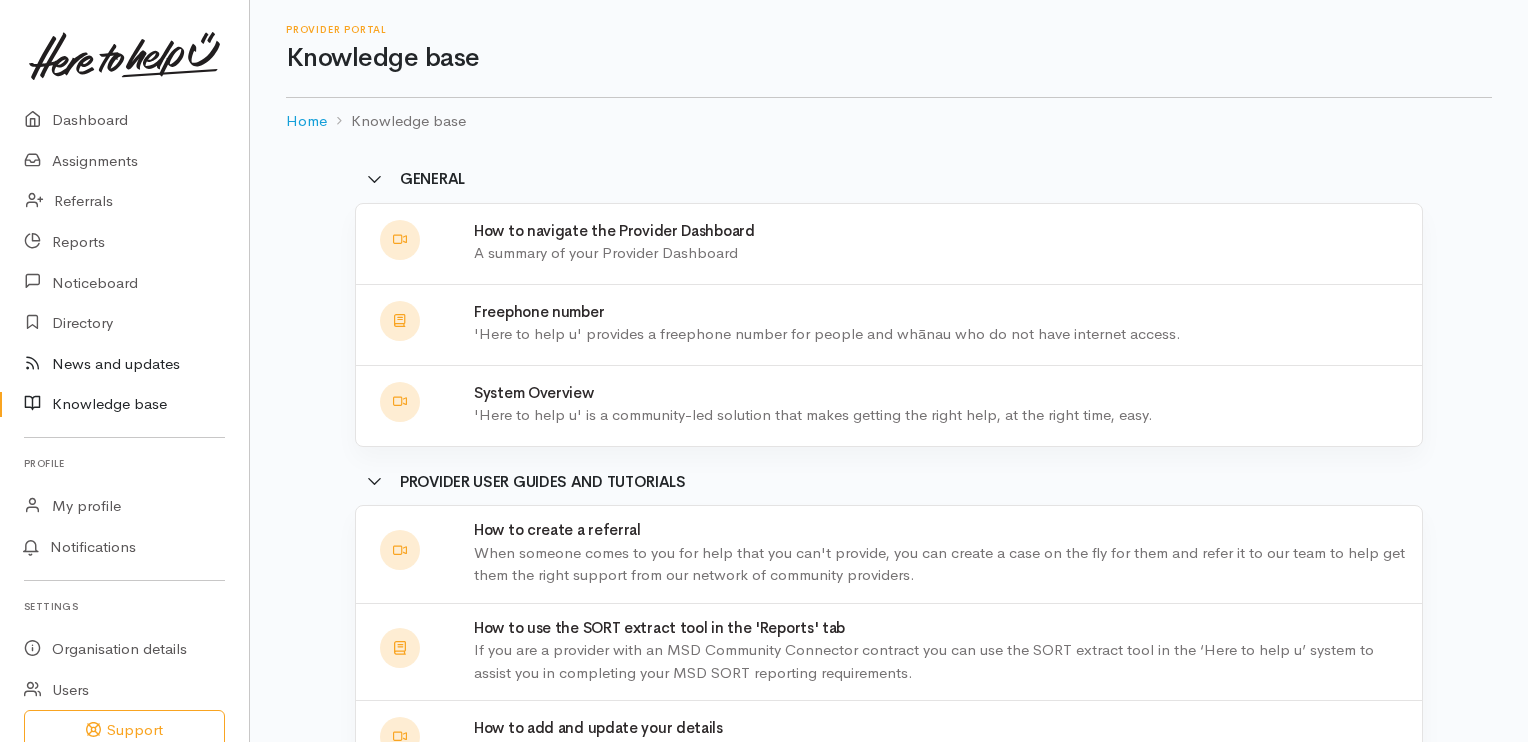 click on "News and updates" at bounding box center (124, 364) 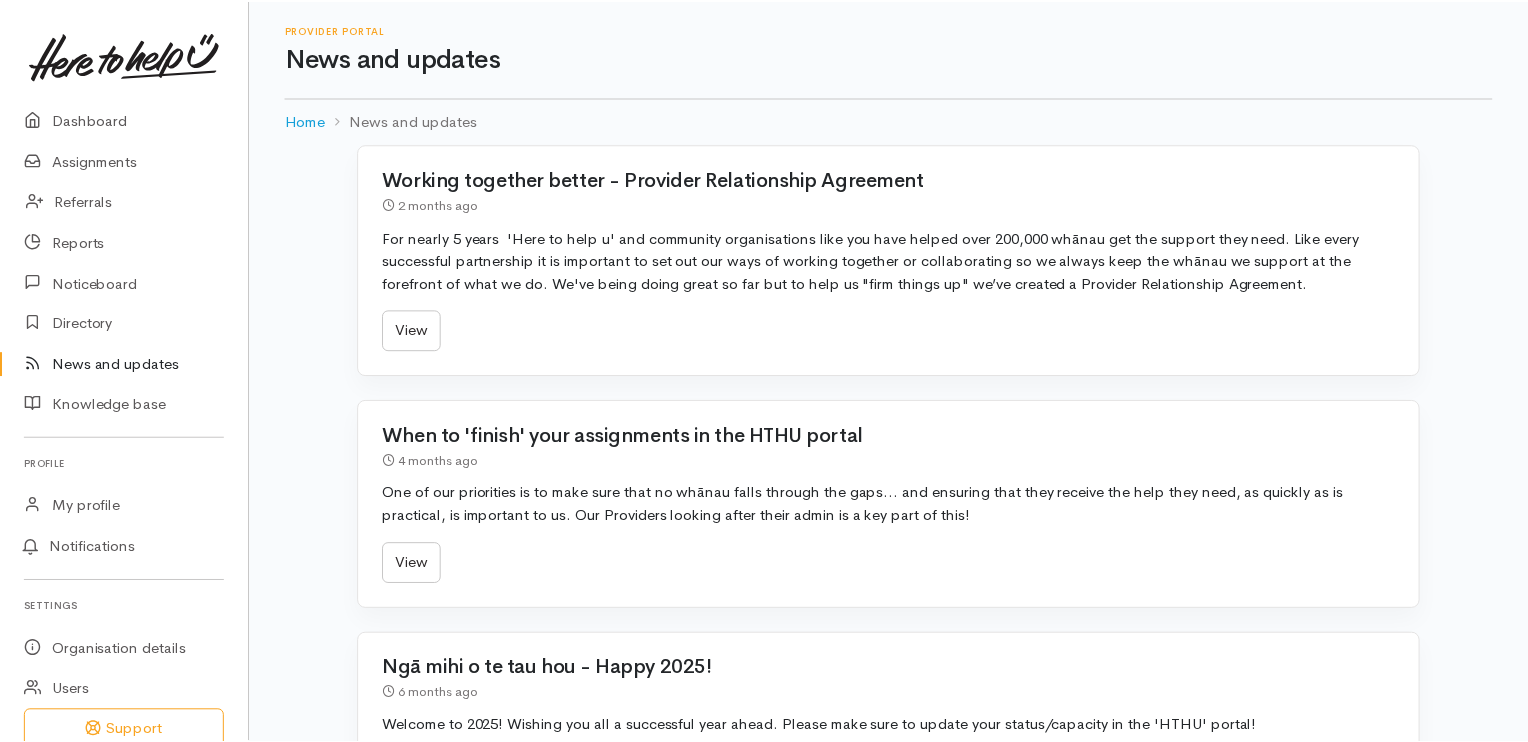 scroll, scrollTop: 0, scrollLeft: 0, axis: both 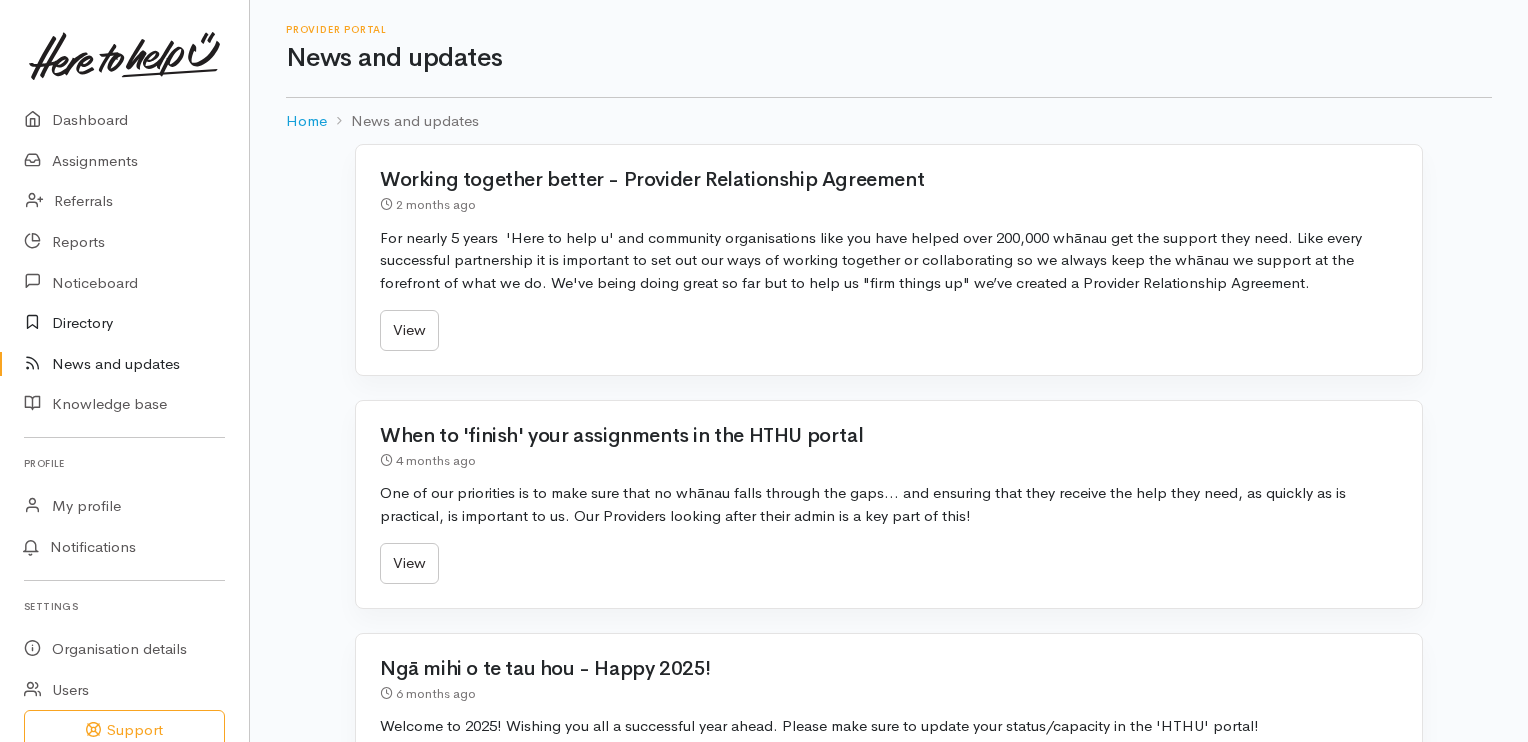 click on "Directory" at bounding box center [124, 323] 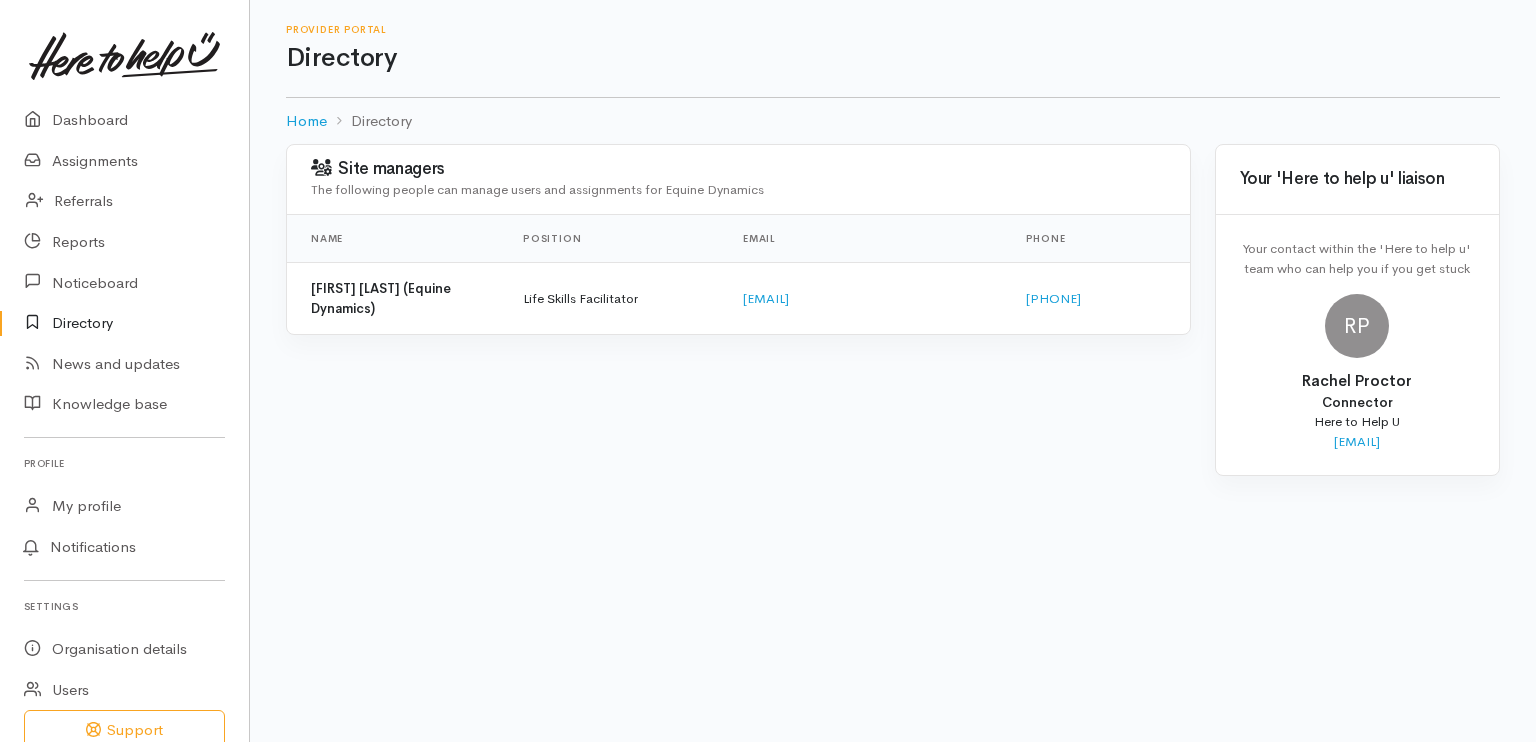 scroll, scrollTop: 0, scrollLeft: 0, axis: both 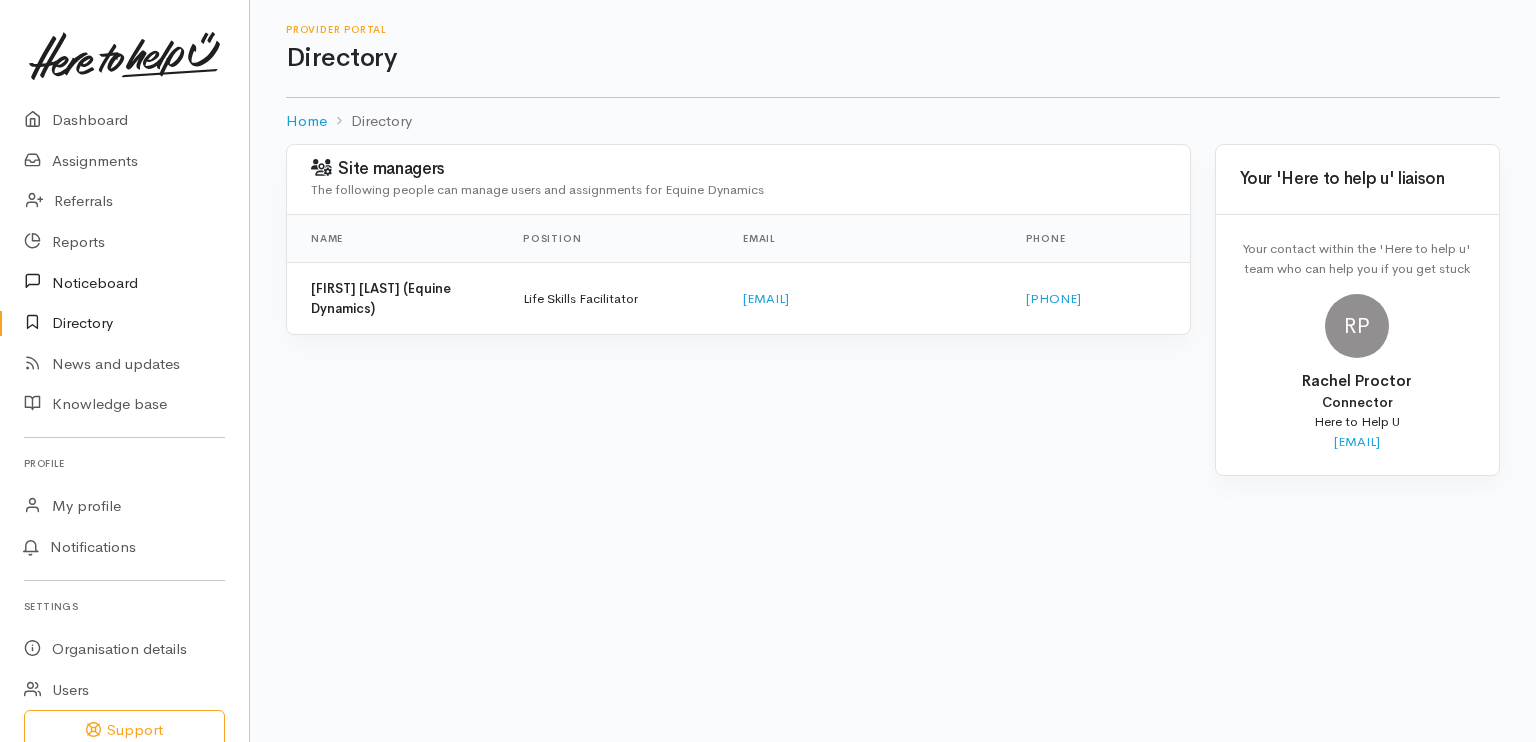 click on "Noticeboard" at bounding box center (124, 282) 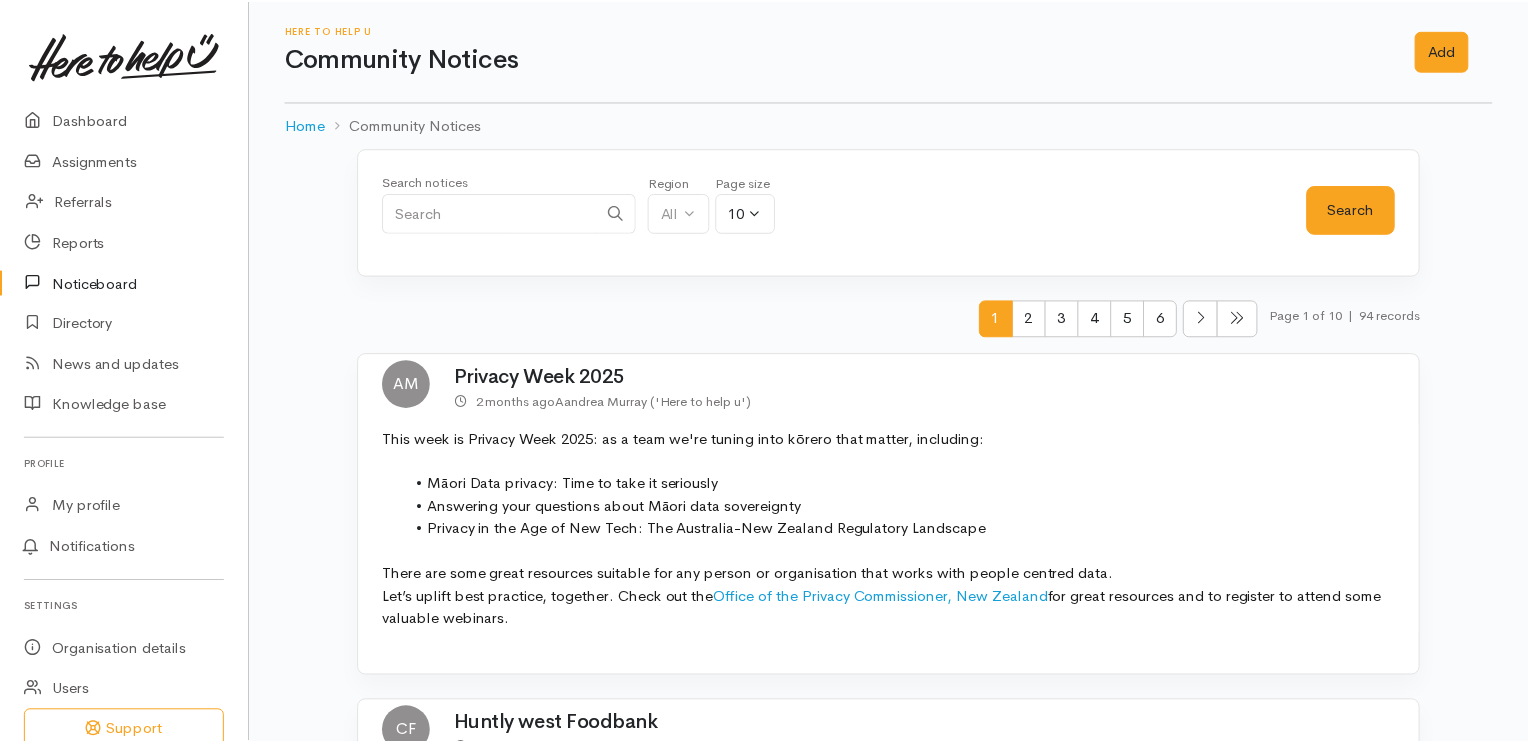scroll, scrollTop: 0, scrollLeft: 0, axis: both 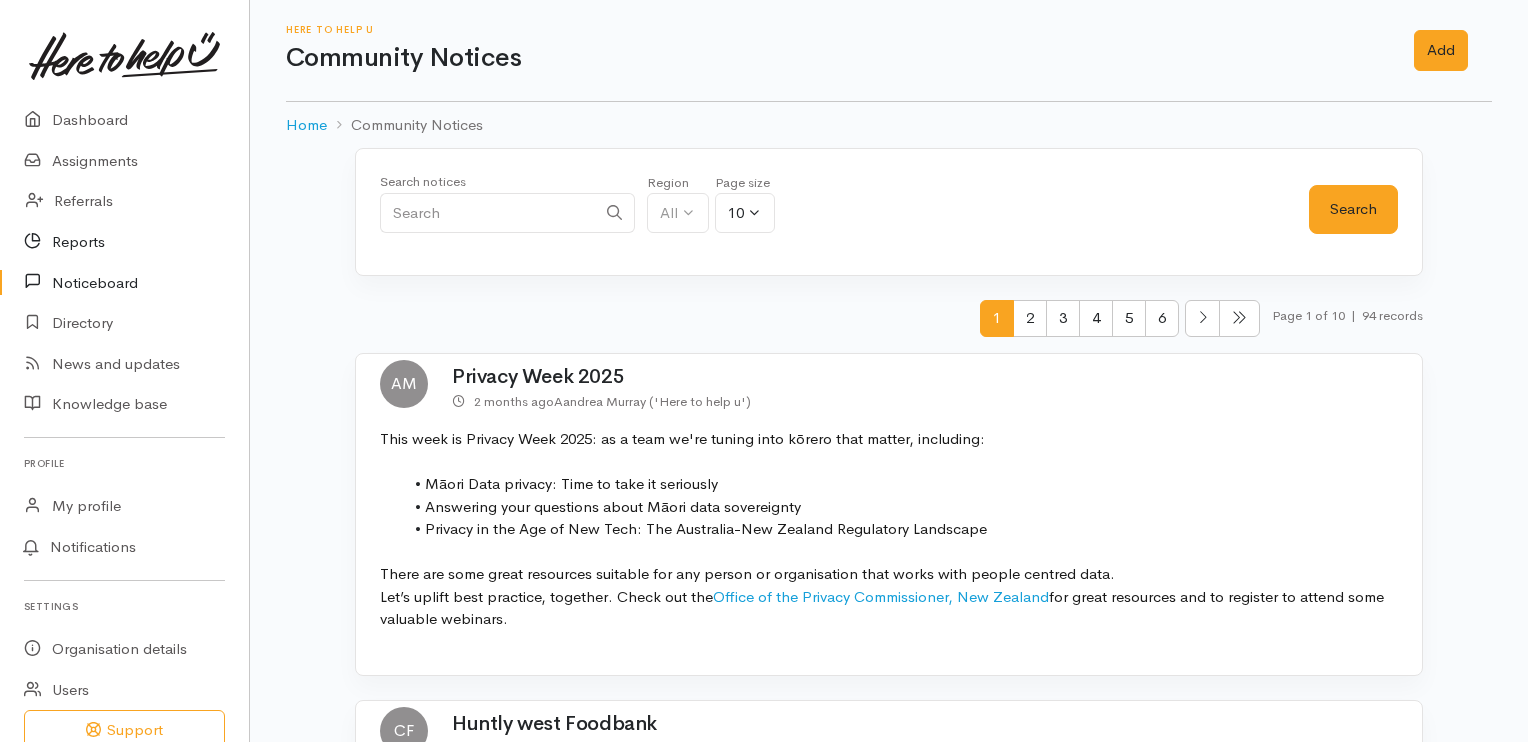click on "Reports" at bounding box center [124, 242] 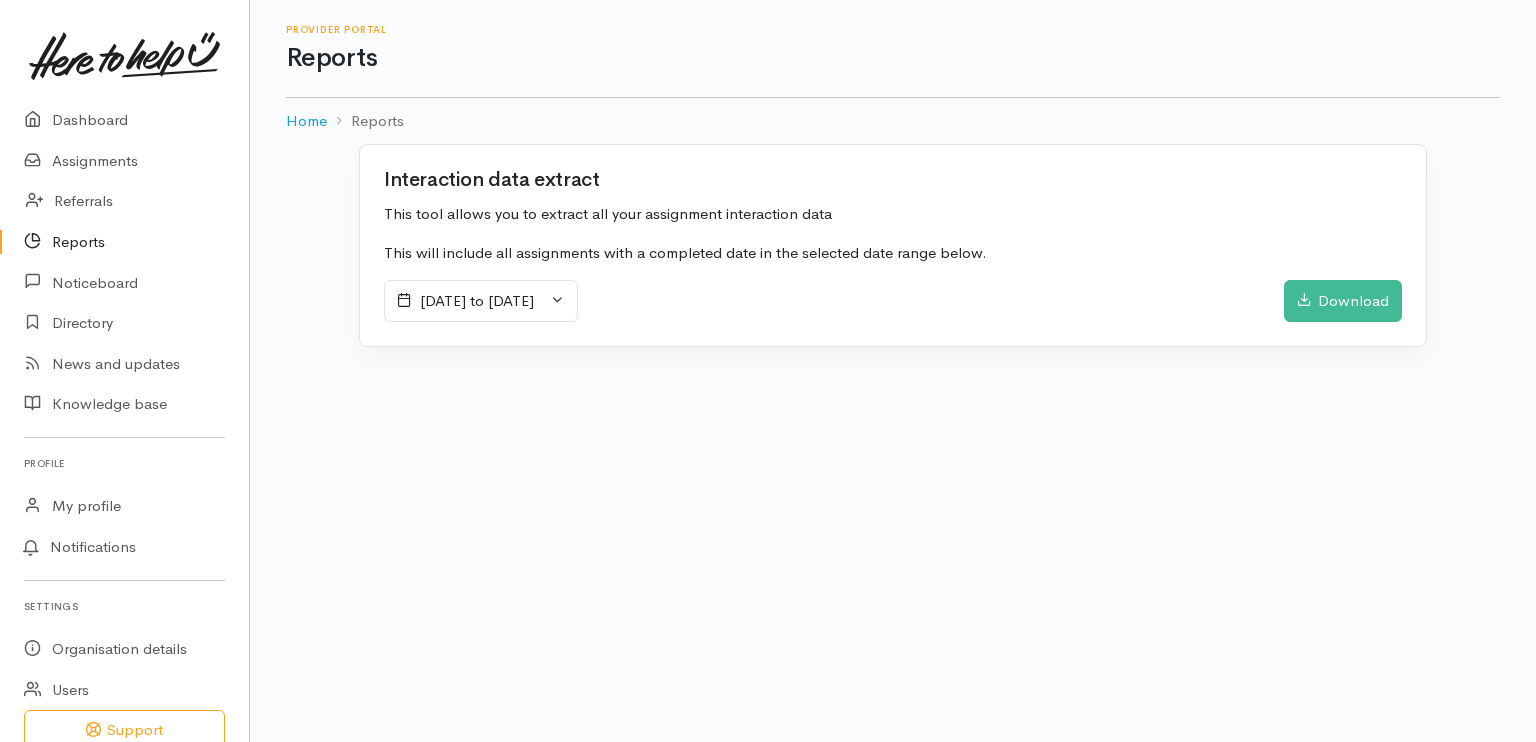 scroll, scrollTop: 0, scrollLeft: 0, axis: both 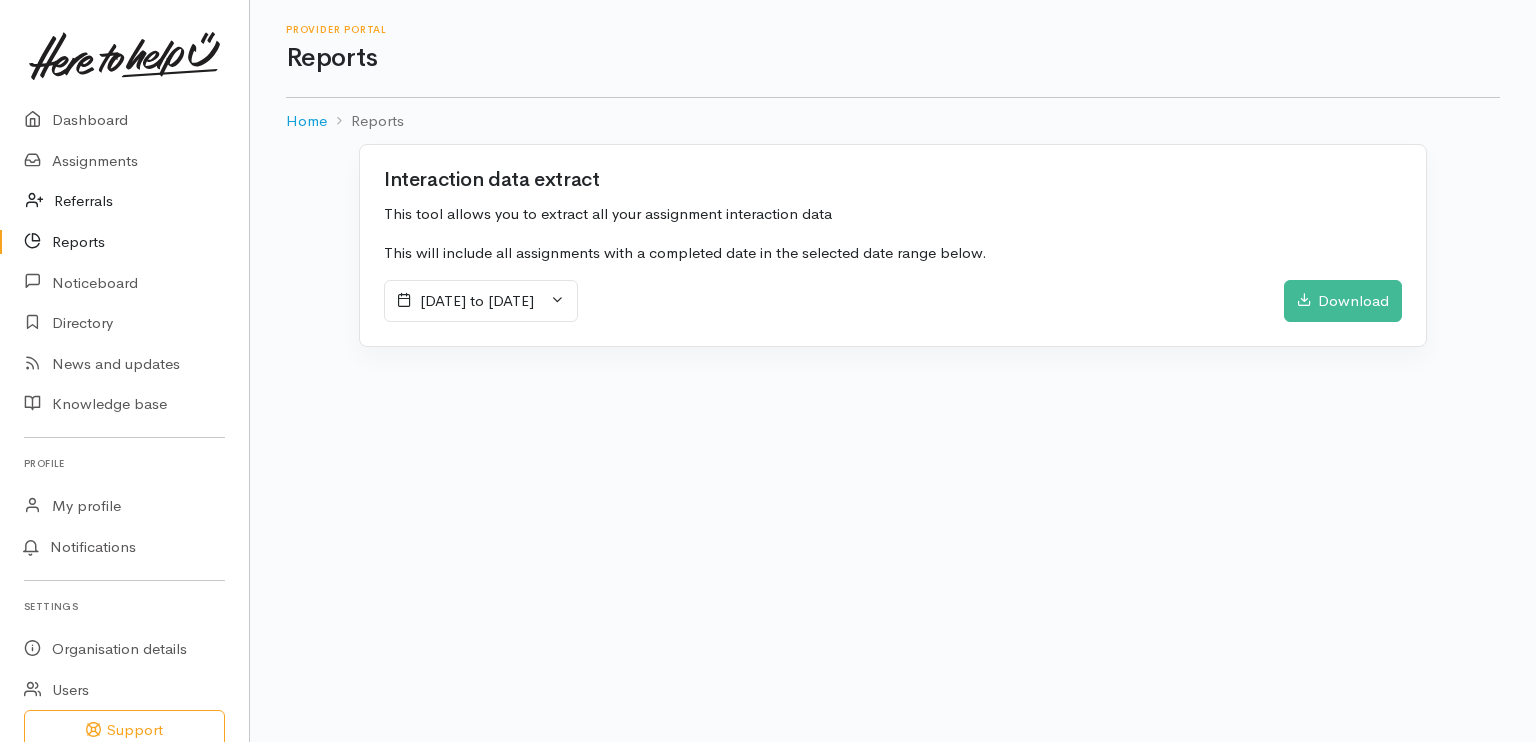 click on "Referrals" at bounding box center [124, 201] 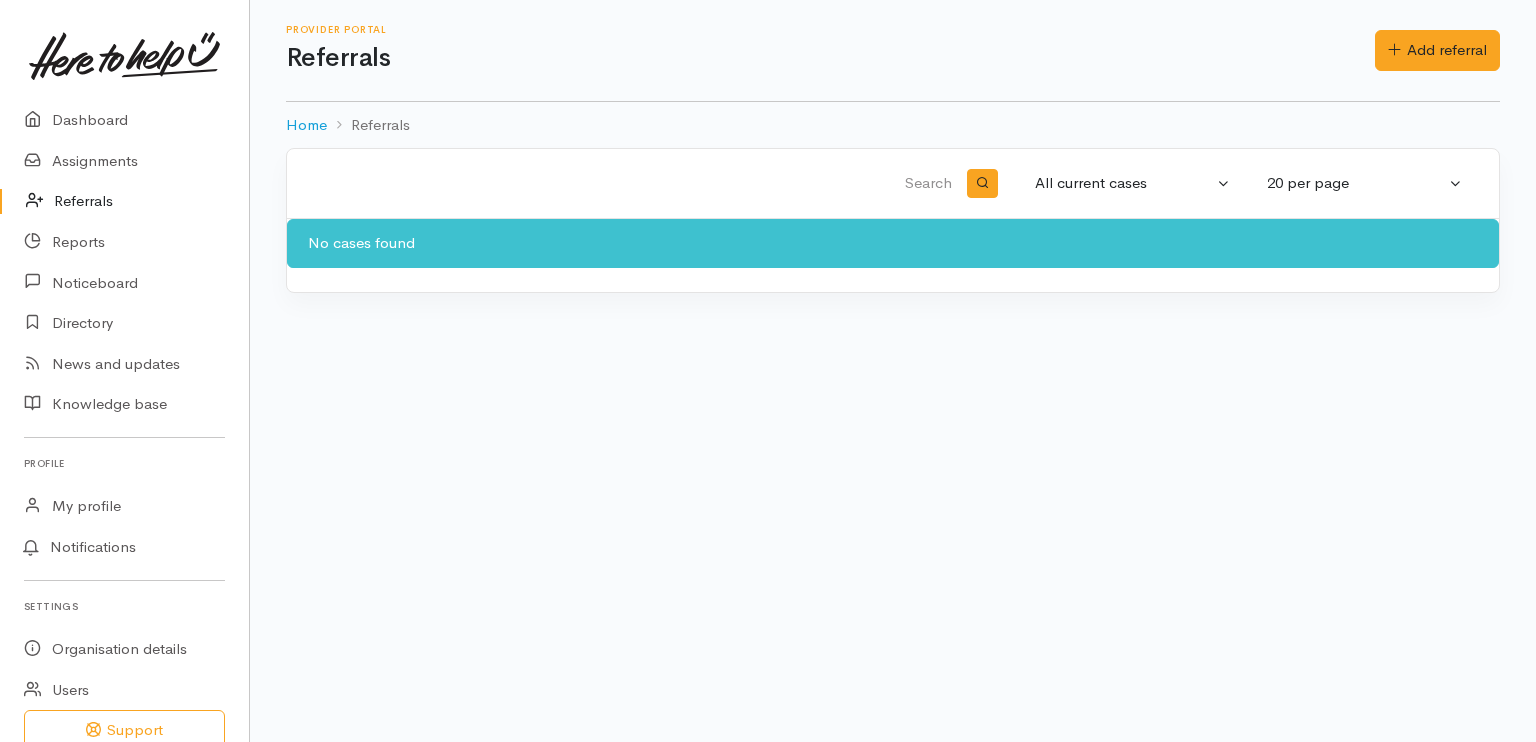 scroll, scrollTop: 0, scrollLeft: 0, axis: both 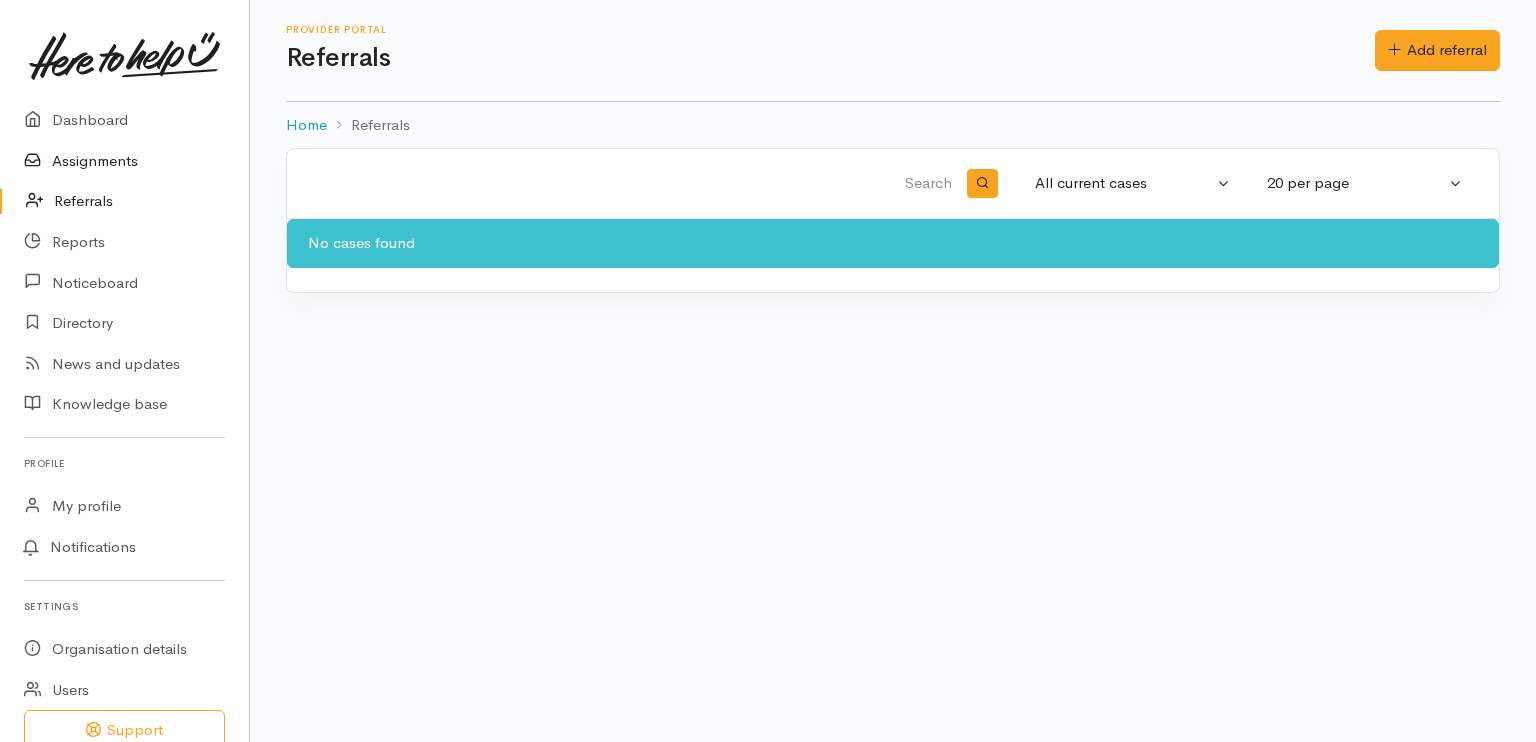 click on "Assignments" at bounding box center [124, 161] 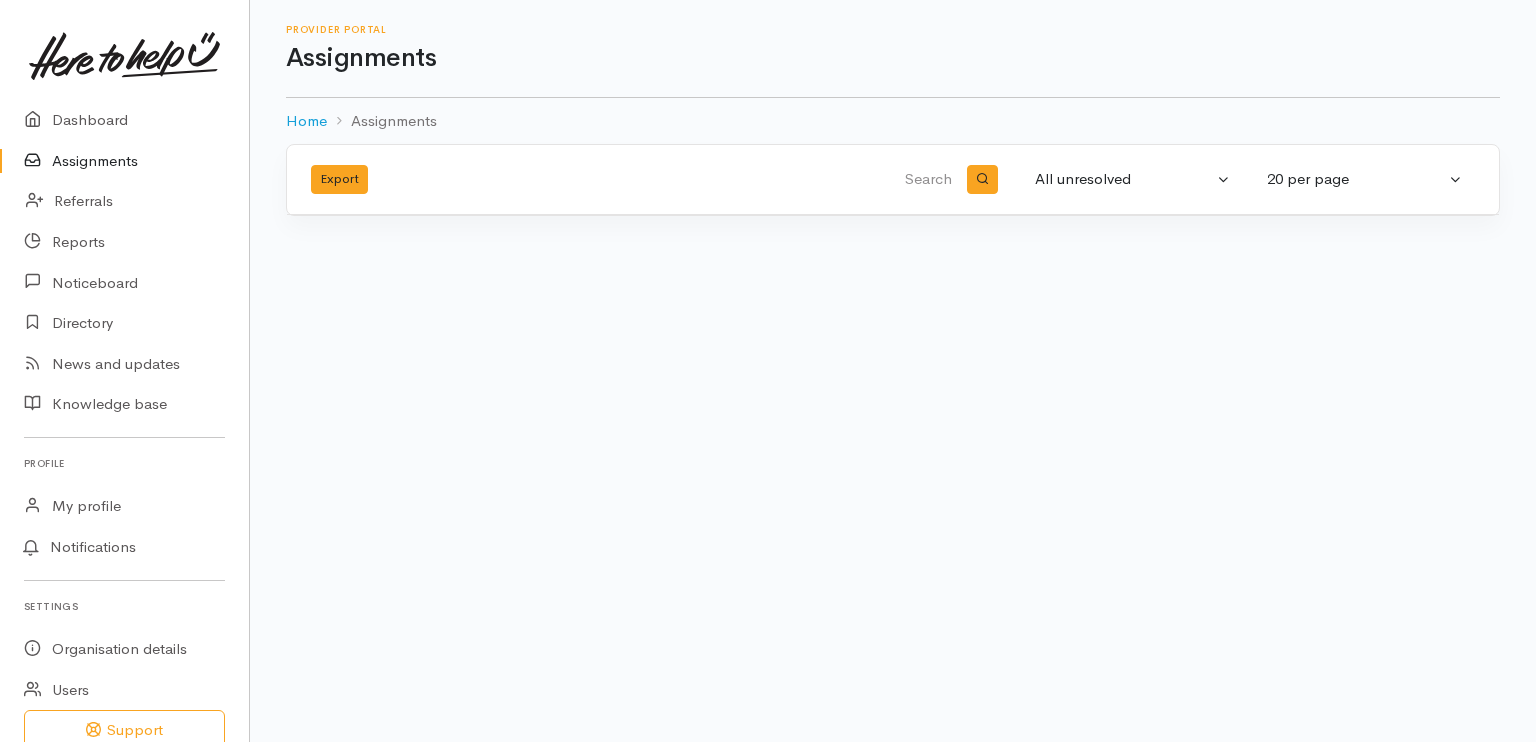 scroll, scrollTop: 0, scrollLeft: 0, axis: both 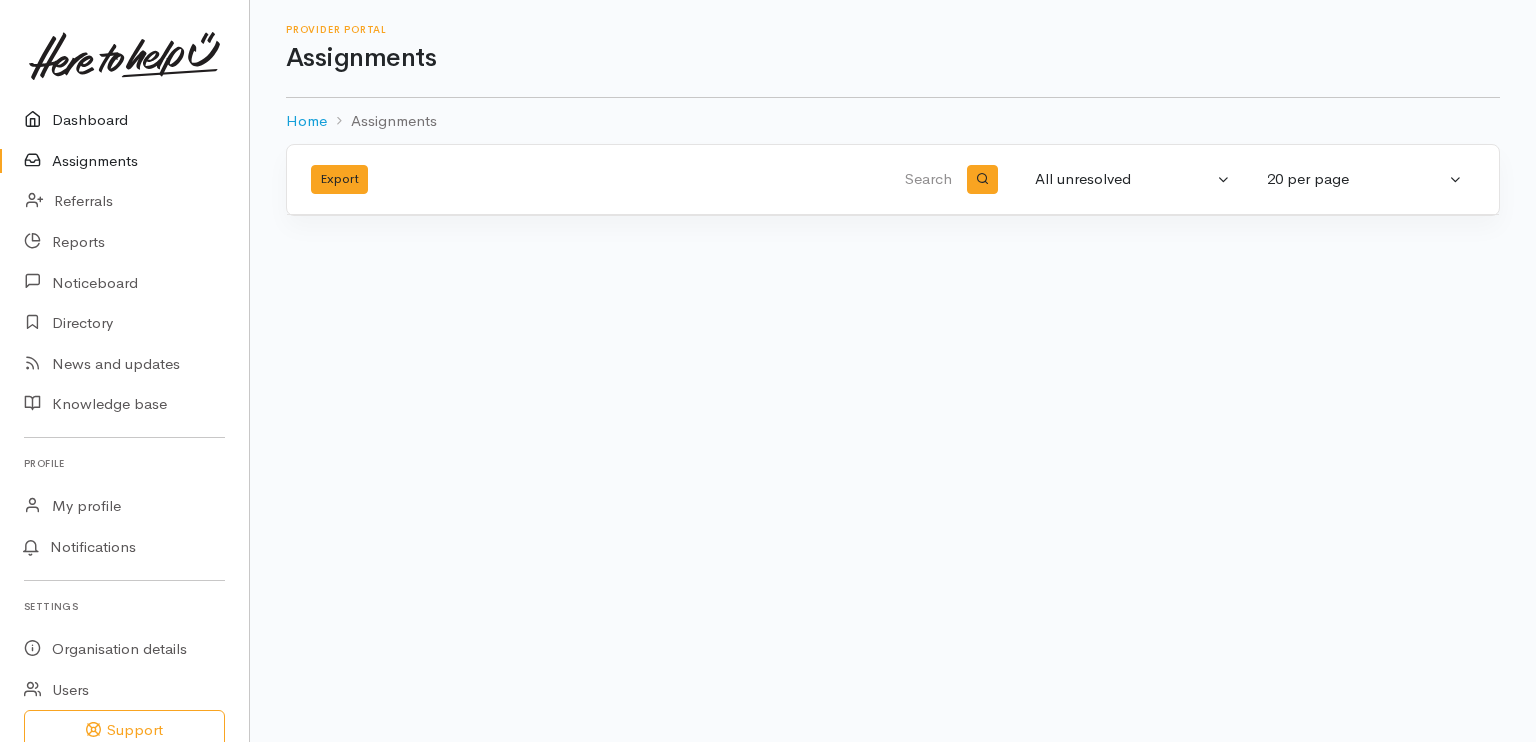 click on "Dashboard" at bounding box center [124, 120] 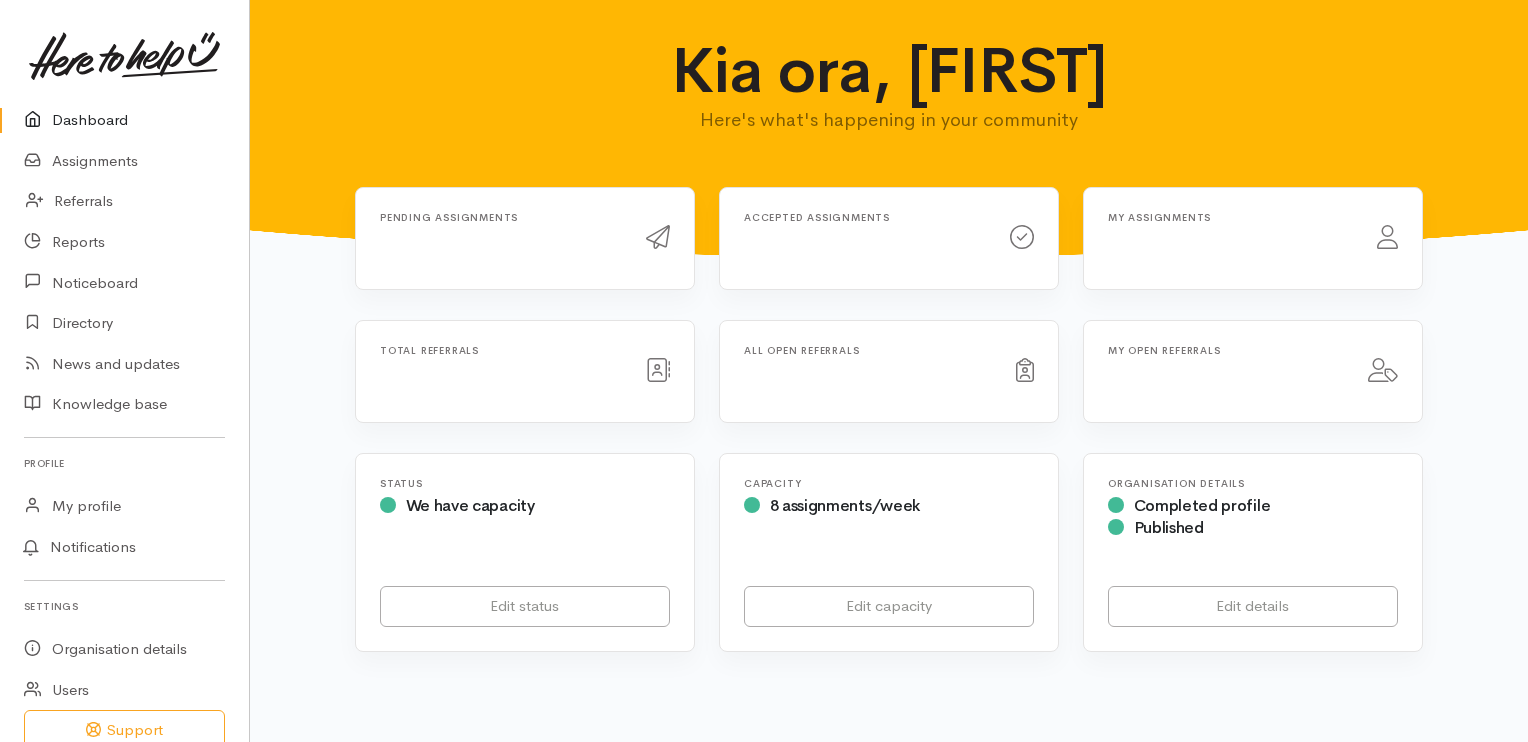 scroll, scrollTop: 0, scrollLeft: 0, axis: both 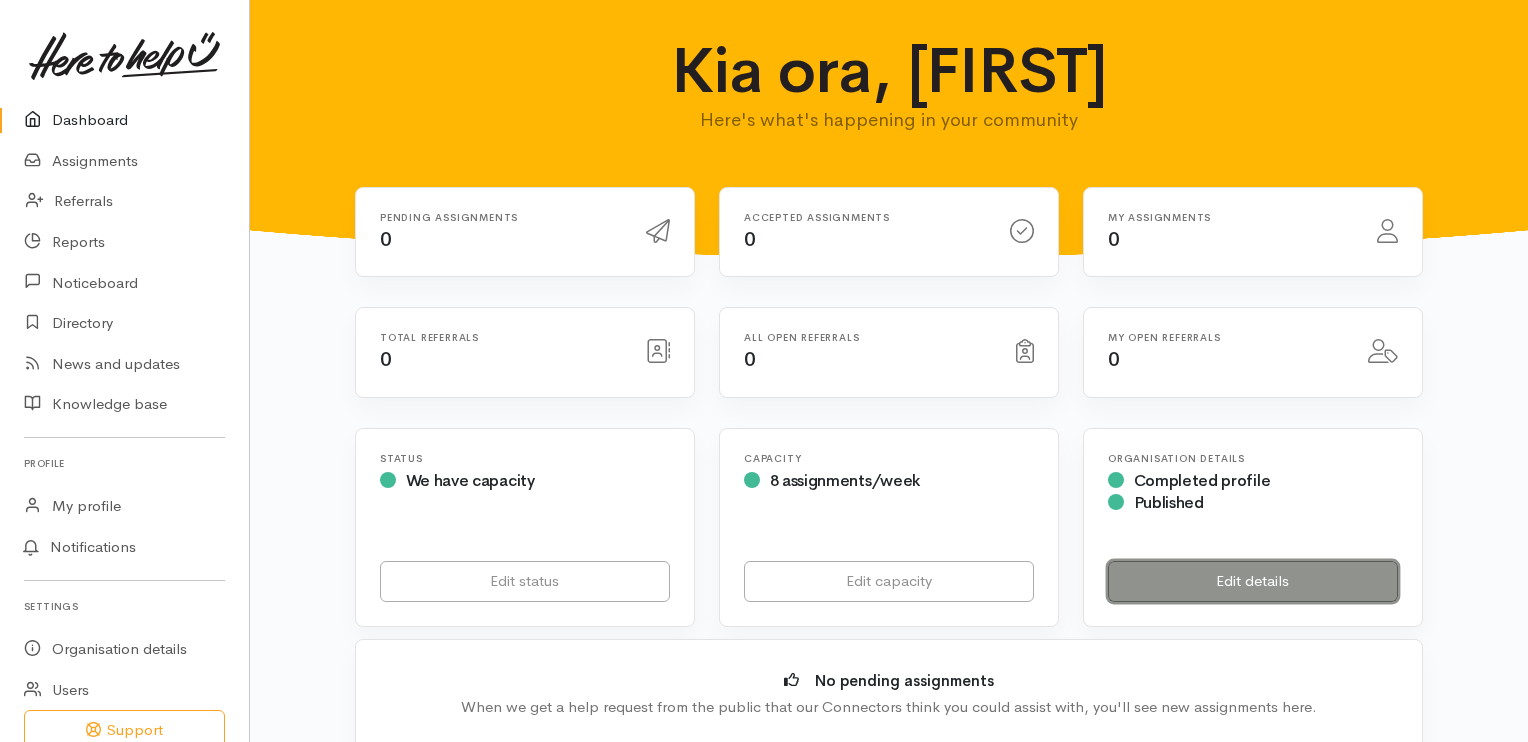 click on "Edit details" at bounding box center (1253, 581) 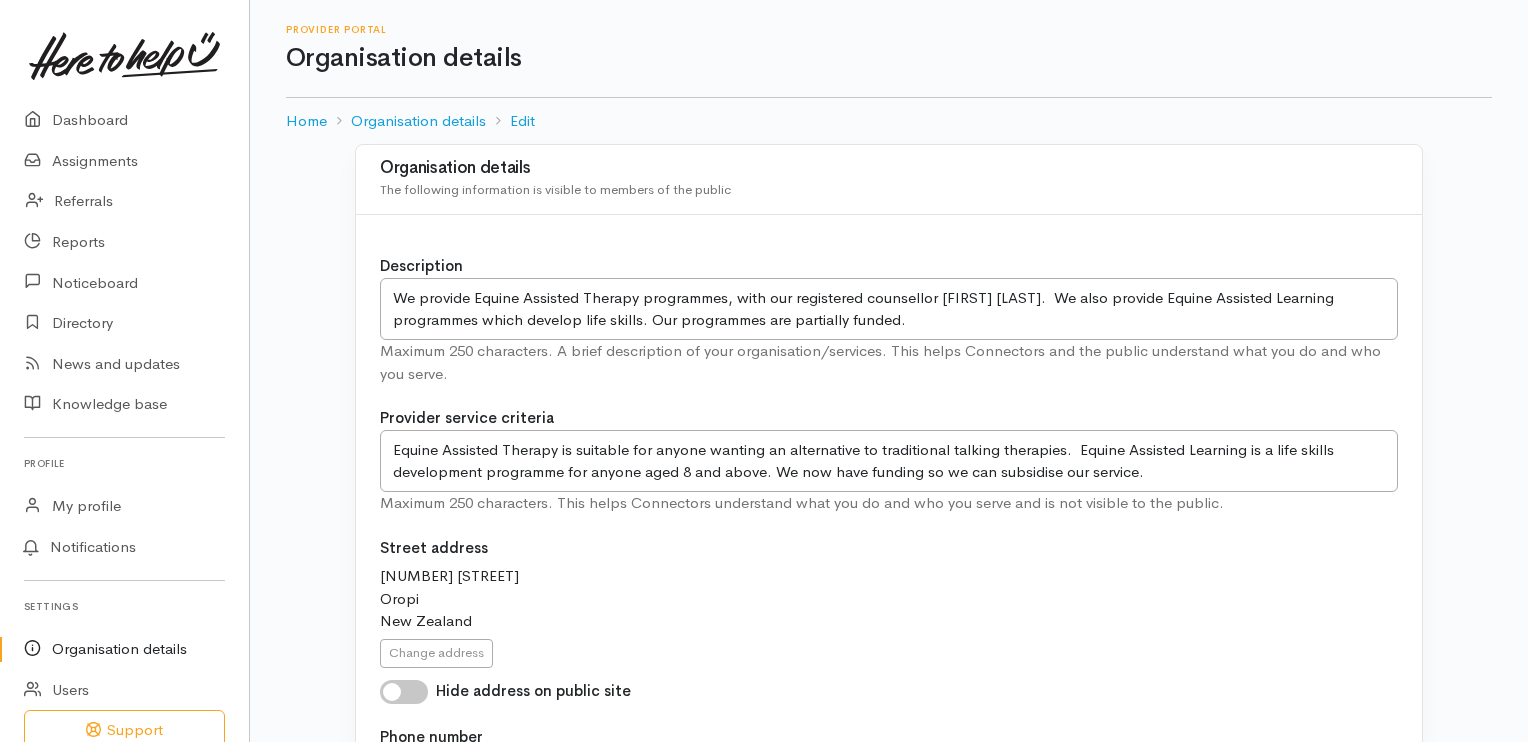 scroll, scrollTop: 0, scrollLeft: 0, axis: both 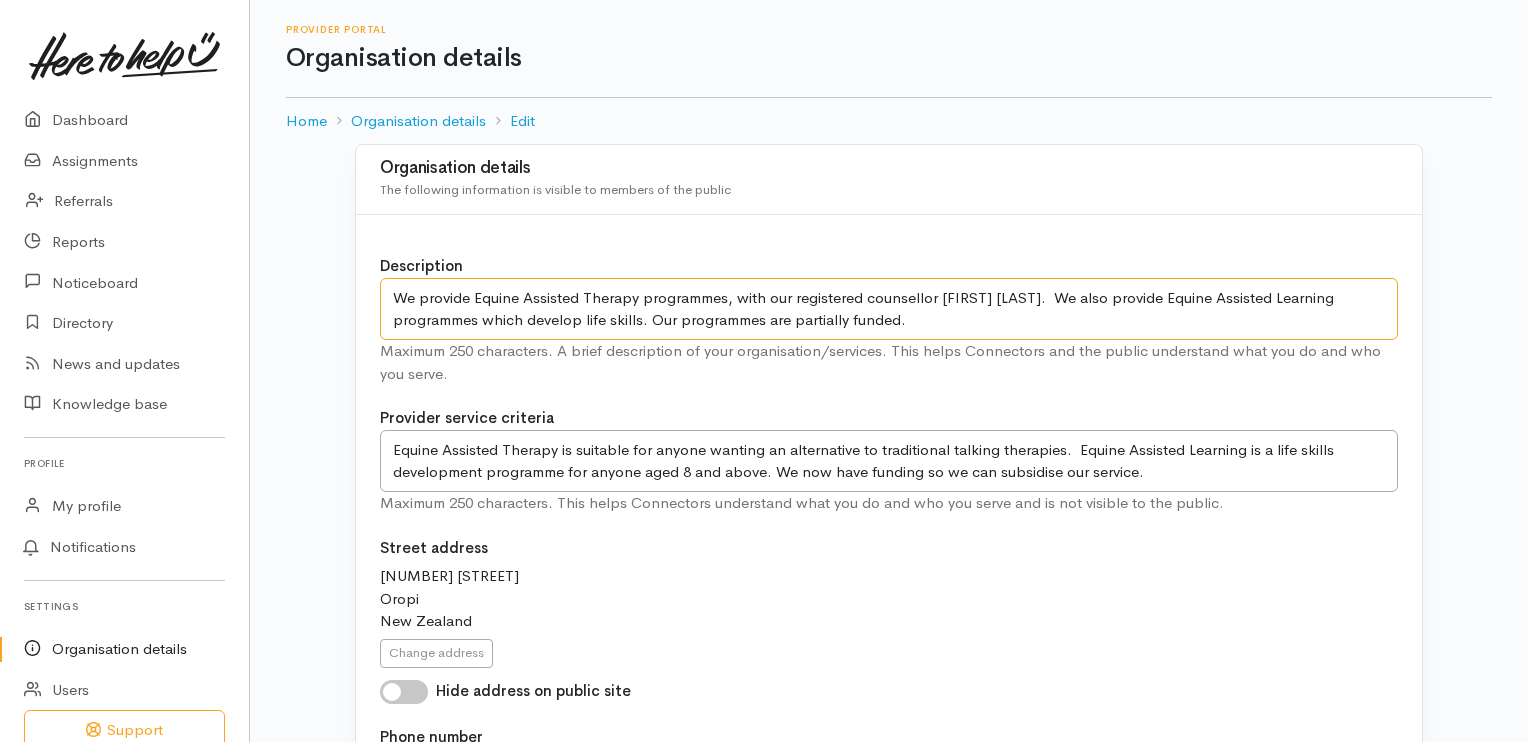 click on "We provide Equine Assisted Therapy programmes, with our registered counsellor [FIRST] [LAST].  We also provide Equine Assisted Learning programmes which develop life skills. Our programmes are partially funded." at bounding box center [889, 309] 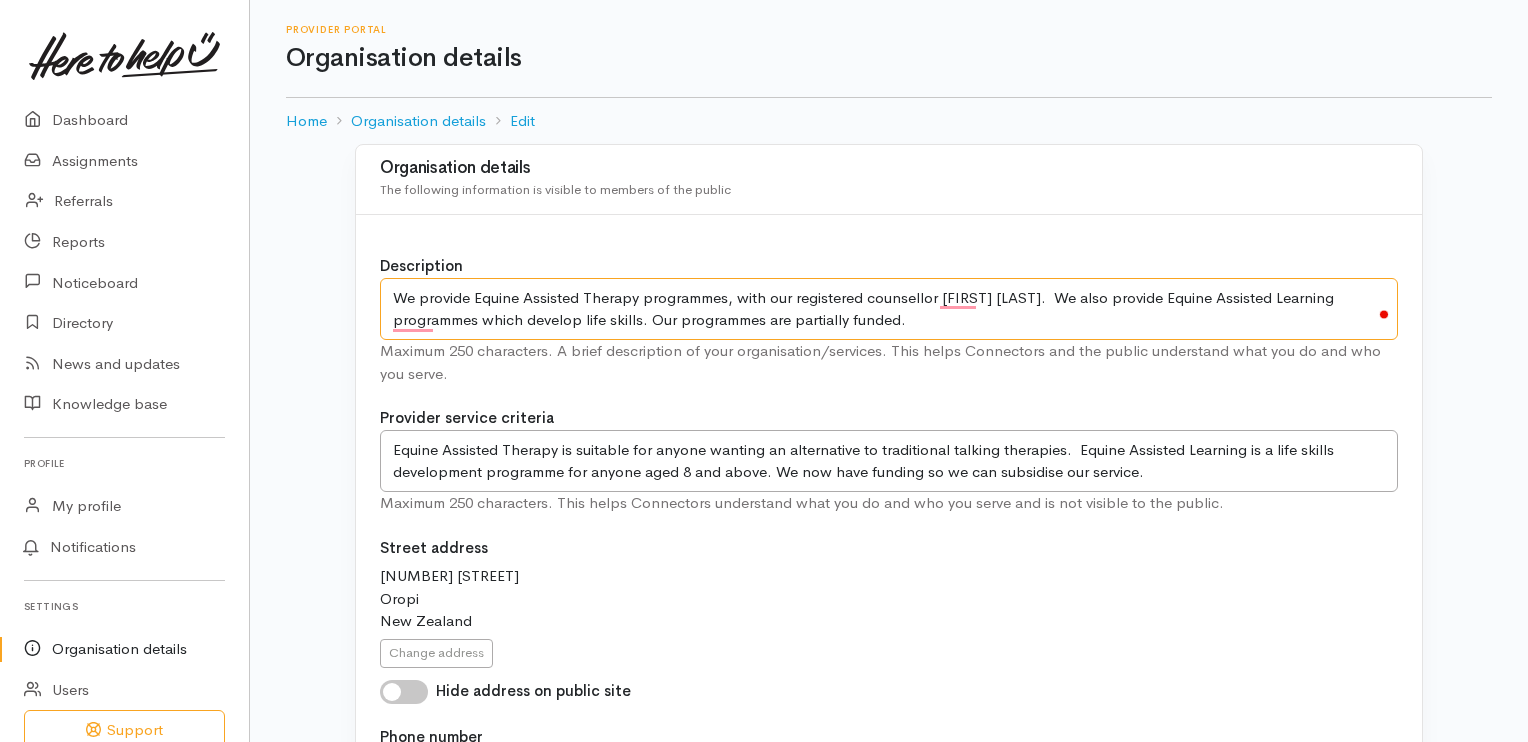 click on "We provide Equine Assisted Therapy programmes, with our registered counsellor [FIRST] [LAST].  We also provide Equine Assisted Learning programmes which develop life skills. Our programmes are partially funded." at bounding box center [889, 309] 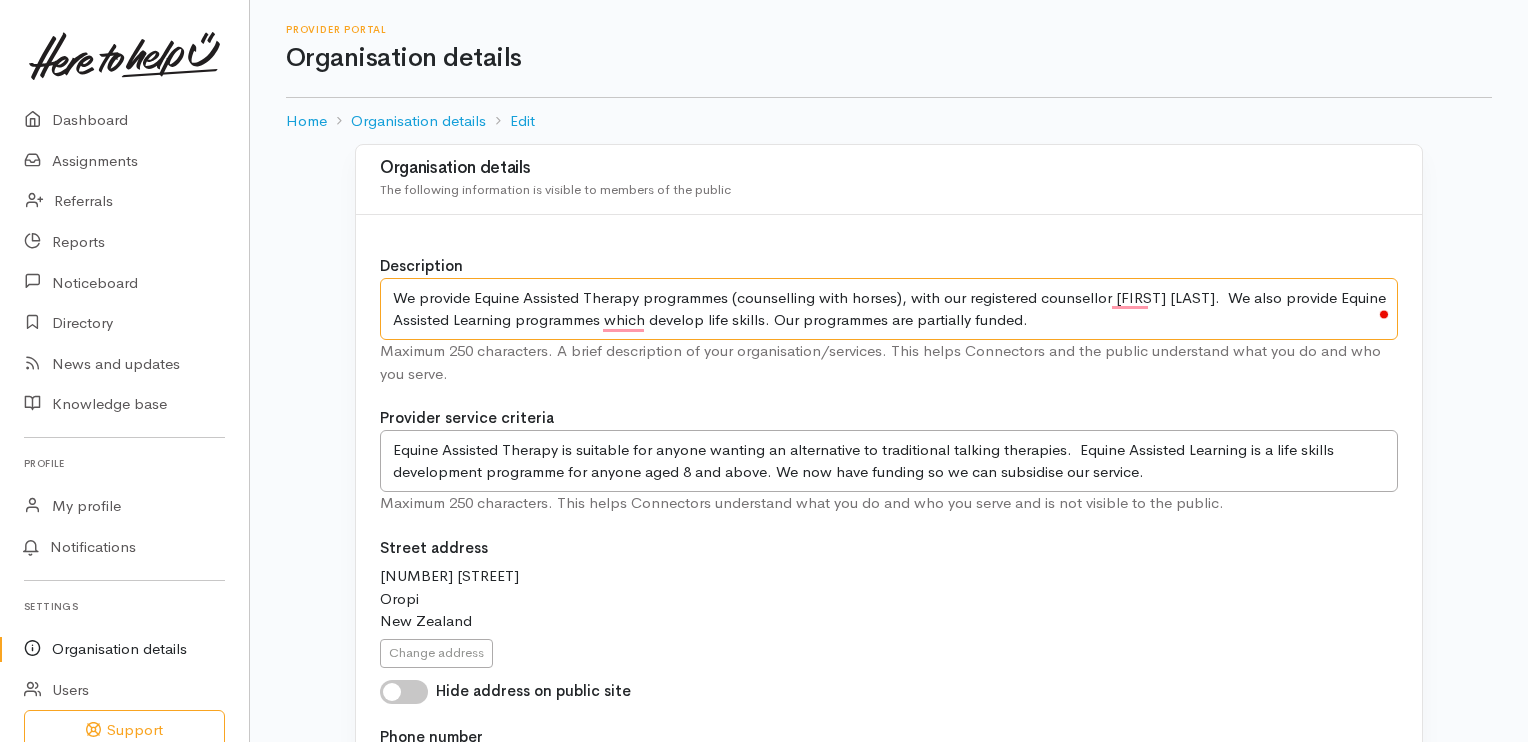 click on "We provide Equine Assisted Therapy programmes, with our registered counsellor [FIRST] [LAST].  We also provide Equine Assisted Learning programmes which develop life skills. Our programmes are partially funded." at bounding box center [889, 309] 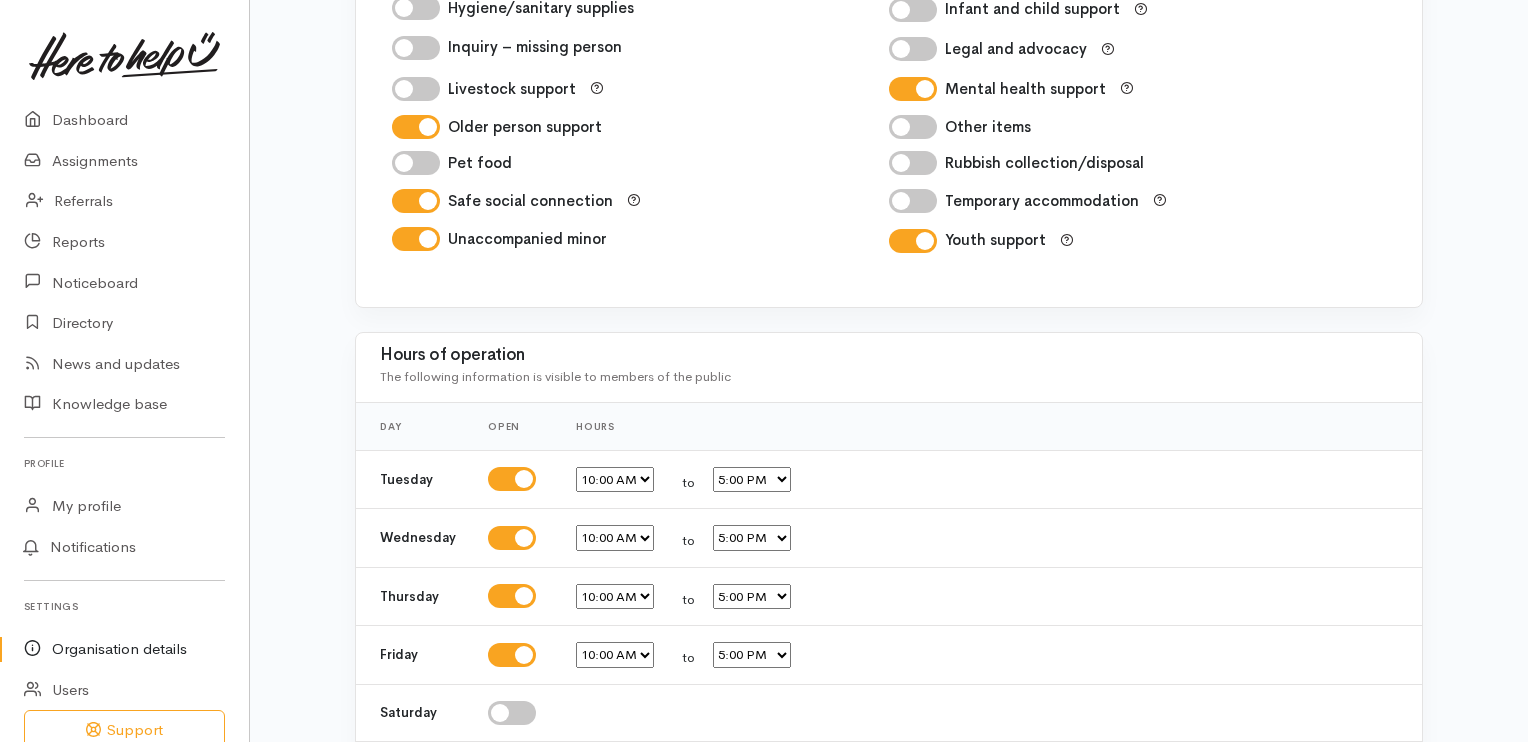 scroll, scrollTop: 2552, scrollLeft: 0, axis: vertical 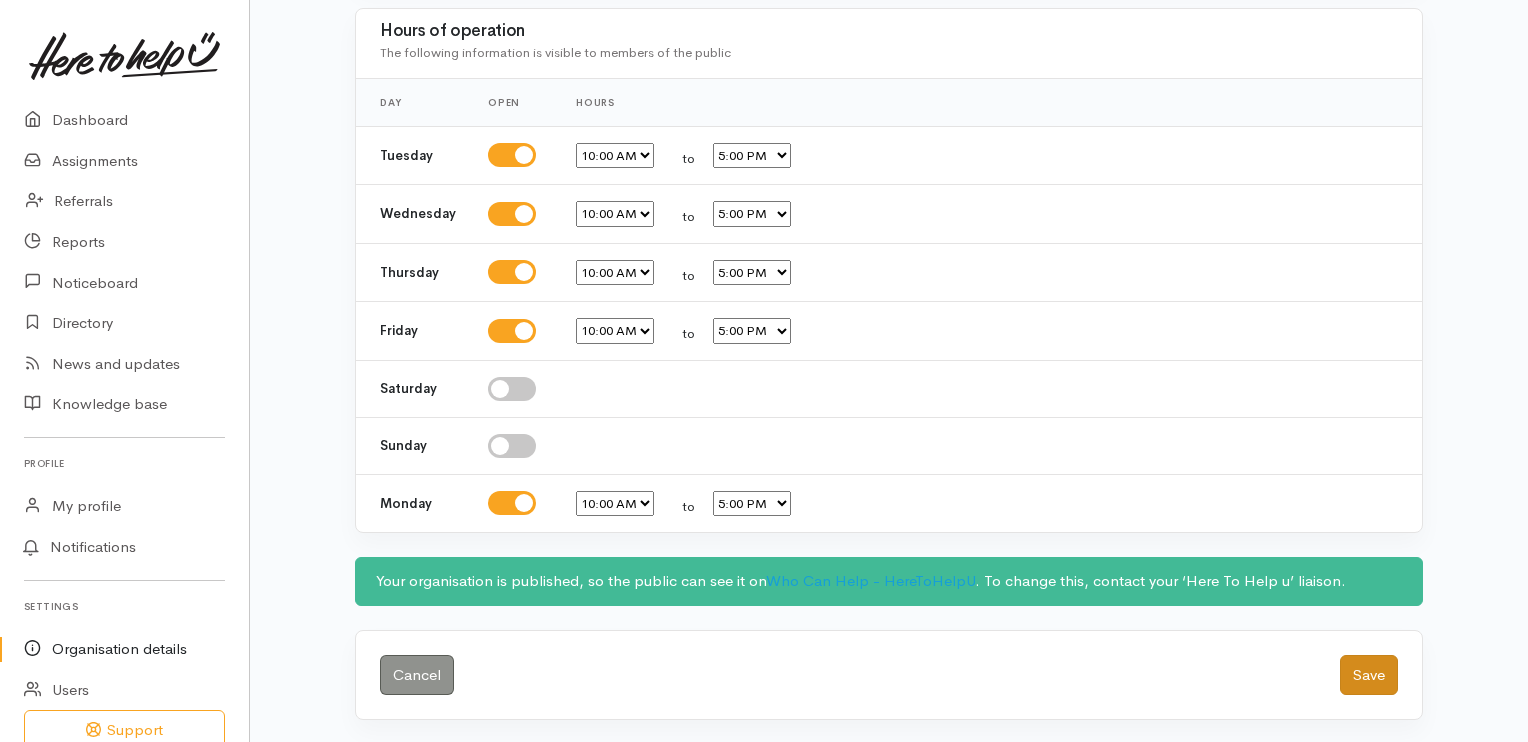type on "We provide Equine Assisted Therapy programmes (counselling with horses), with our registered counsellor [FIRST] [LAST].  We also provide Equine Assisted Learning programmes which develop life skills with horses. Our programmes are partially funded." 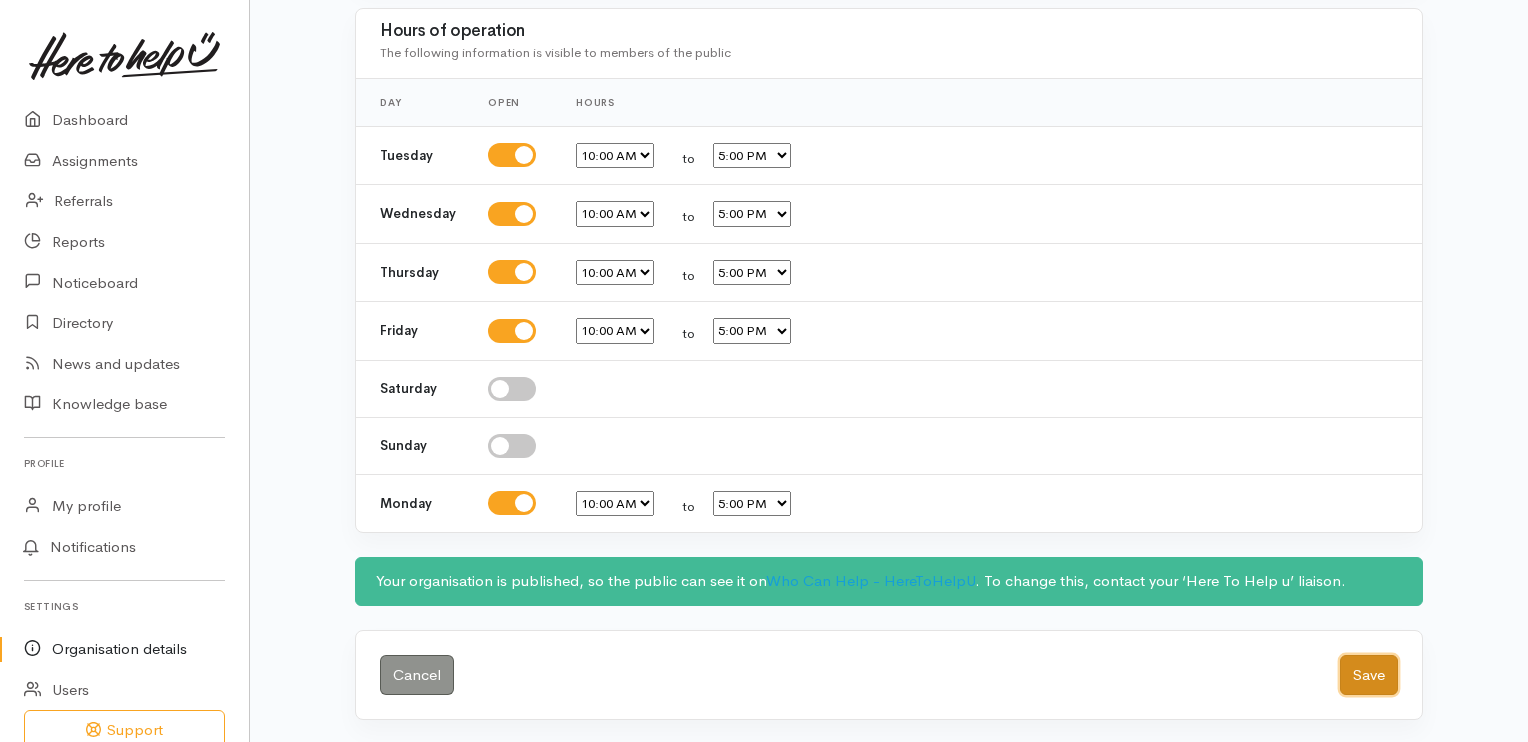 click on "Save" at bounding box center (1369, 675) 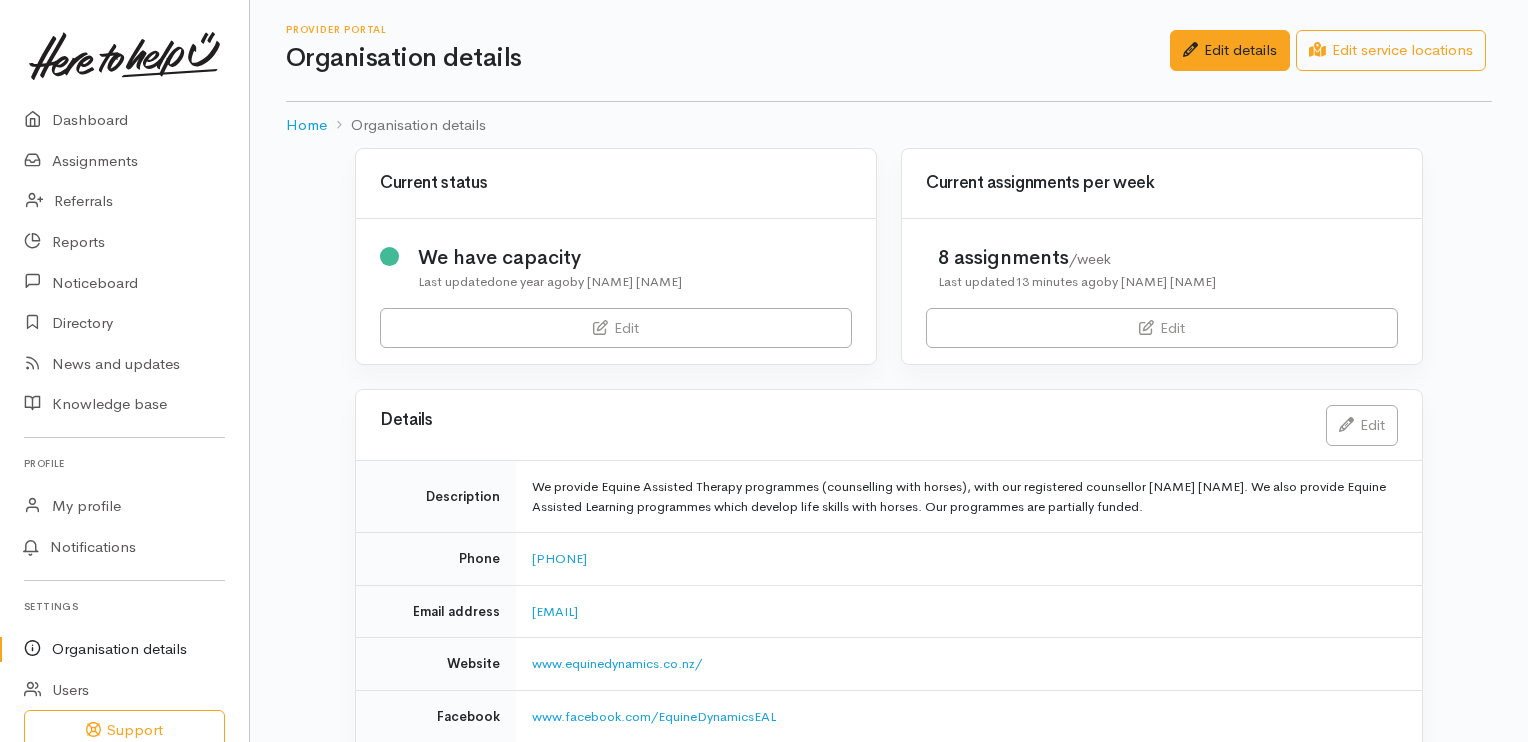 scroll, scrollTop: 0, scrollLeft: 0, axis: both 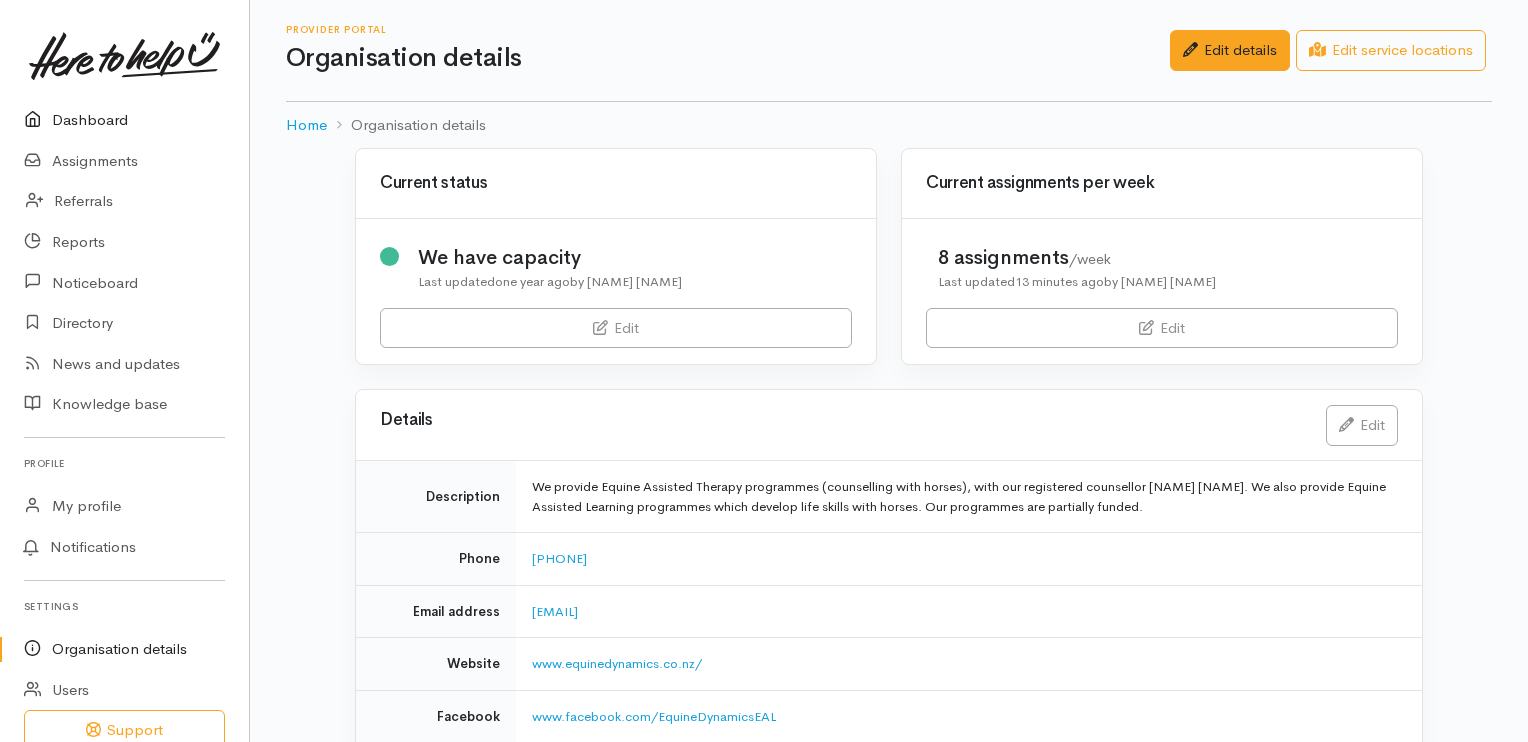 click on "Dashboard" at bounding box center (124, 120) 